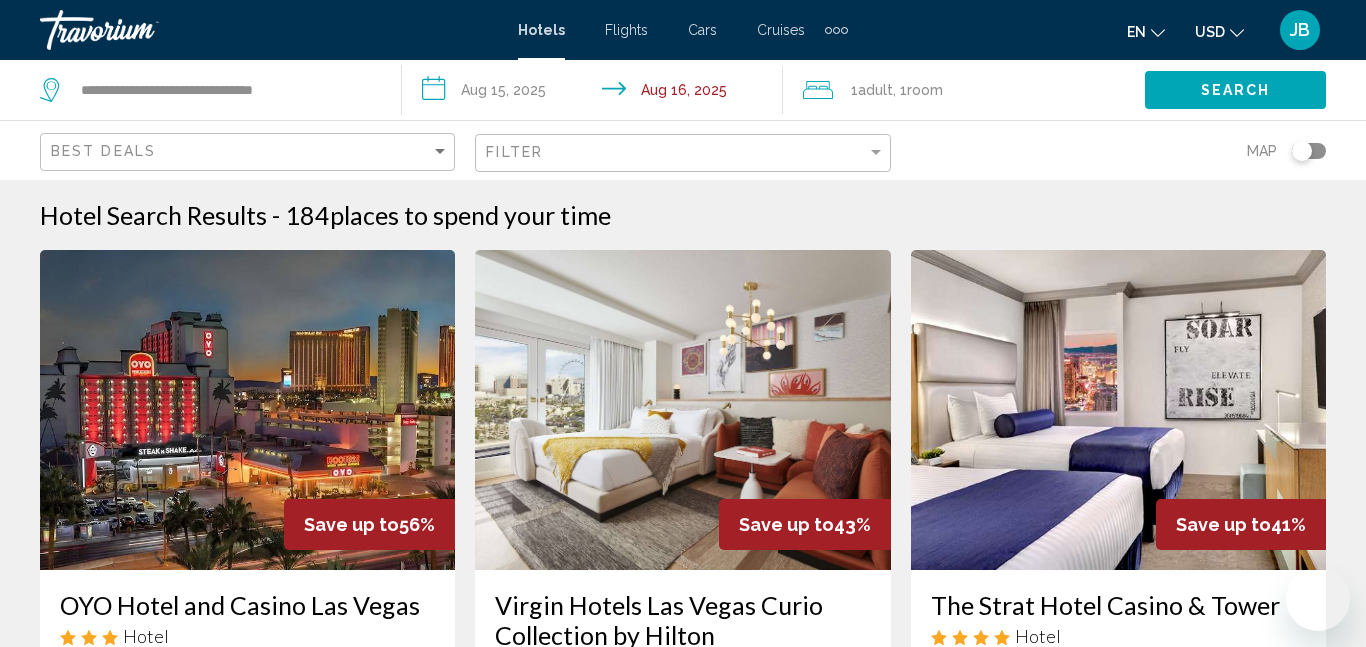 scroll, scrollTop: 341, scrollLeft: 0, axis: vertical 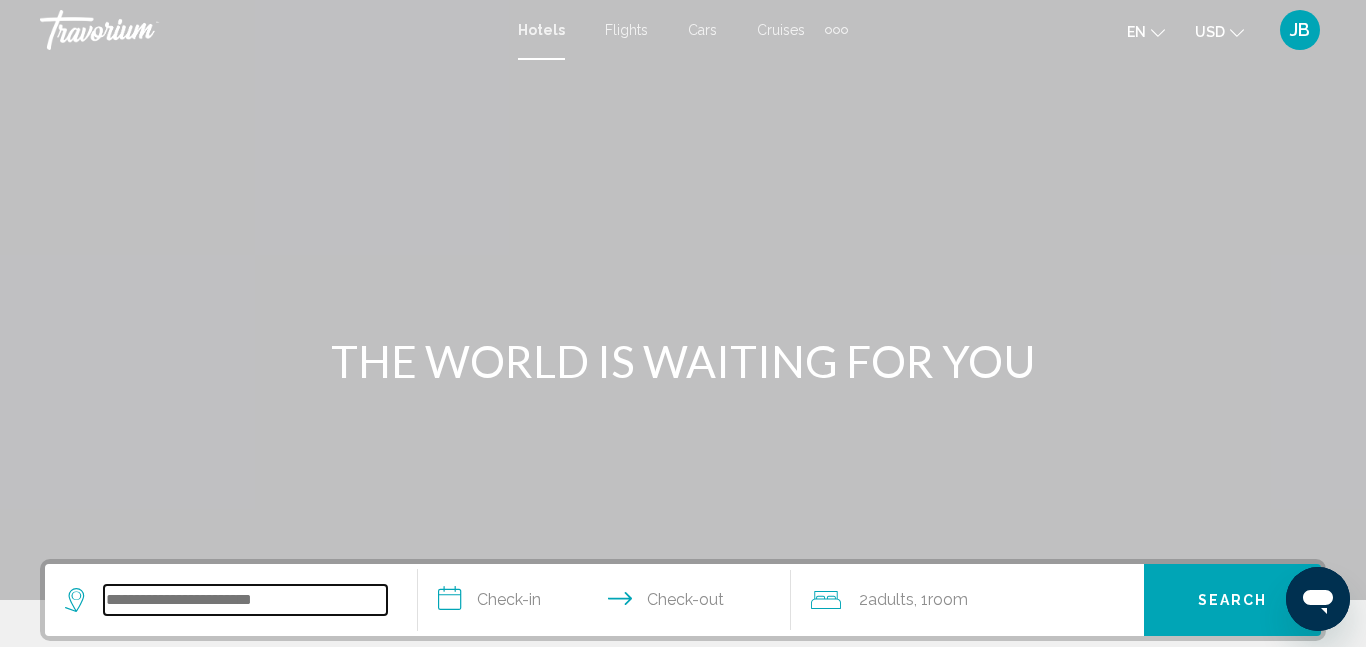 click at bounding box center [245, 600] 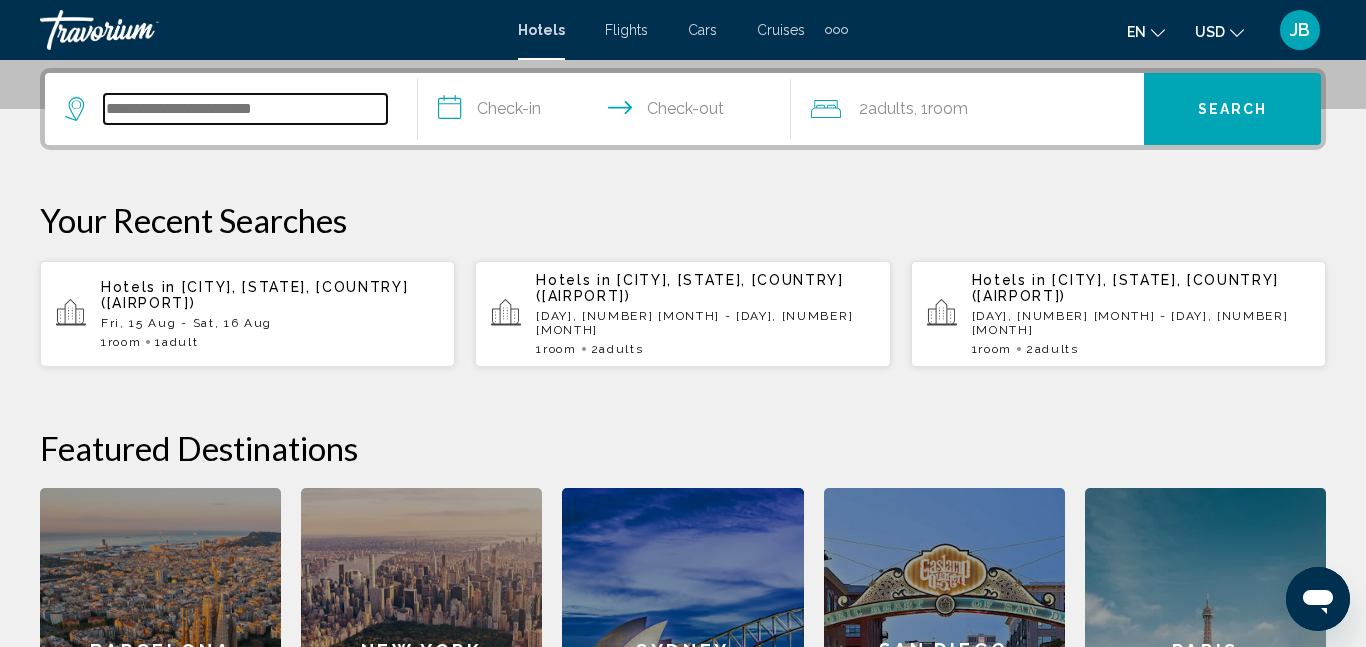 scroll, scrollTop: 494, scrollLeft: 0, axis: vertical 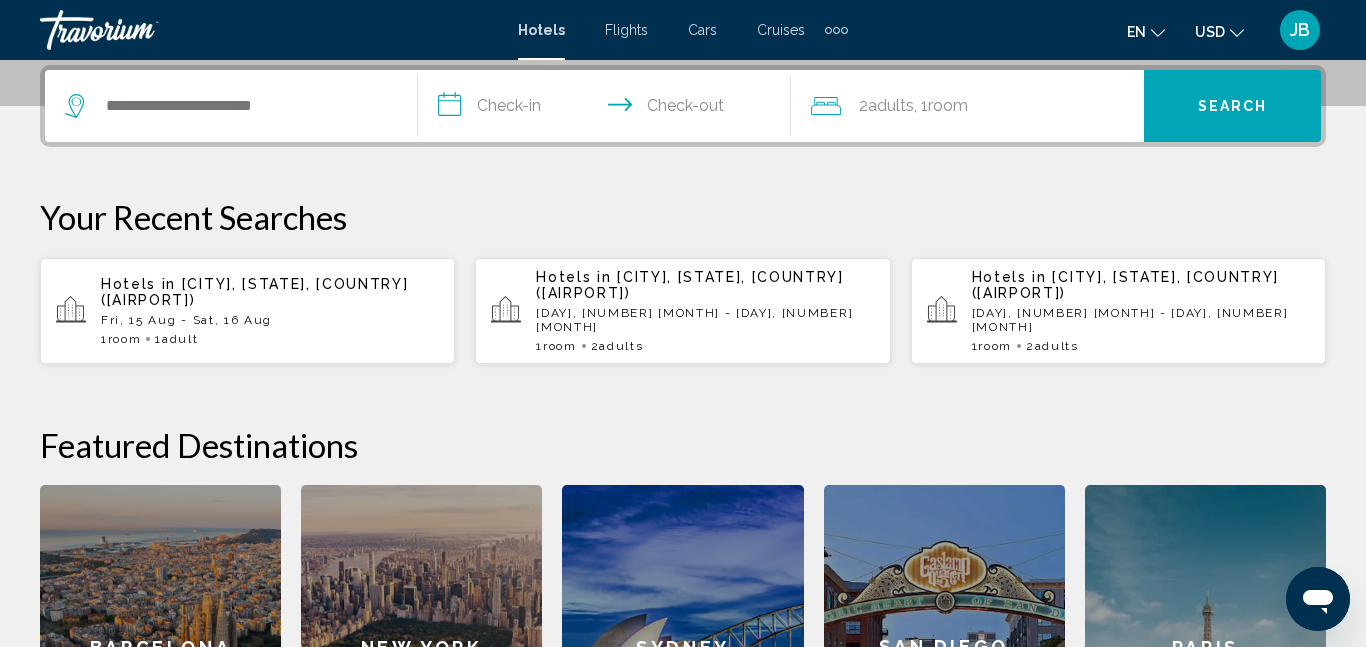 click on "Fri, 15 Aug - Sat, 16 Aug" at bounding box center [270, 320] 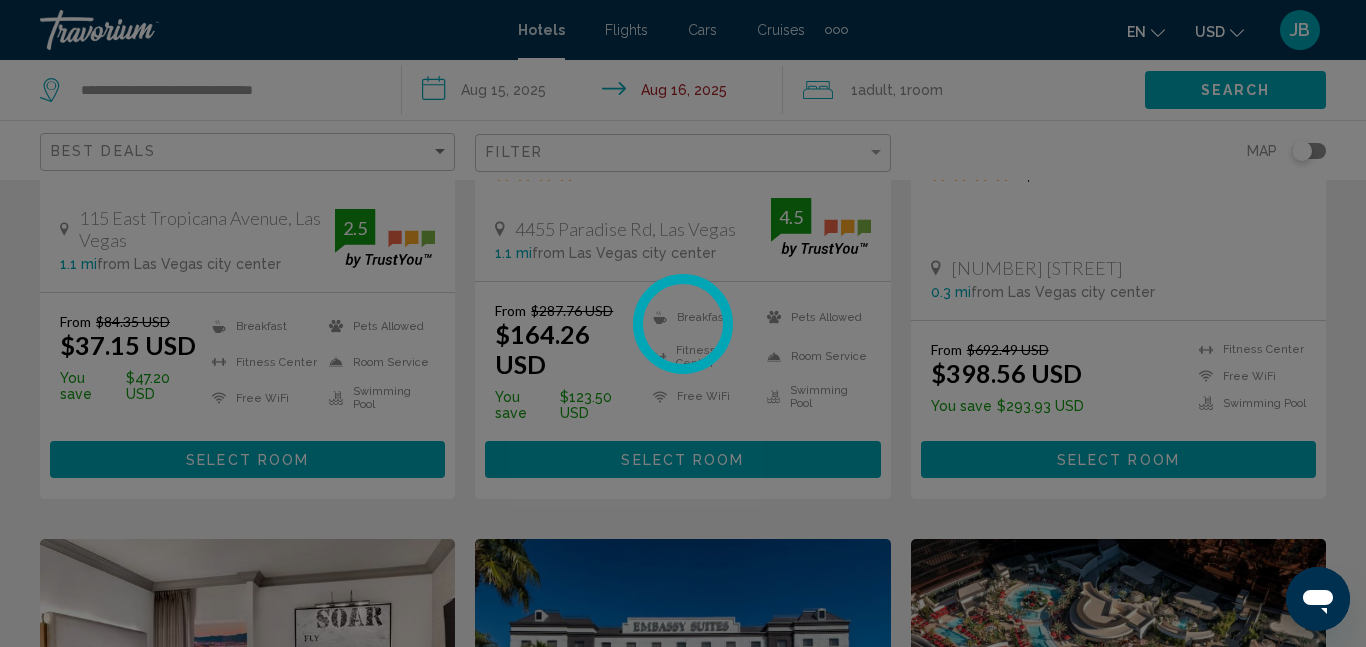 scroll, scrollTop: 0, scrollLeft: 0, axis: both 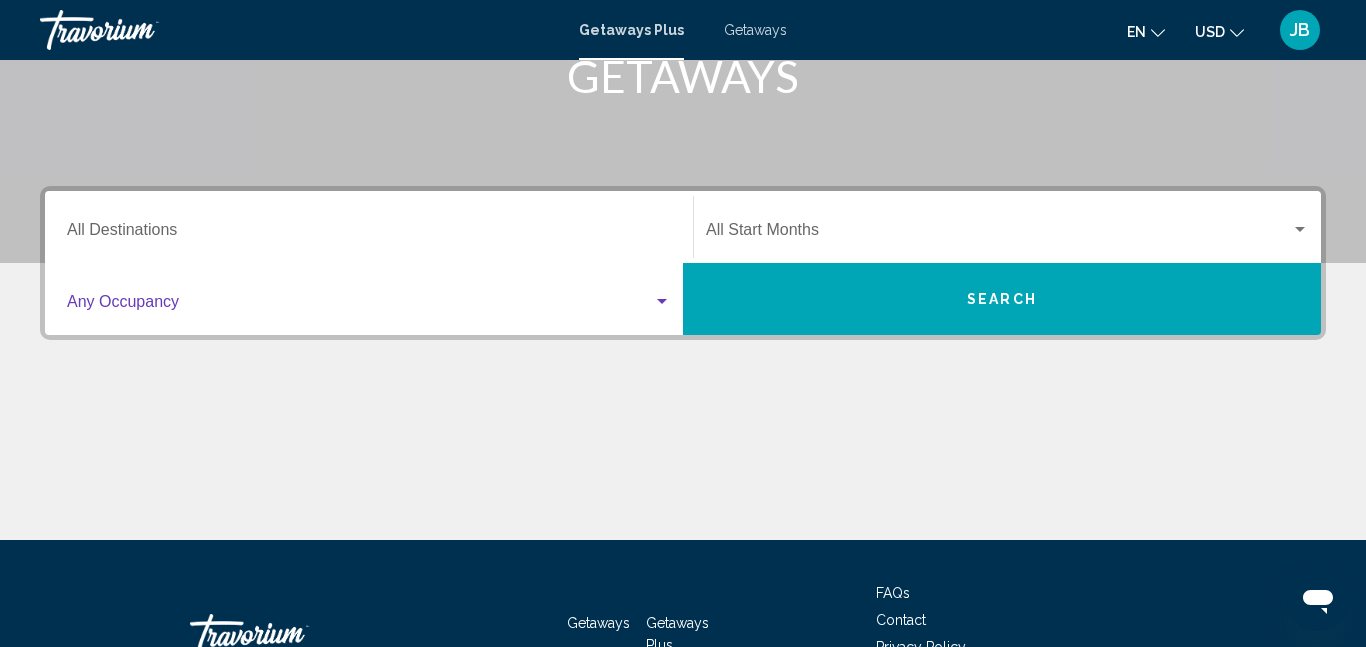 click at bounding box center [662, 301] 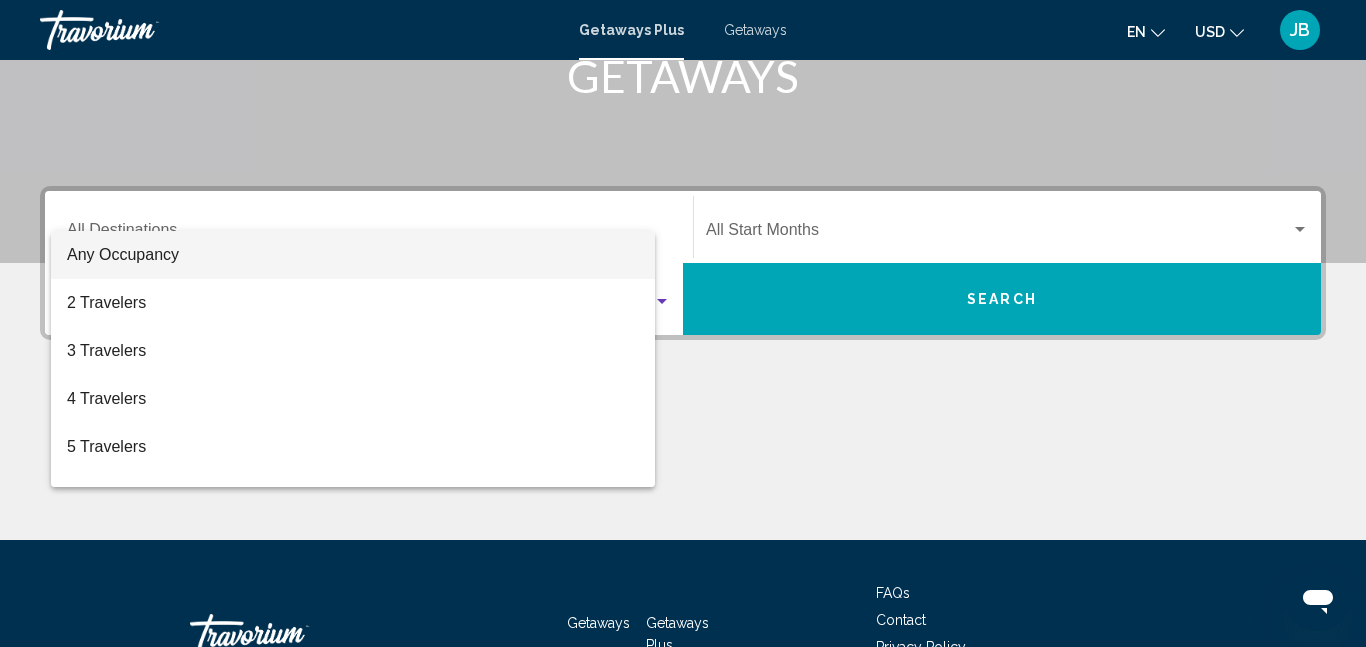 scroll, scrollTop: 458, scrollLeft: 0, axis: vertical 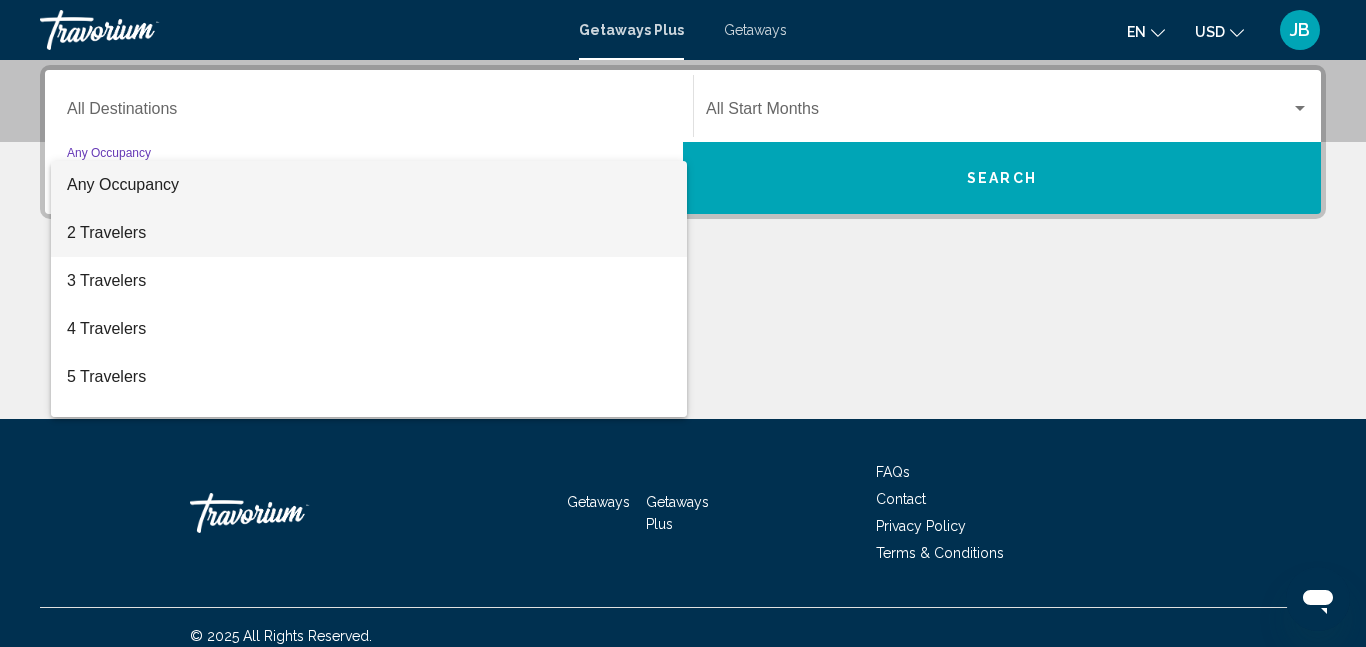 click on "2 Travelers" at bounding box center [369, 233] 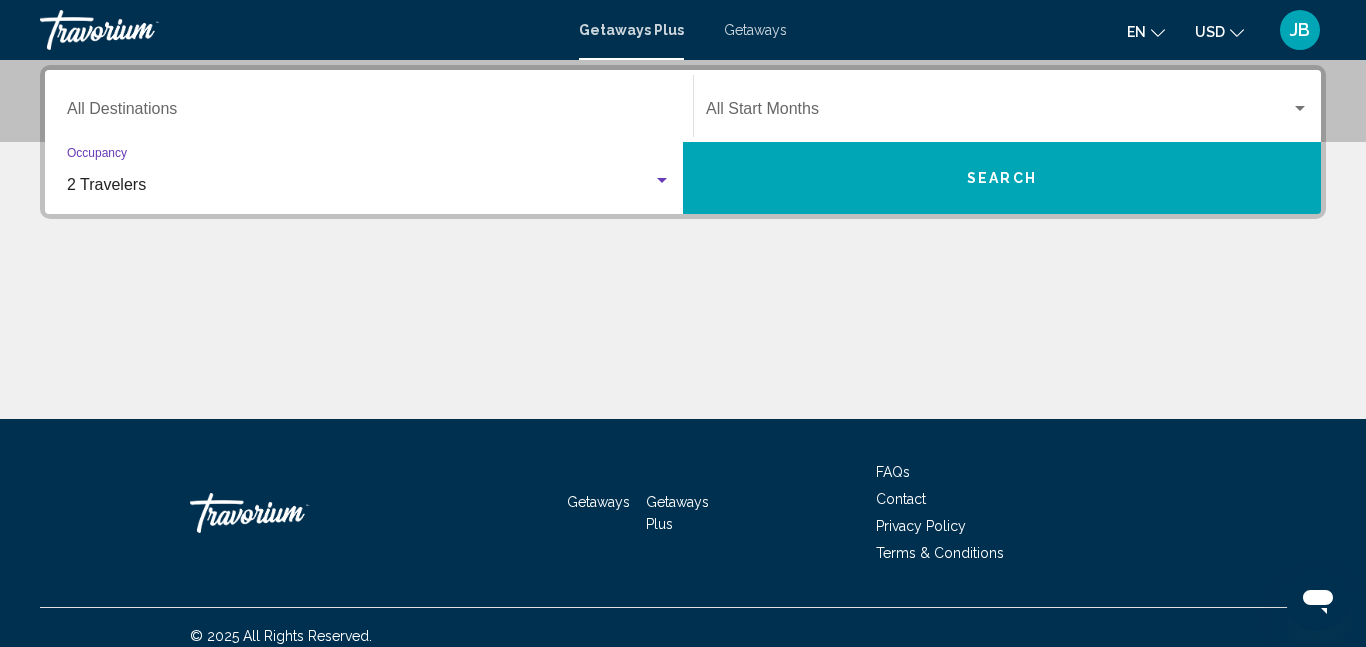 click on "Search" at bounding box center [1002, 179] 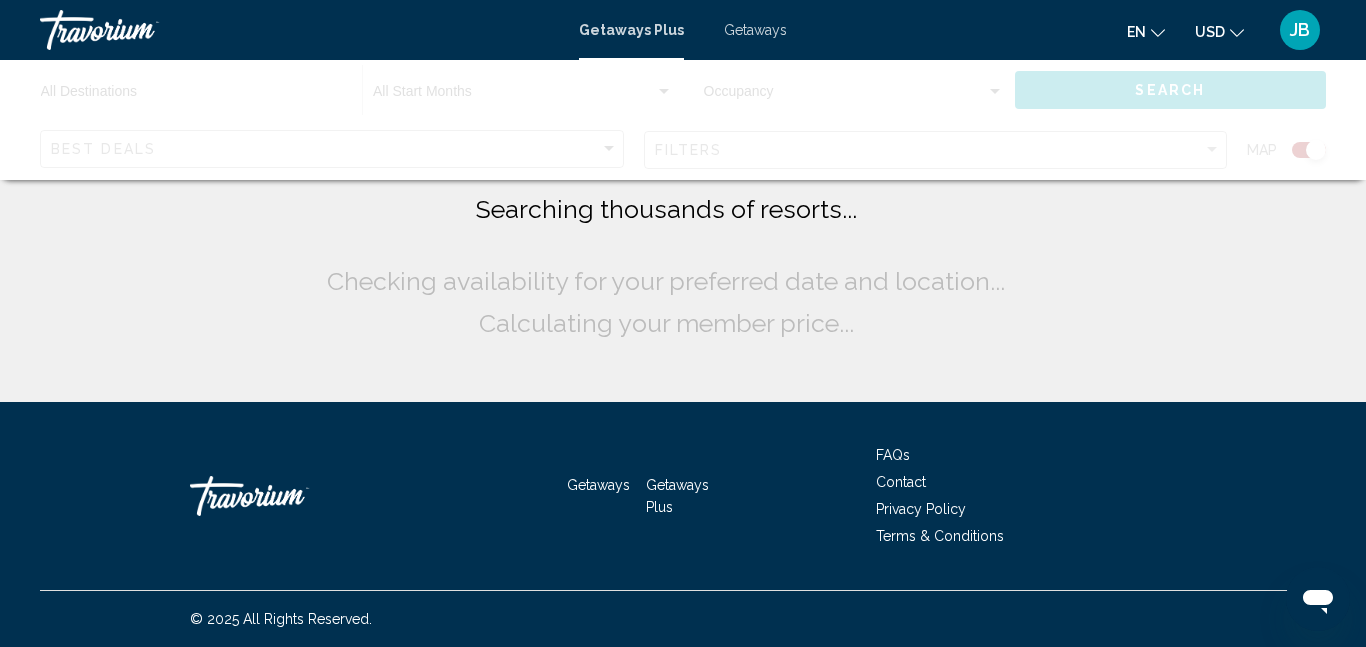 scroll, scrollTop: 0, scrollLeft: 0, axis: both 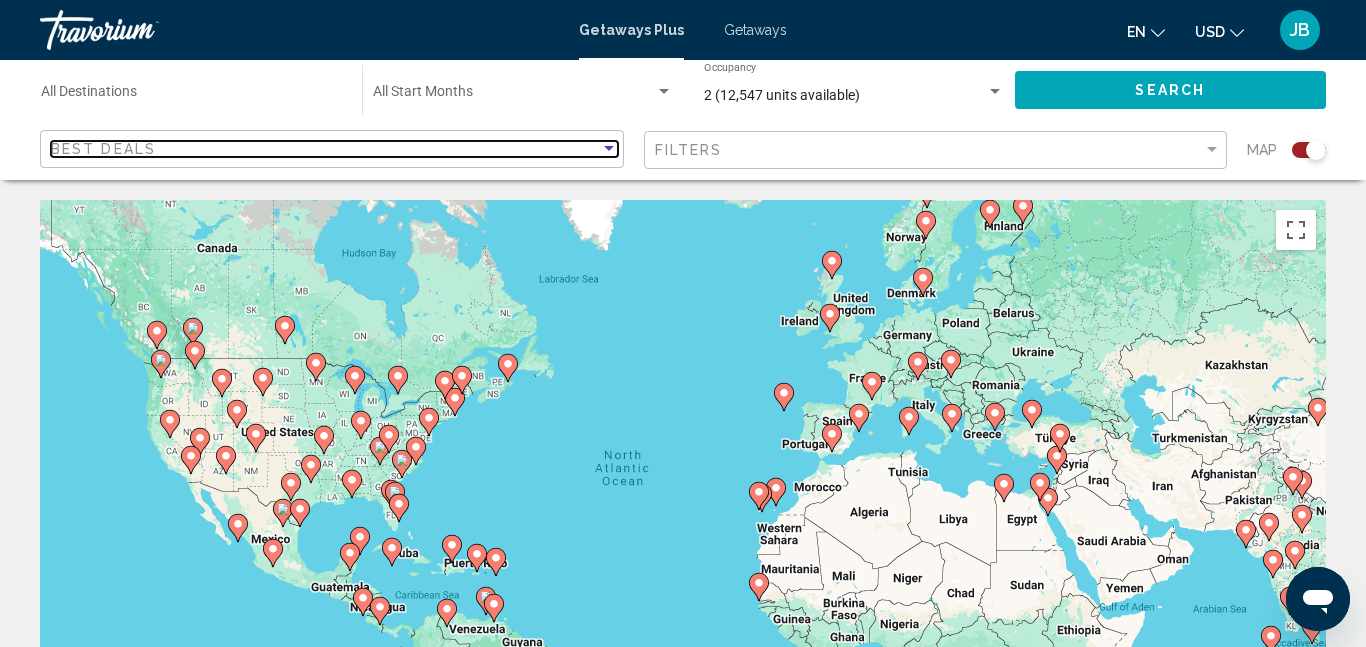 click at bounding box center [609, 149] 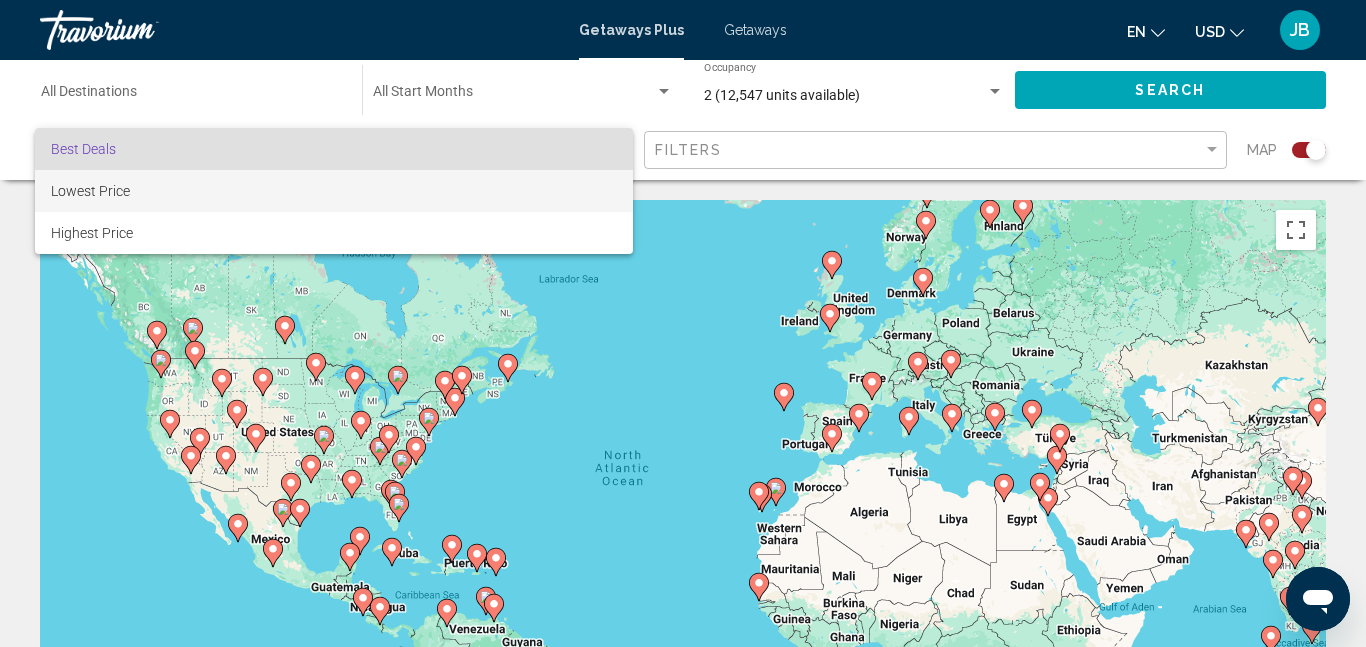 click on "Lowest Price" at bounding box center (334, 191) 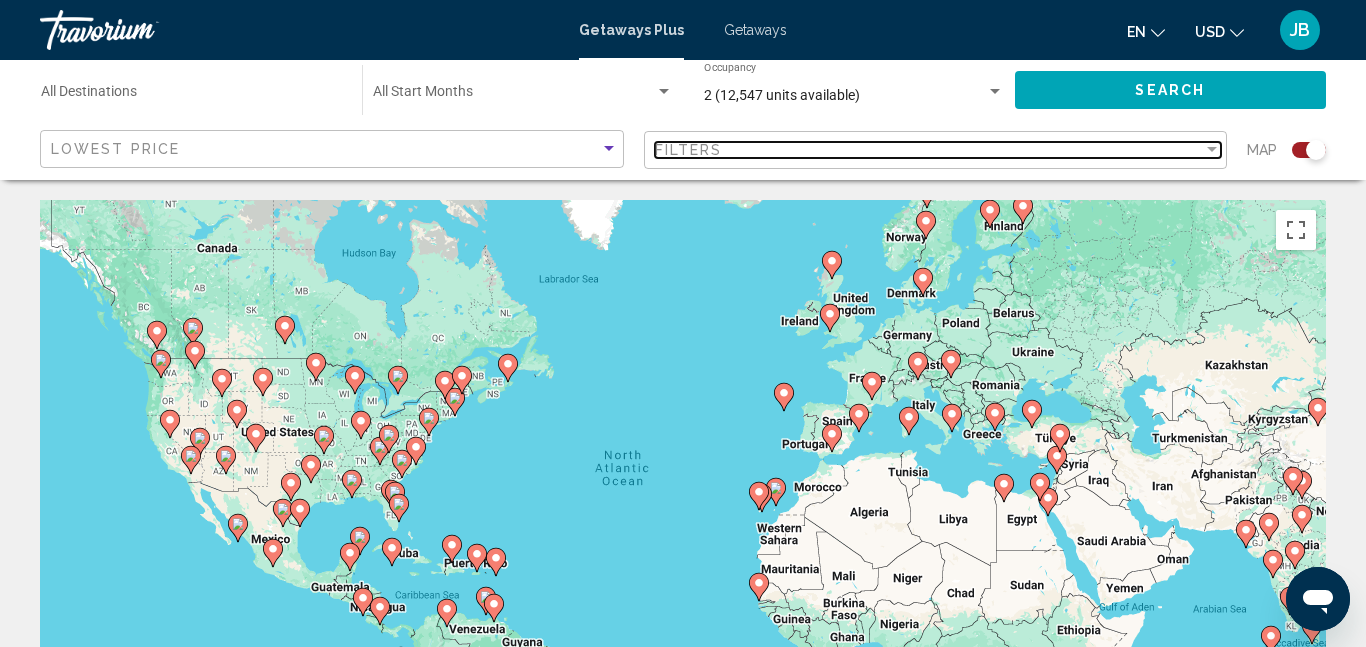 click at bounding box center [1212, 149] 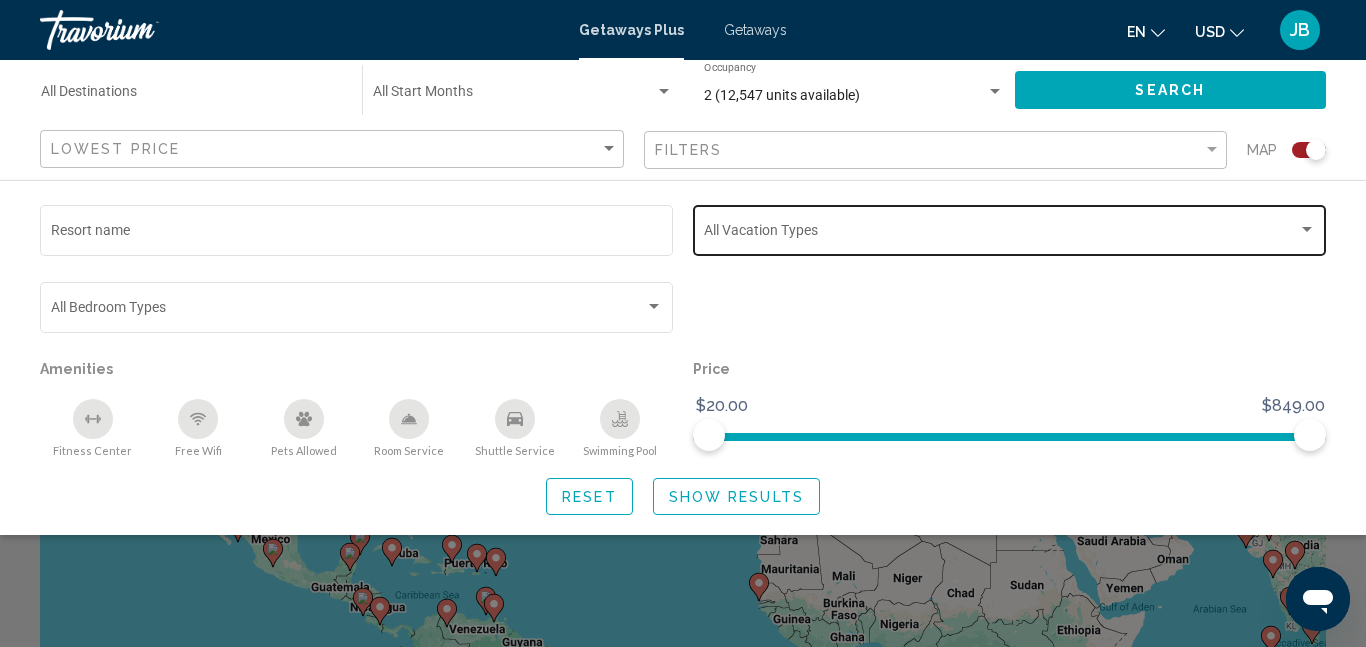 click at bounding box center [1307, 230] 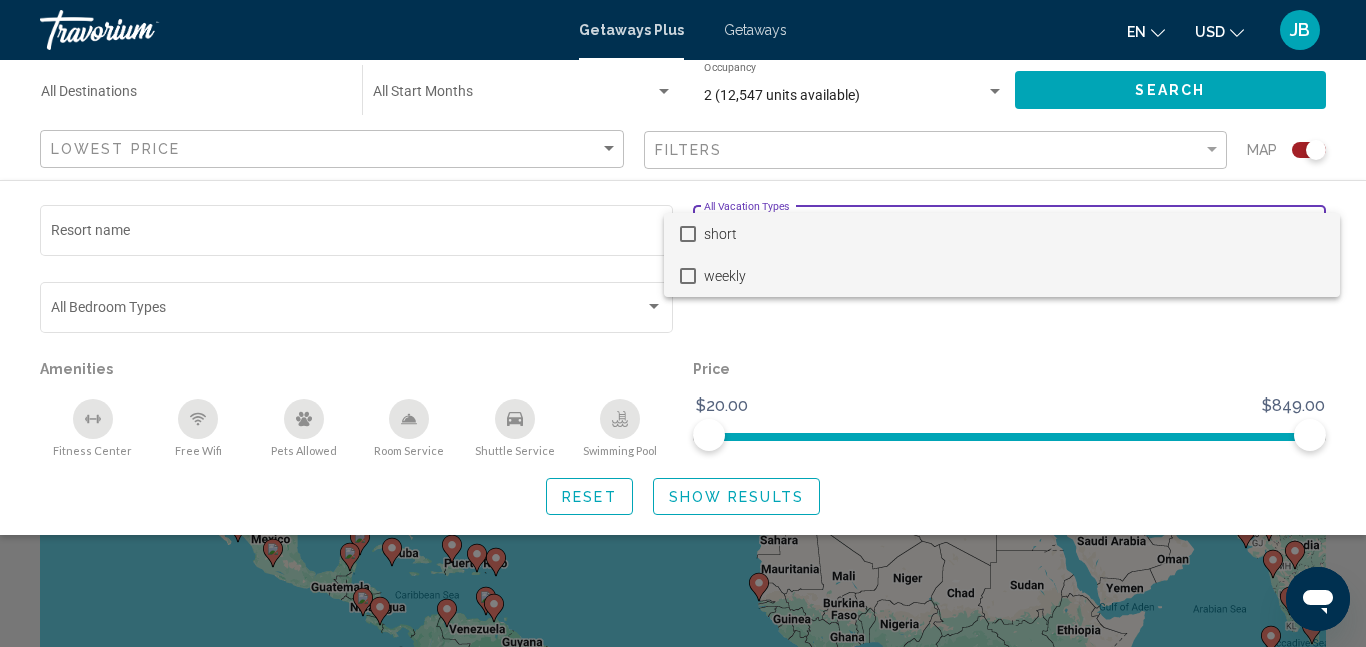 drag, startPoint x: 1217, startPoint y: 258, endPoint x: 1203, endPoint y: 232, distance: 29.529646 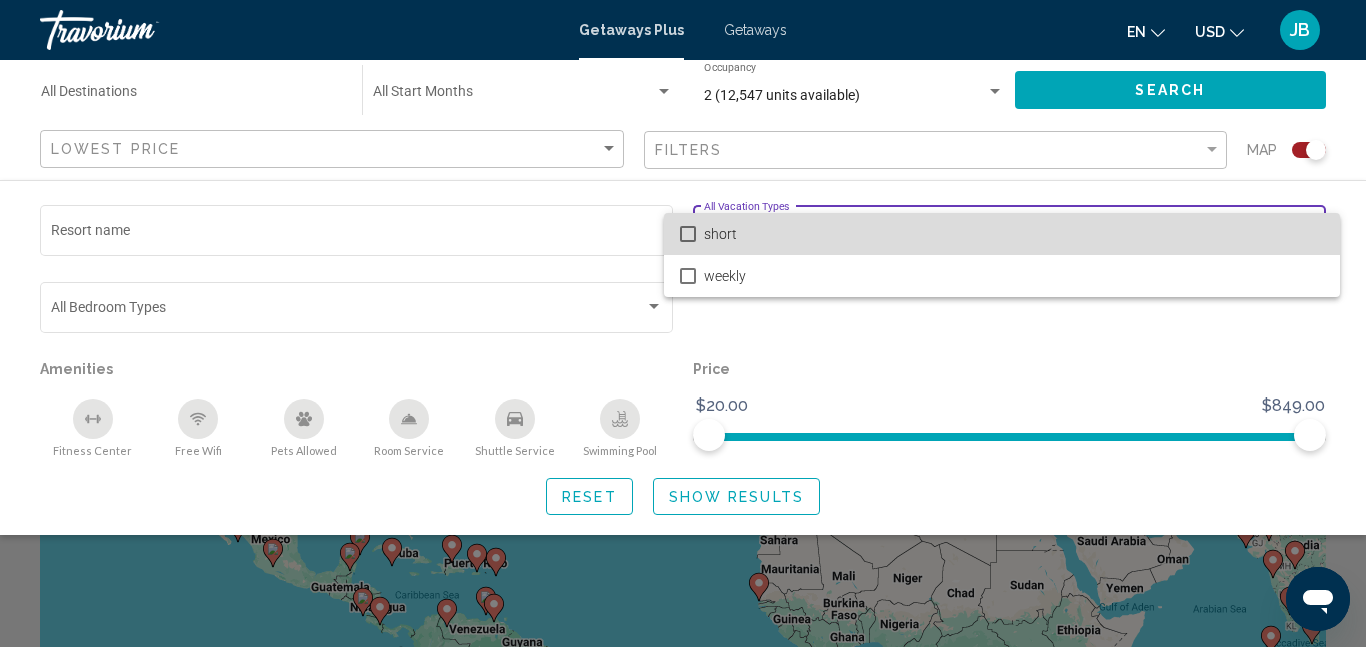 click on "short" at bounding box center [1014, 234] 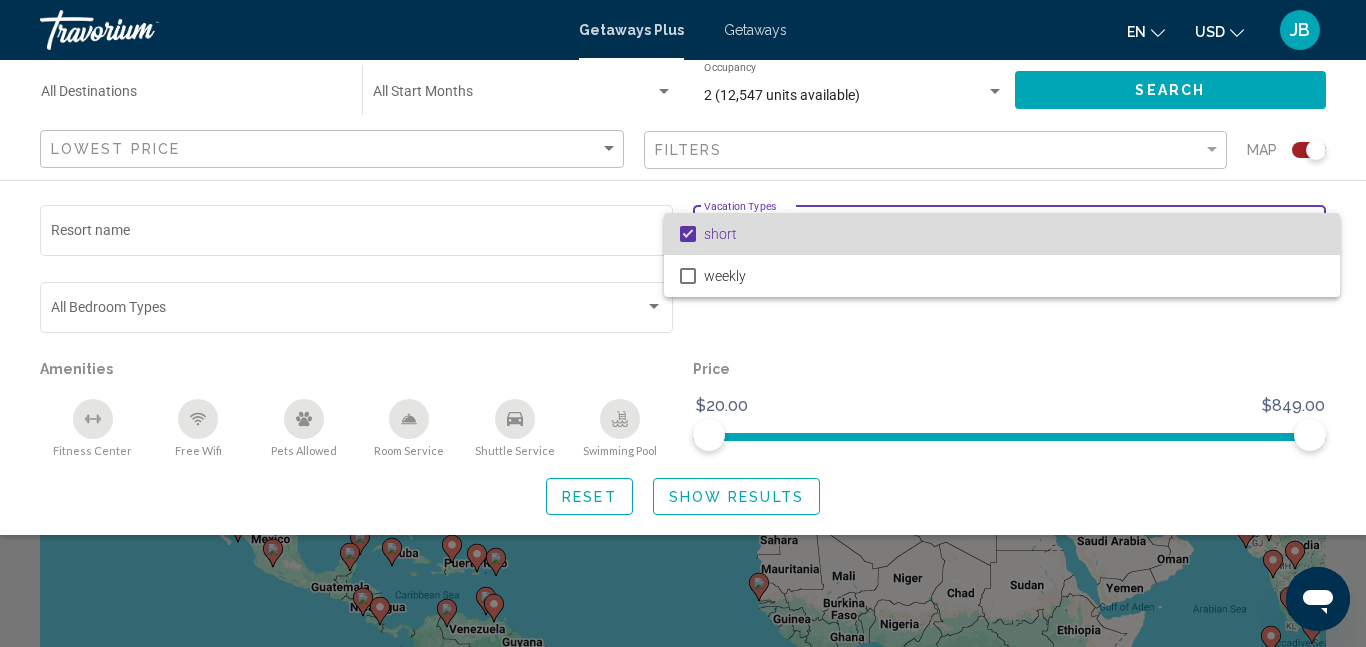 click on "short" at bounding box center (1014, 234) 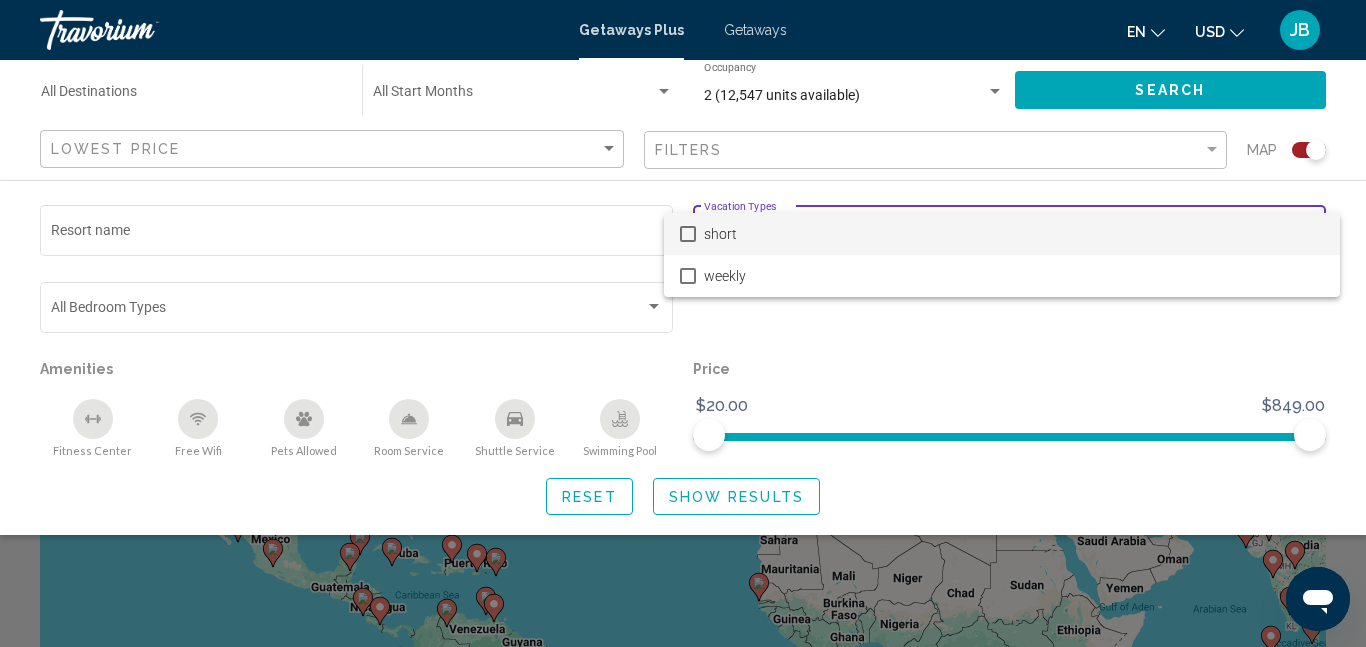 click at bounding box center [683, 323] 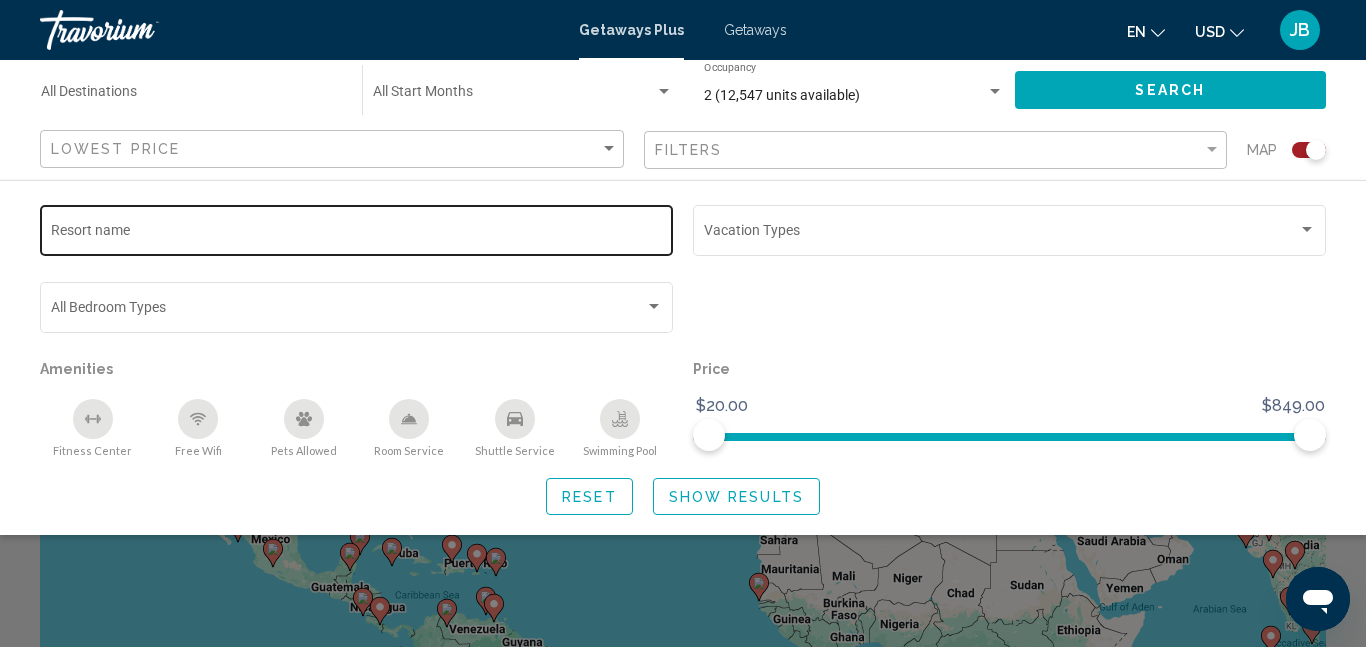 click on "Resort name" at bounding box center (357, 234) 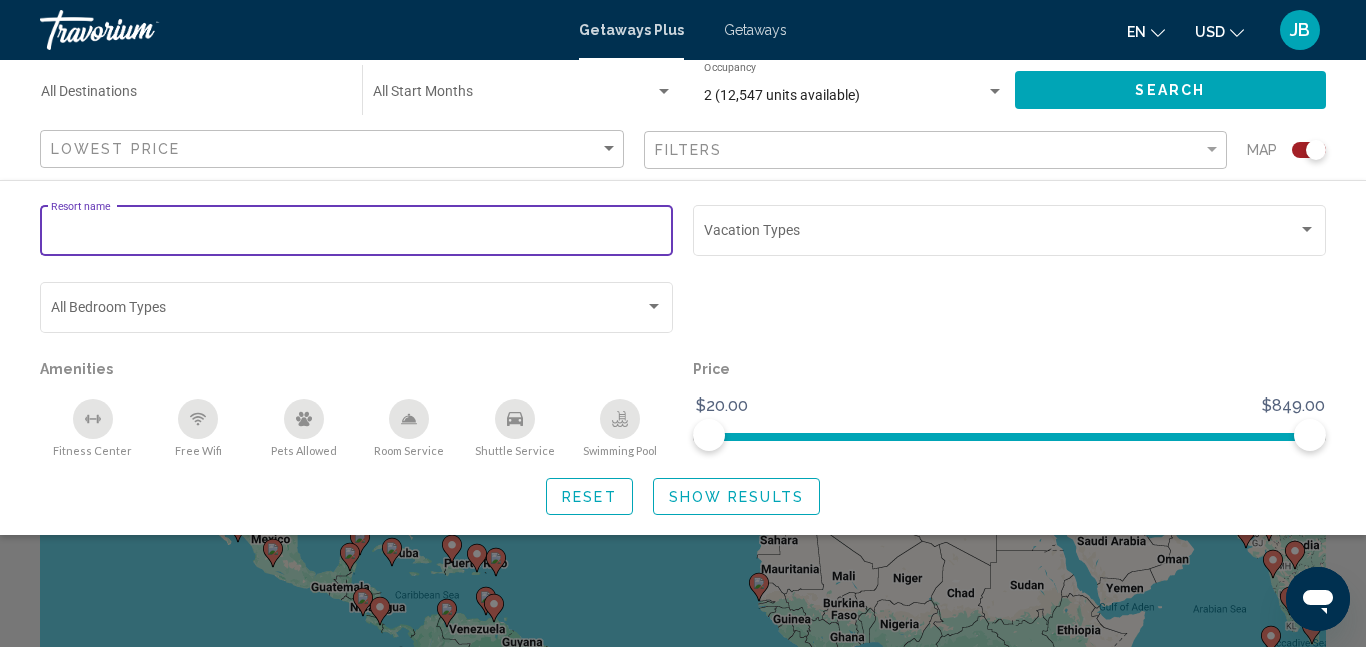 click on "Resort name" at bounding box center (357, 234) 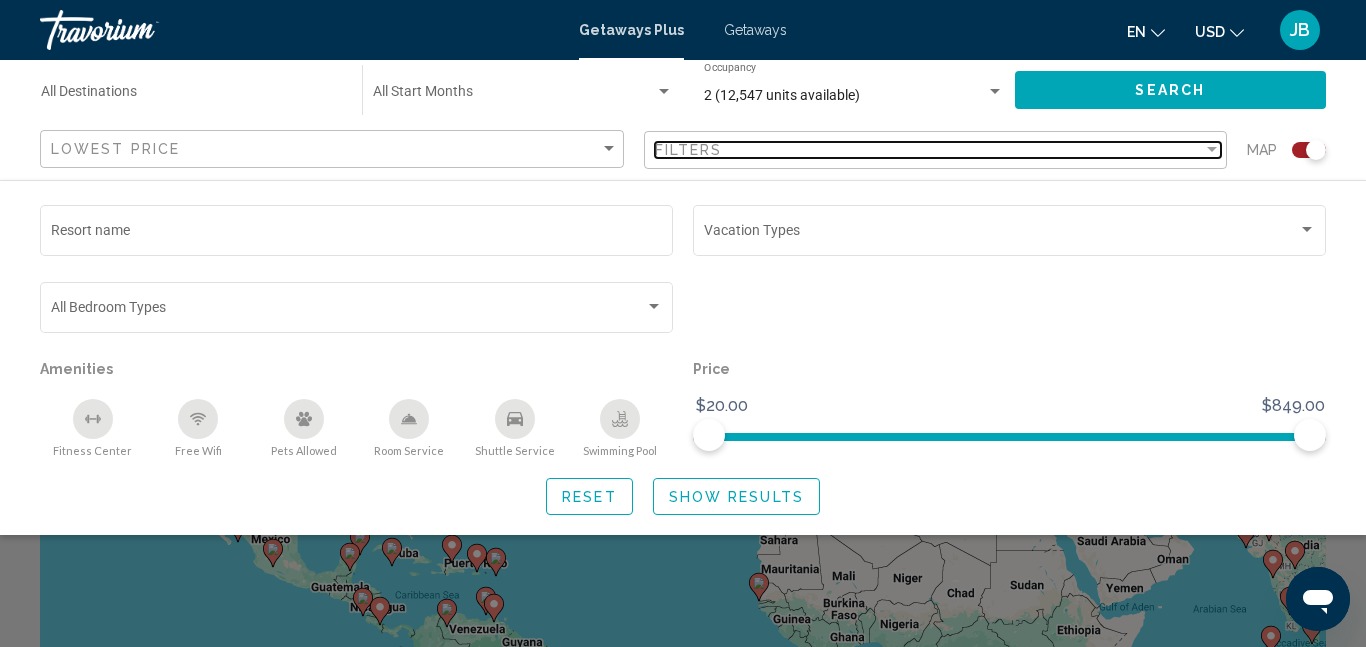 click at bounding box center [1212, 149] 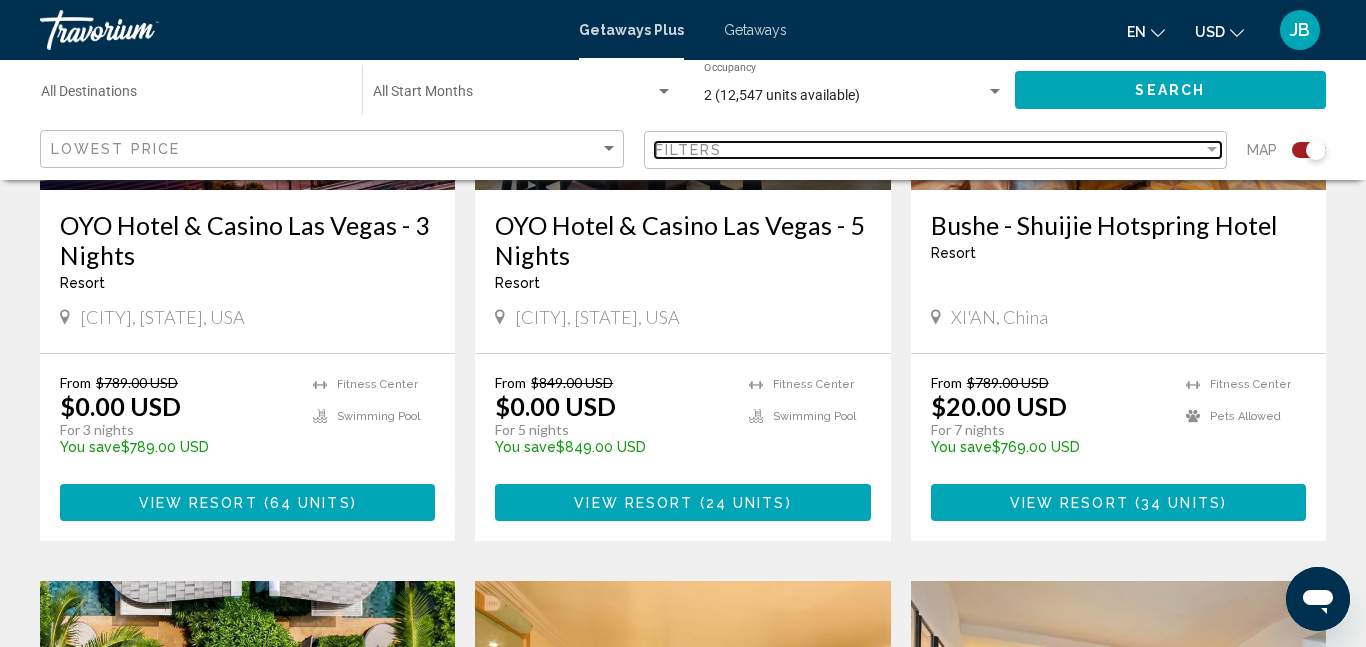 scroll, scrollTop: 1014, scrollLeft: 0, axis: vertical 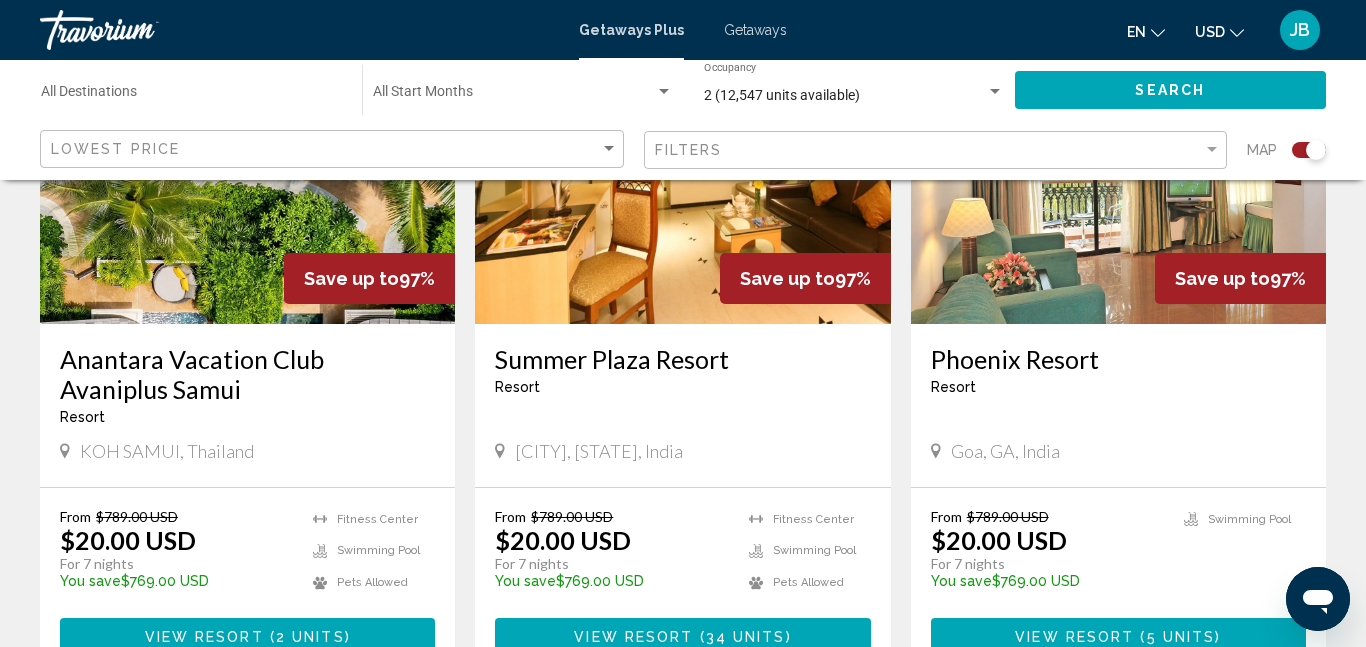 drag, startPoint x: 1337, startPoint y: 287, endPoint x: 1319, endPoint y: 83, distance: 204.79257 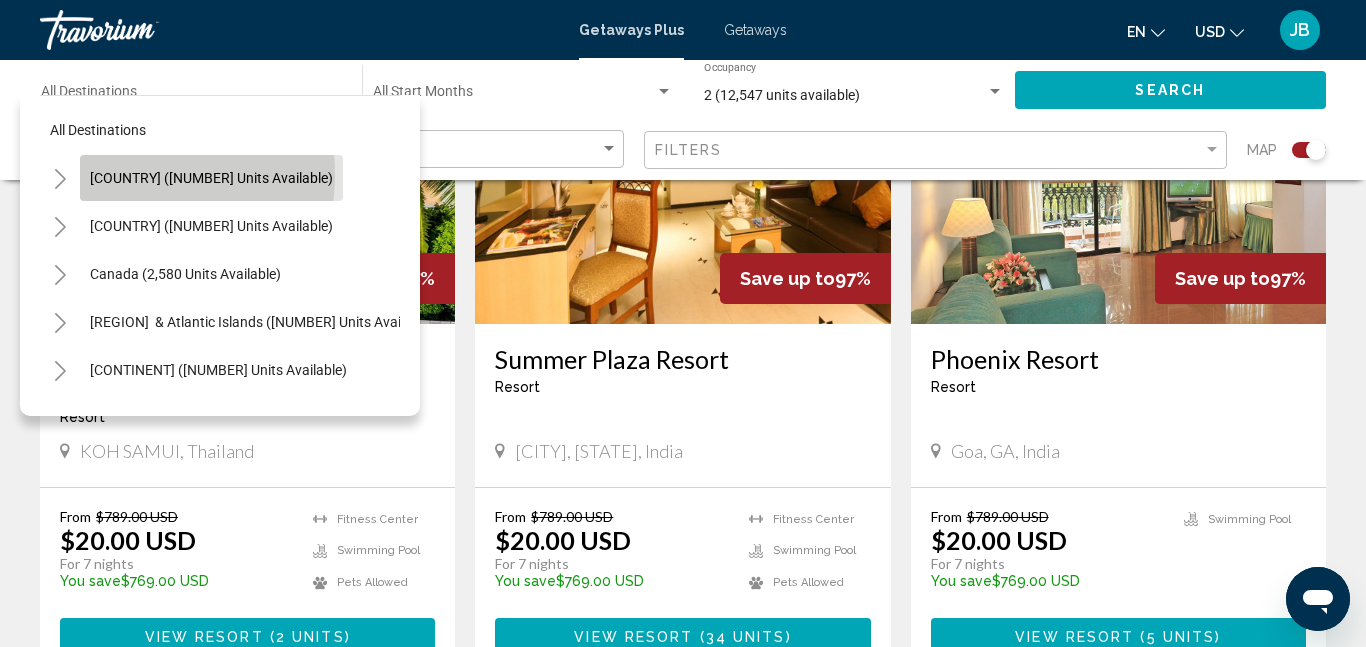 click on "United States ([NUMBER] units available)" 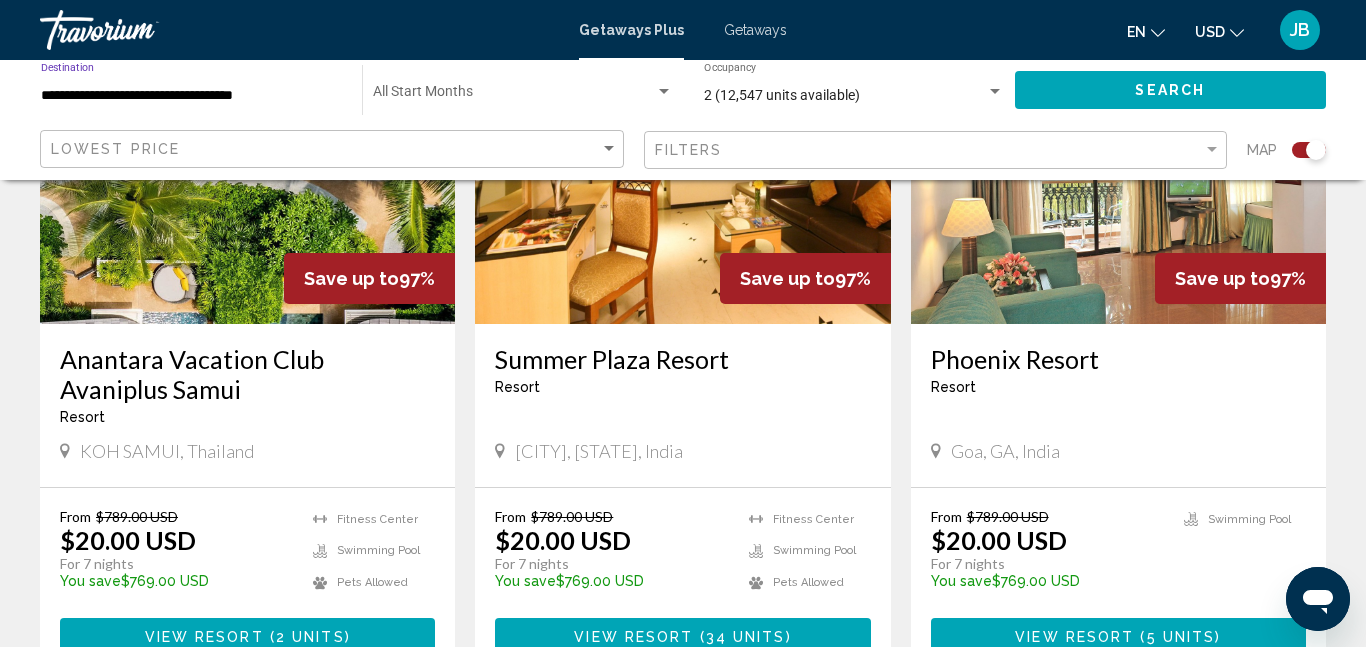 click on "Search" 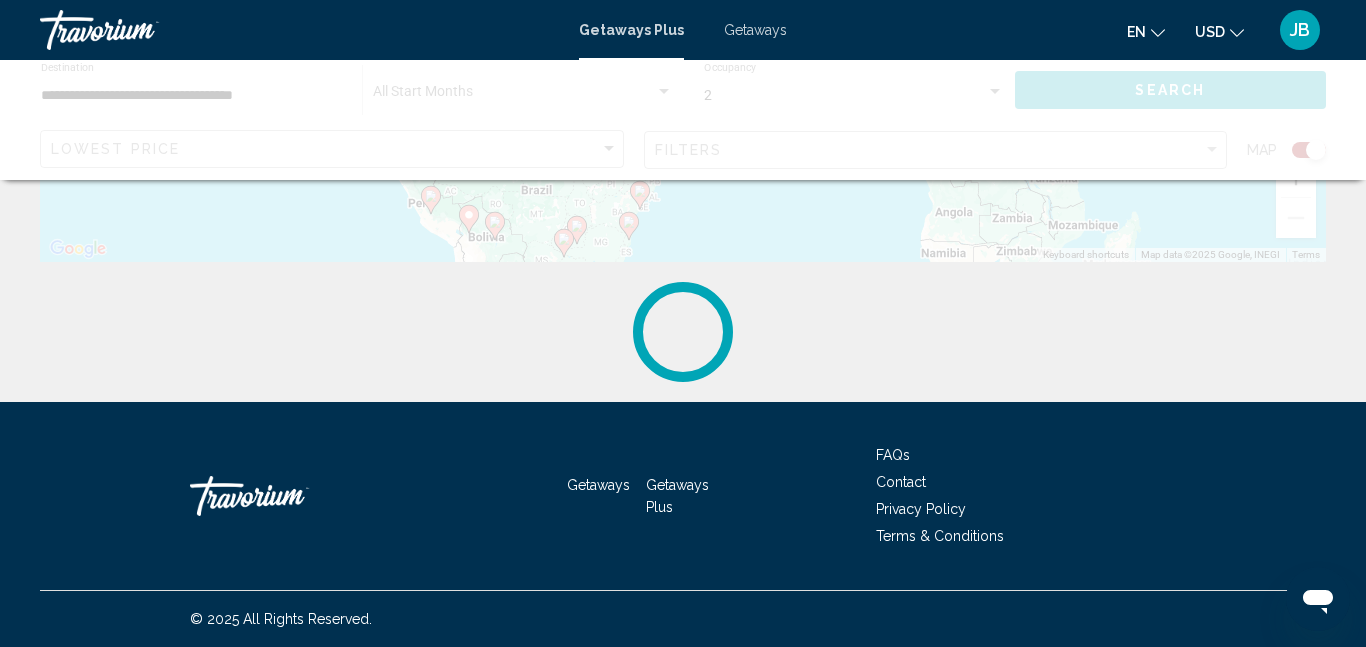 scroll, scrollTop: 0, scrollLeft: 0, axis: both 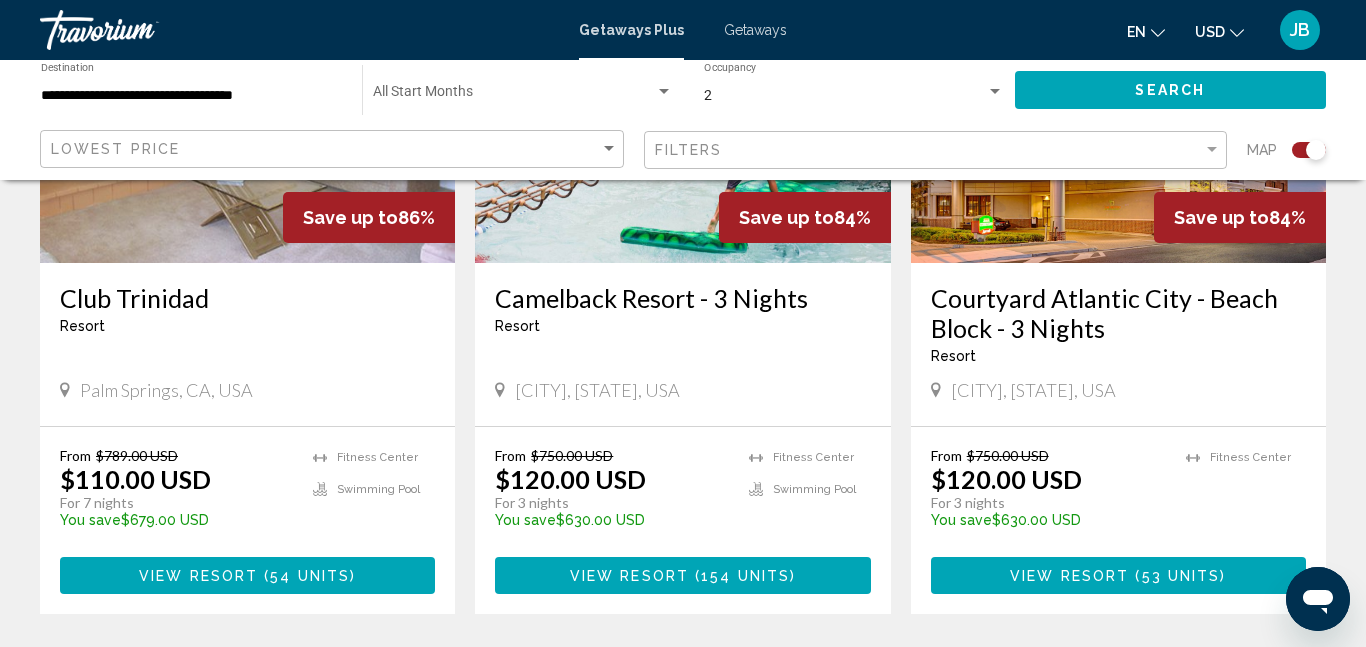 click on "View Resort" at bounding box center (198, 576) 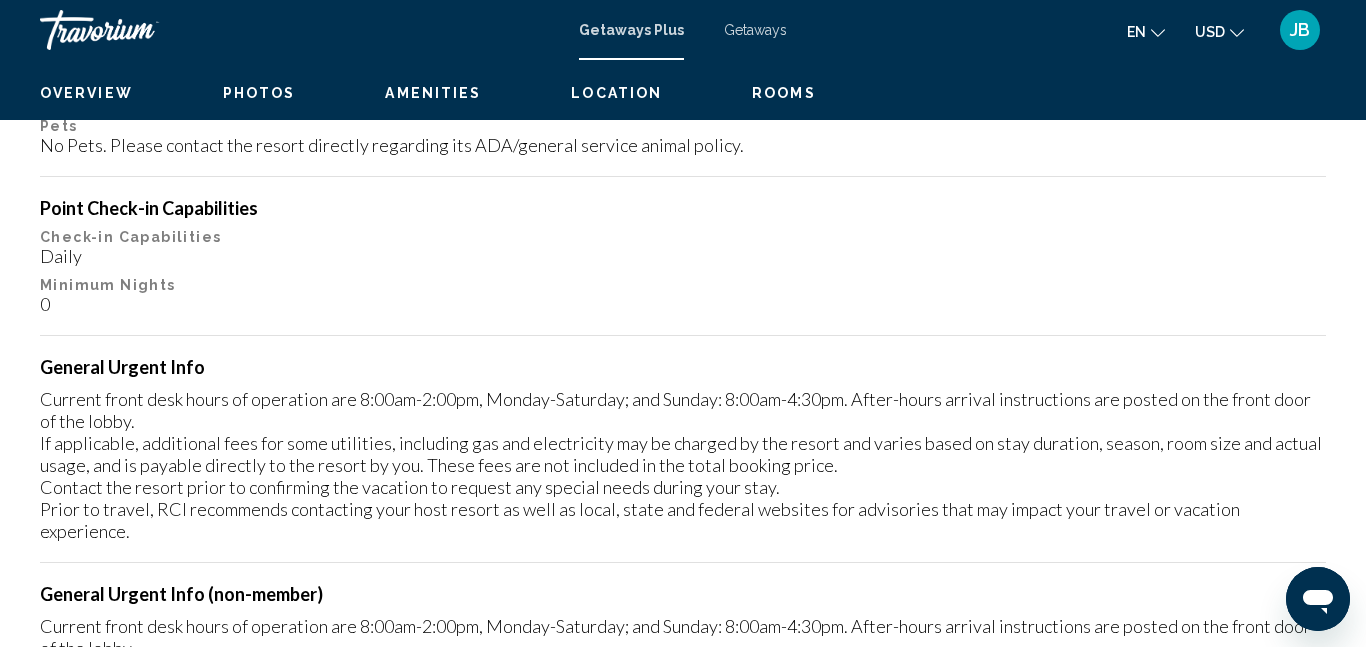 scroll, scrollTop: 212, scrollLeft: 0, axis: vertical 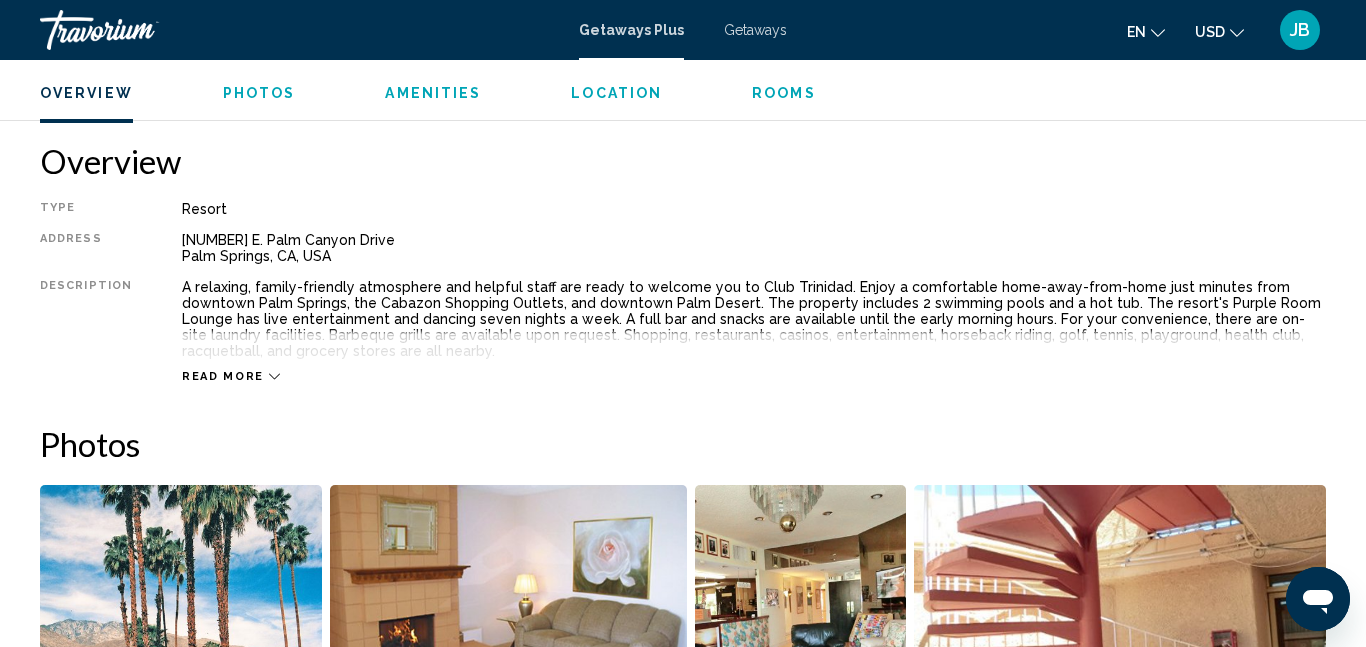 click 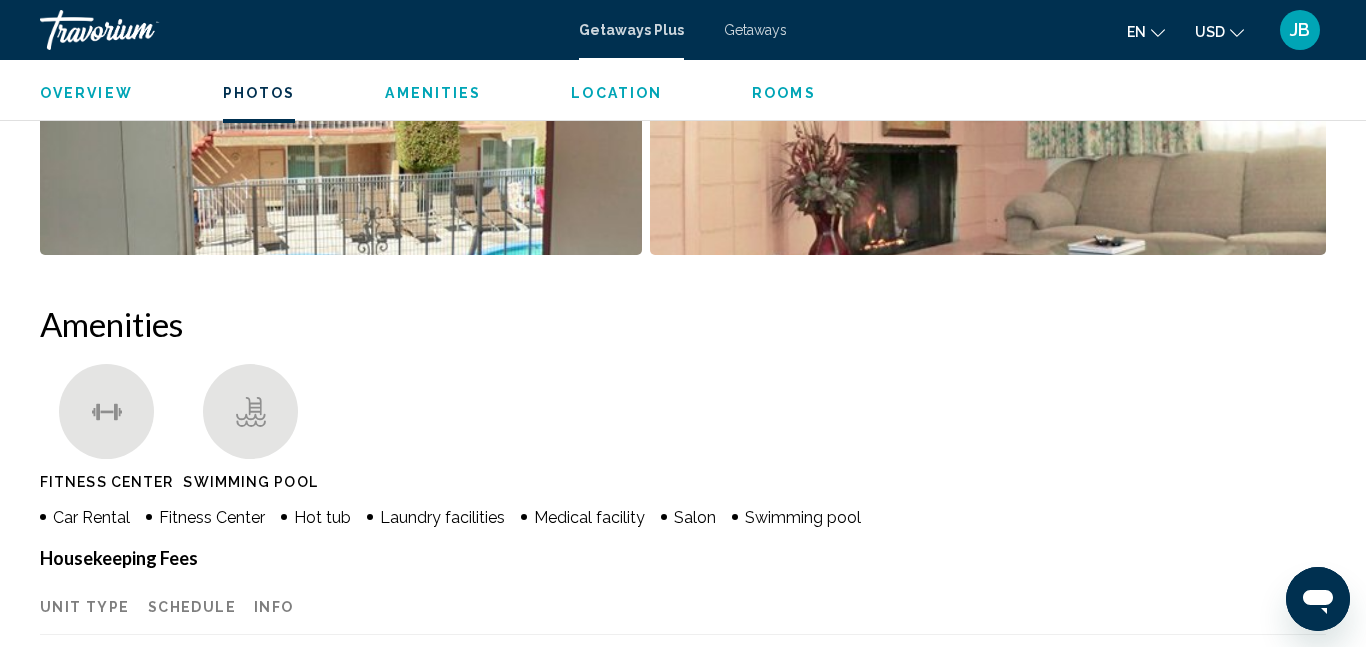 scroll, scrollTop: 1812, scrollLeft: 0, axis: vertical 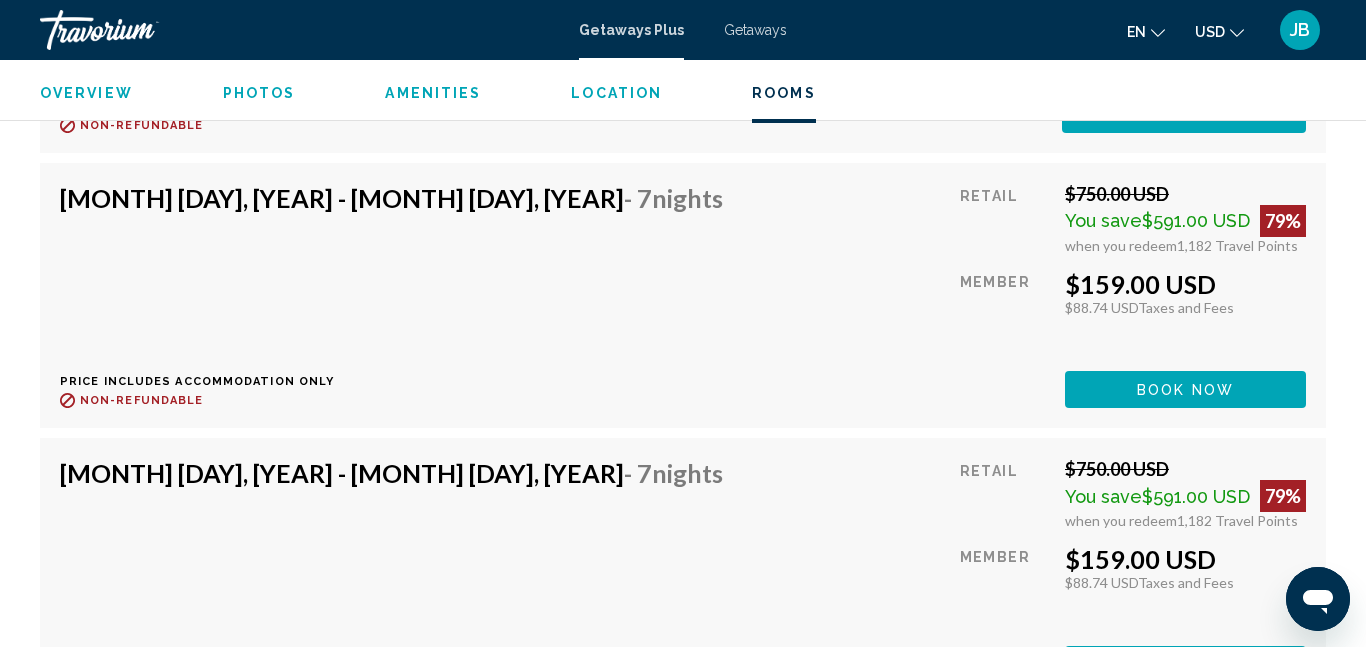 drag, startPoint x: 1365, startPoint y: 274, endPoint x: 1348, endPoint y: 246, distance: 32.75668 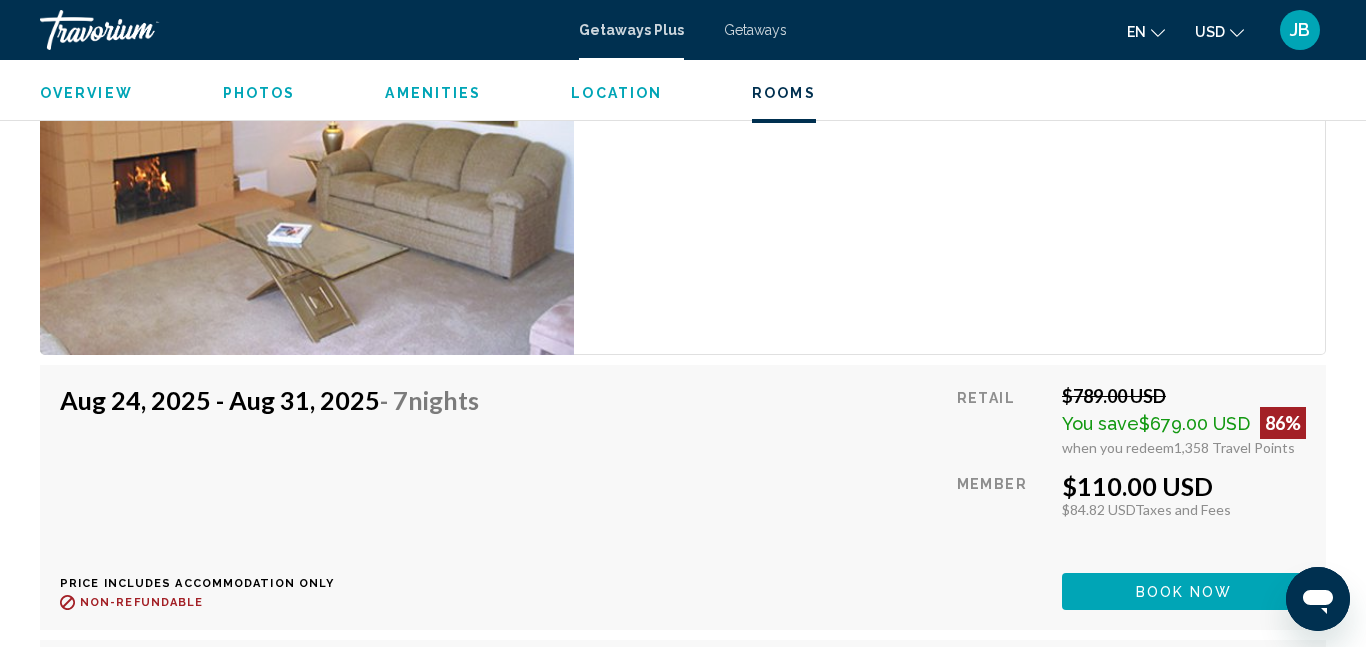 scroll, scrollTop: 4095, scrollLeft: 0, axis: vertical 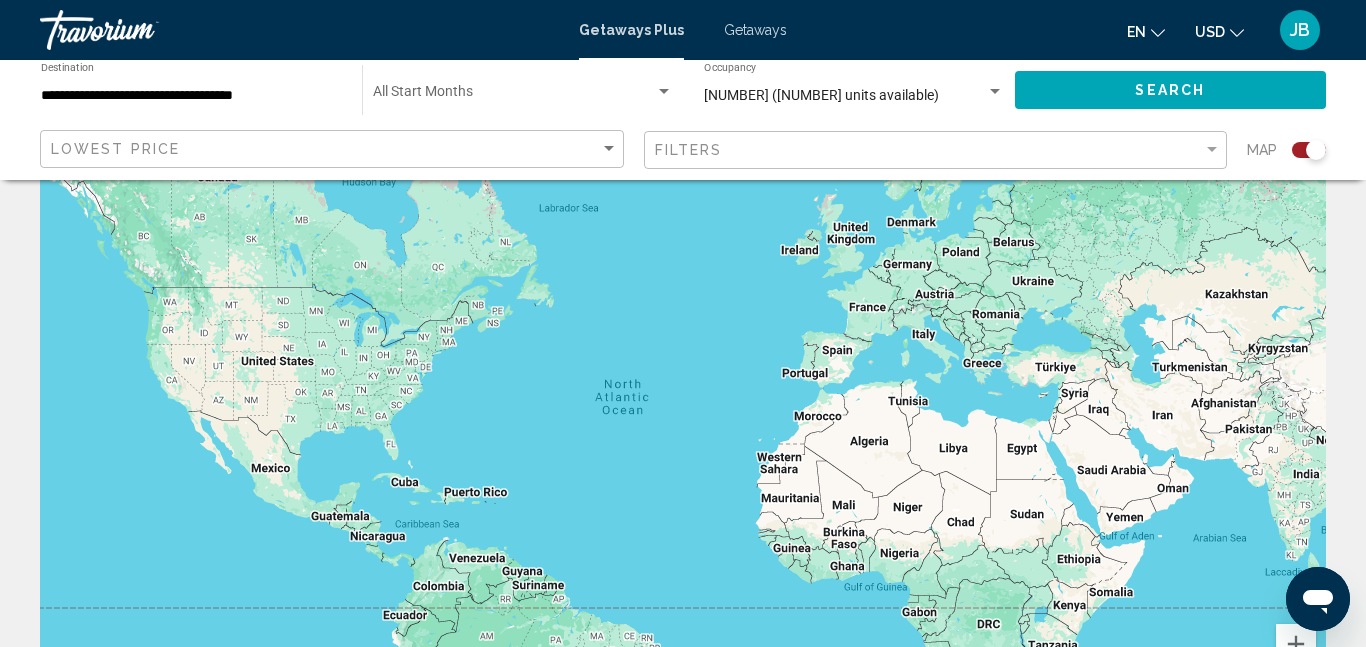drag, startPoint x: 1365, startPoint y: 95, endPoint x: 1365, endPoint y: 113, distance: 18 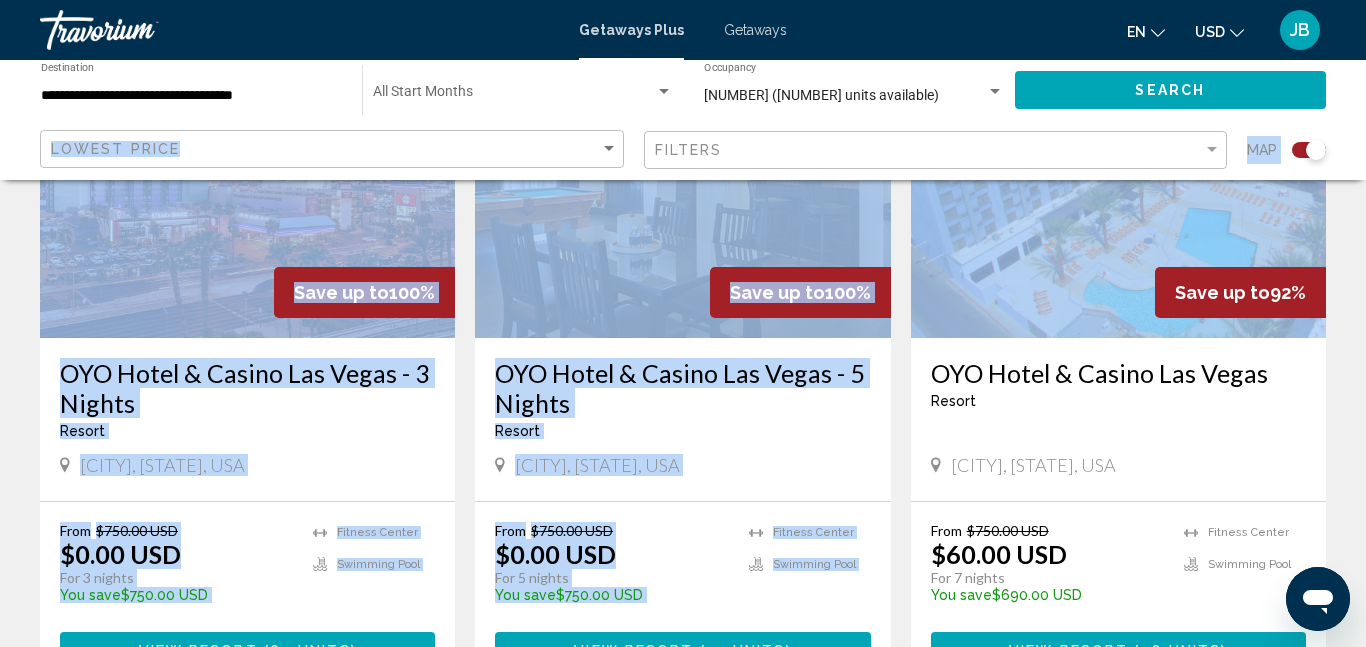 scroll, scrollTop: 891, scrollLeft: 0, axis: vertical 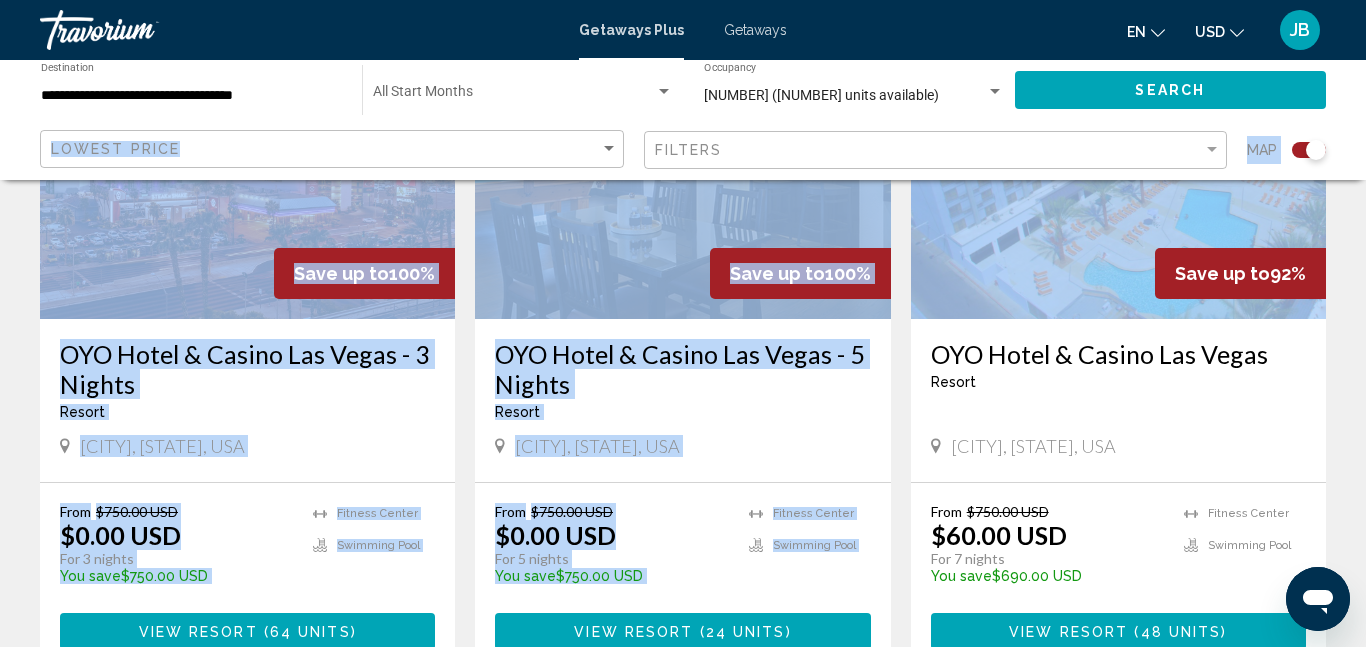 drag, startPoint x: 1364, startPoint y: 73, endPoint x: 1365, endPoint y: 198, distance: 125.004 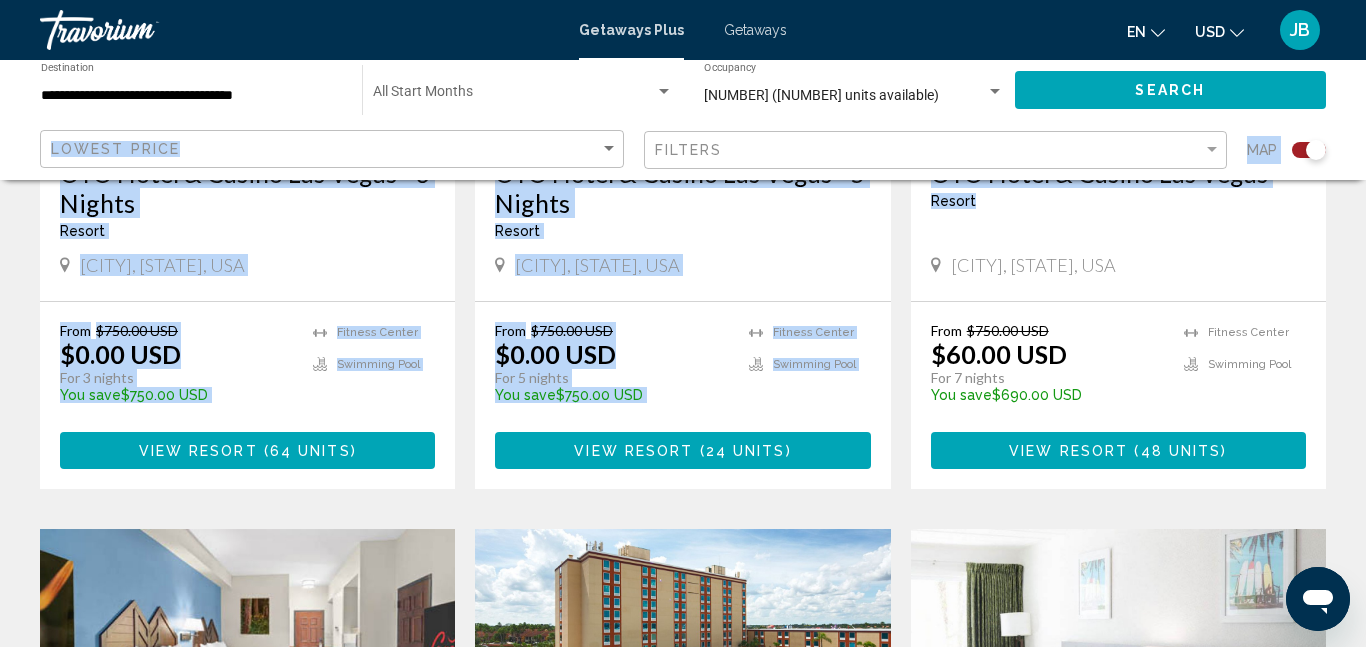 drag, startPoint x: 1365, startPoint y: 65, endPoint x: 1365, endPoint y: 213, distance: 148 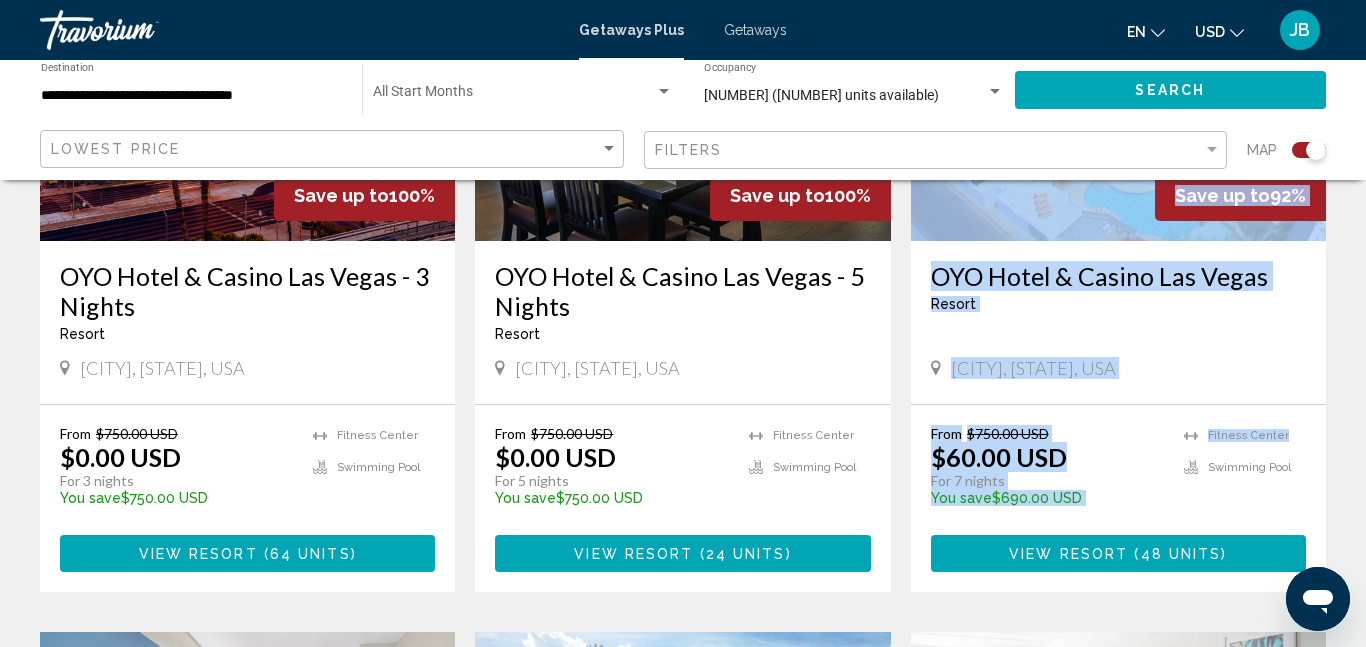 drag, startPoint x: 1365, startPoint y: 231, endPoint x: 1365, endPoint y: 200, distance: 31 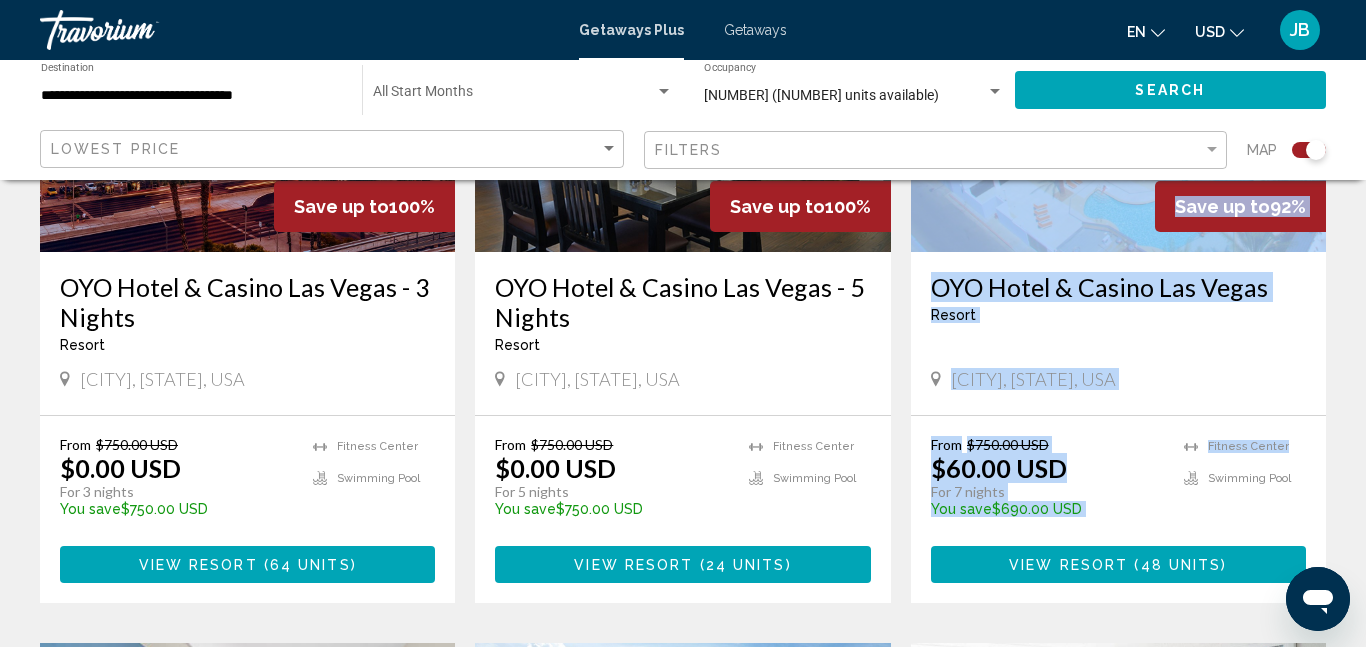 scroll, scrollTop: 964, scrollLeft: 0, axis: vertical 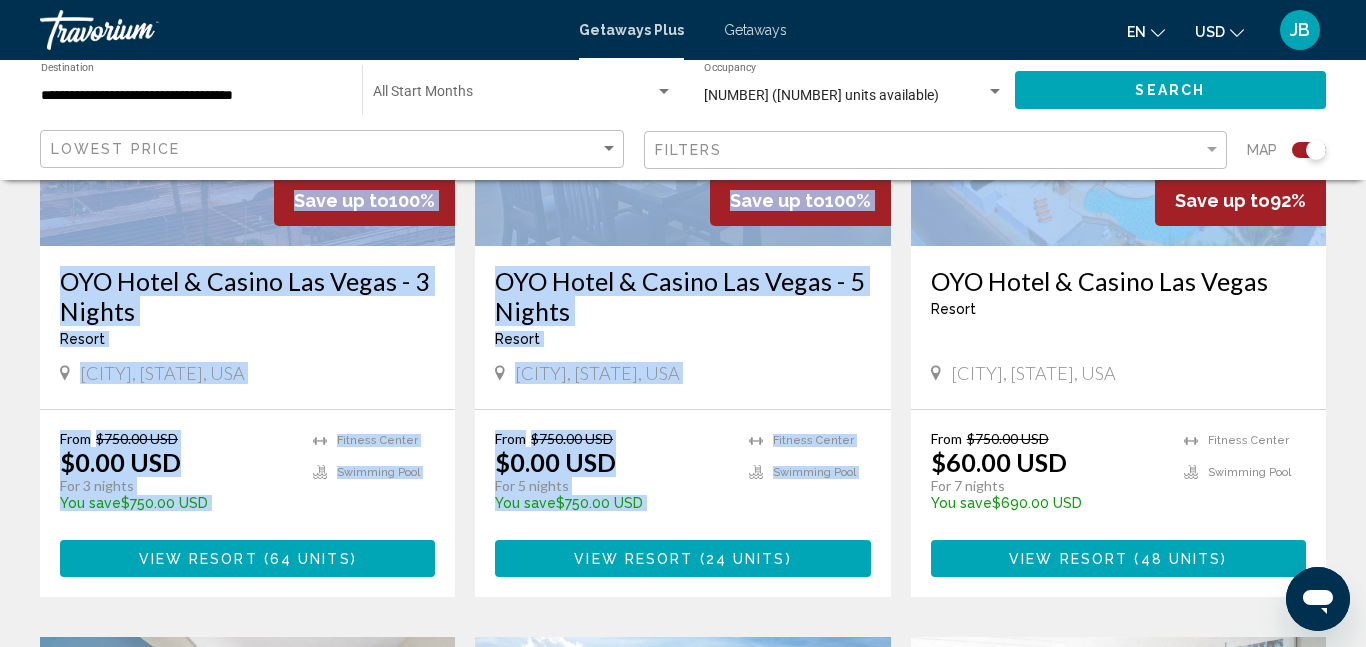 click on "**********" 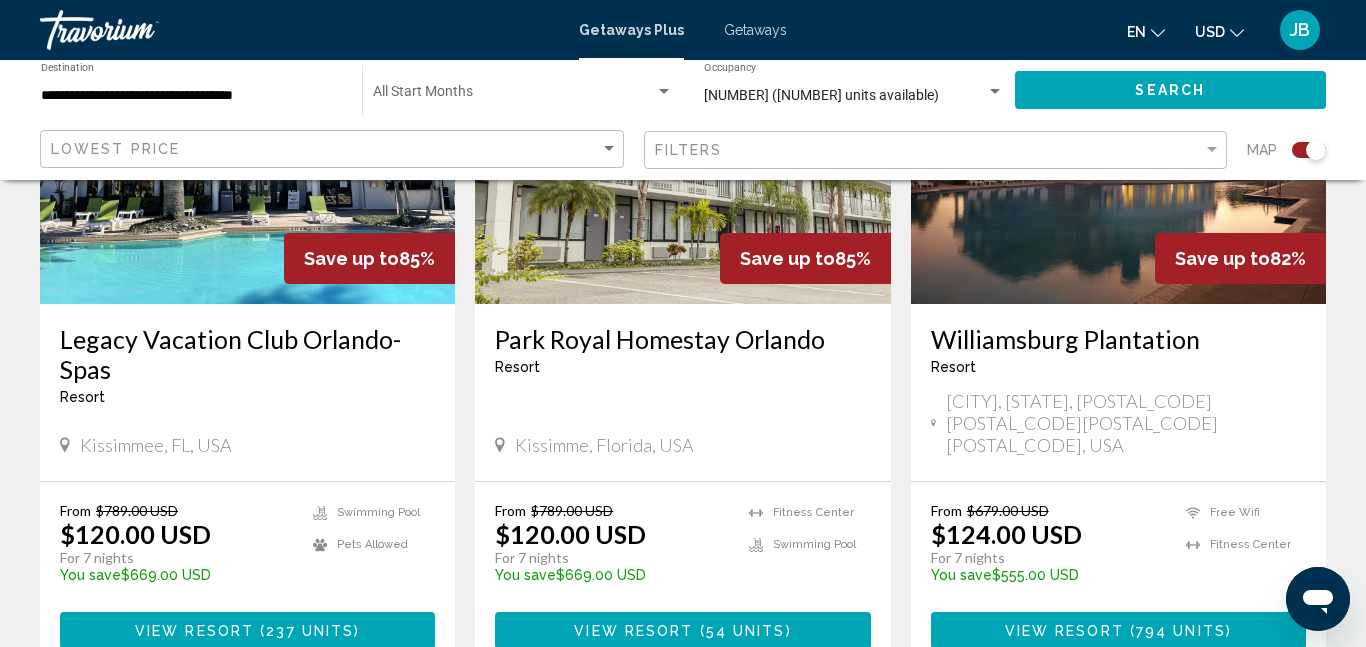scroll, scrollTop: 3044, scrollLeft: 0, axis: vertical 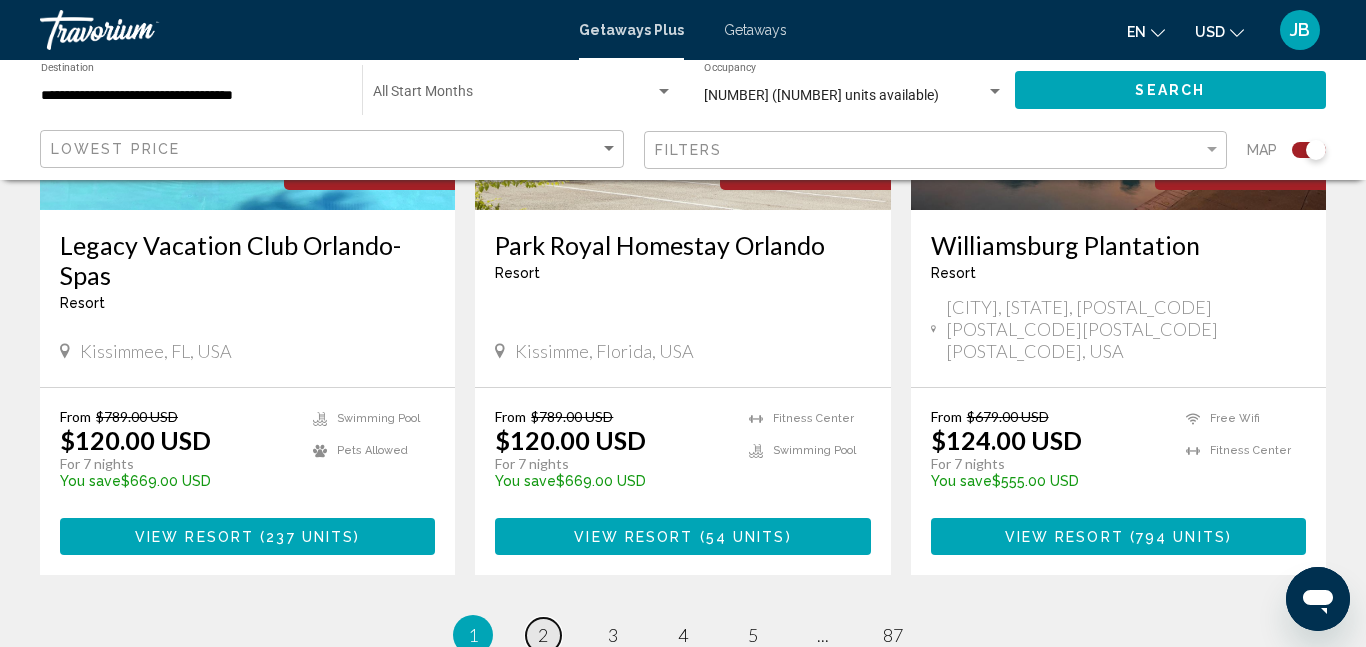 click on "2" at bounding box center (543, 635) 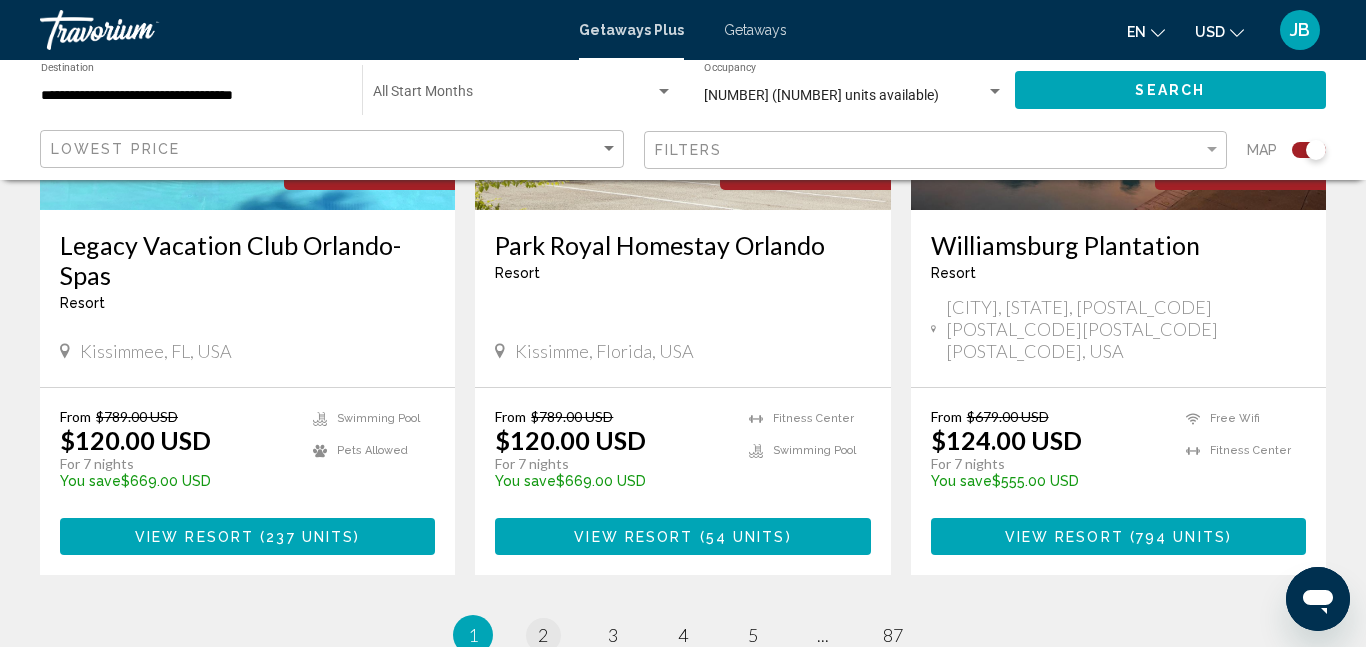 scroll, scrollTop: 0, scrollLeft: 0, axis: both 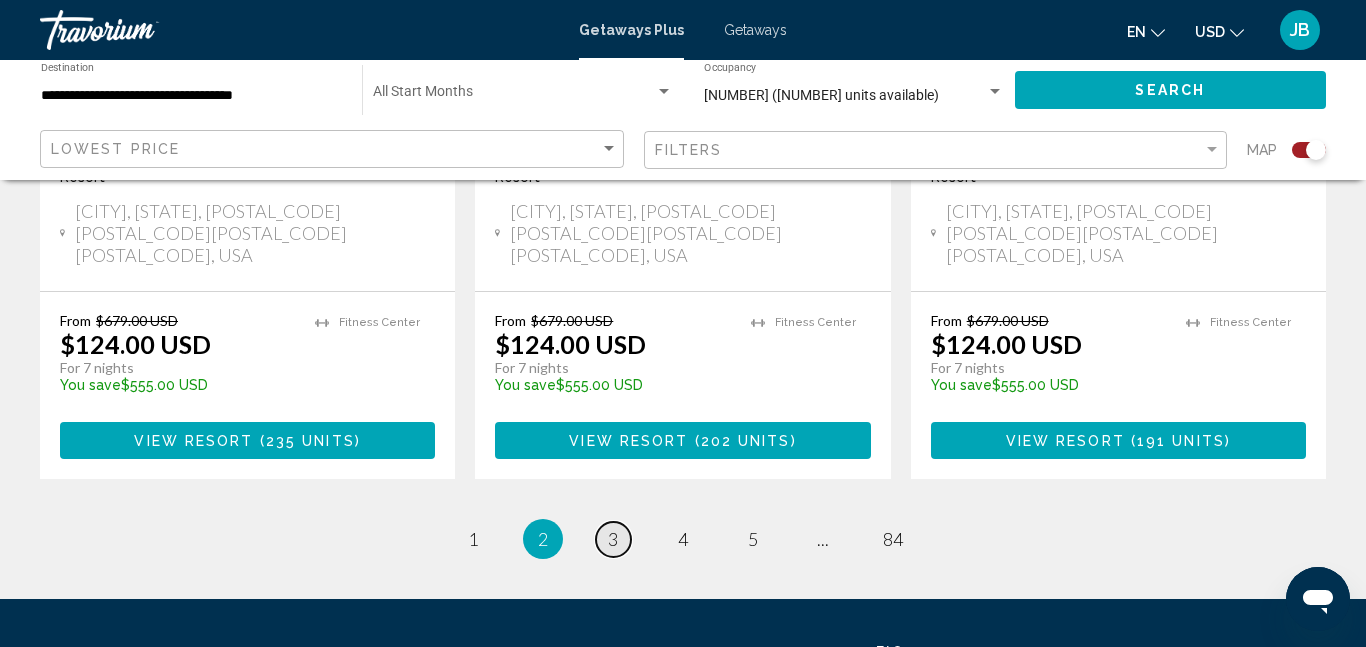 click on "3" at bounding box center (613, 539) 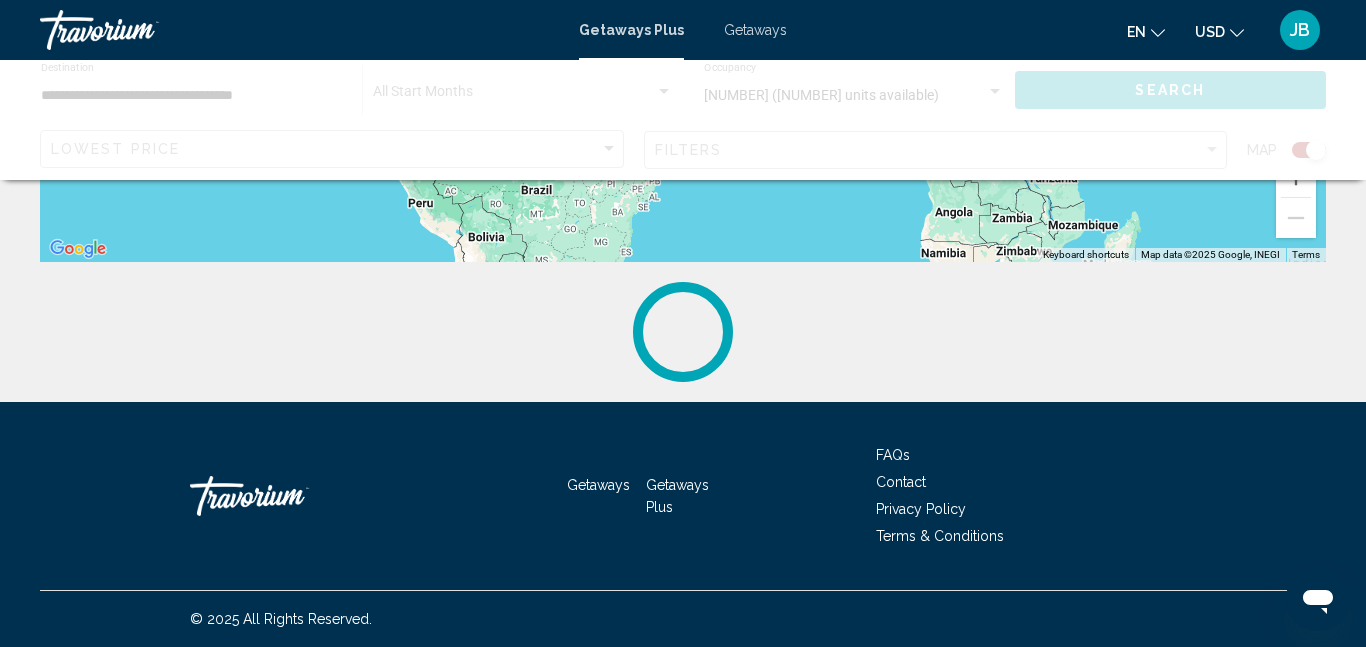 scroll, scrollTop: 0, scrollLeft: 0, axis: both 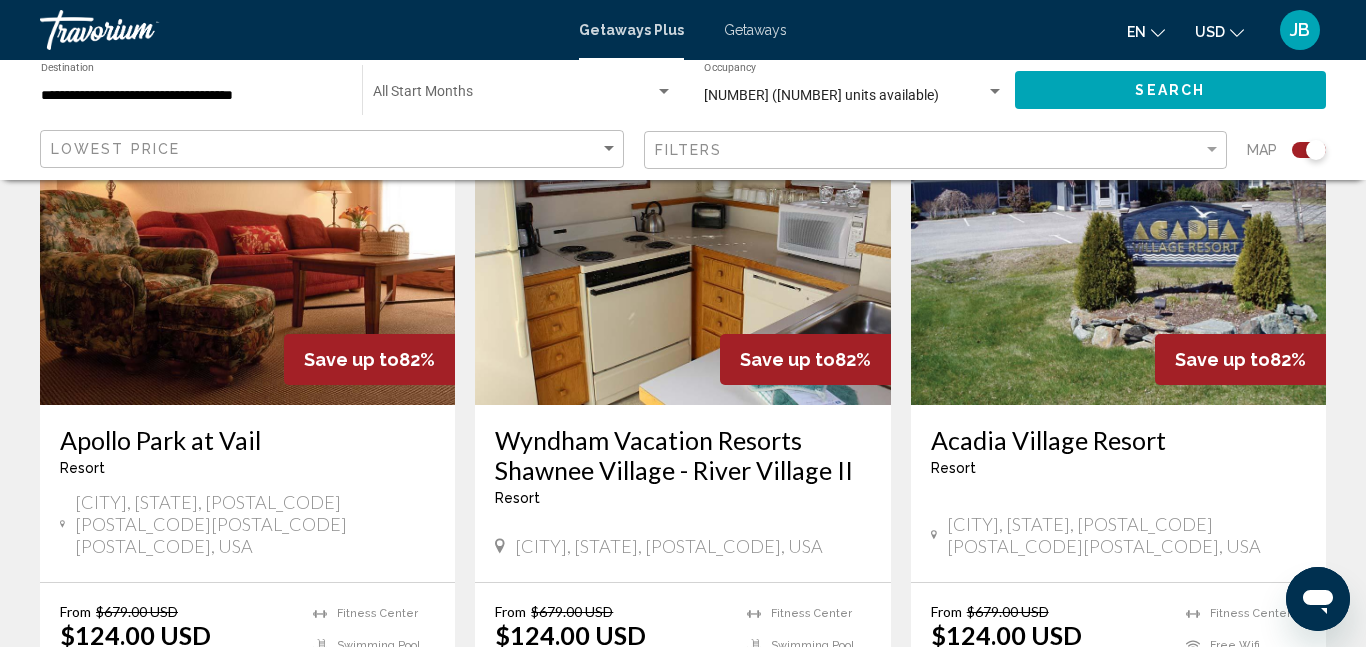 click on "( 65 units )" at bounding box center (307, 732) 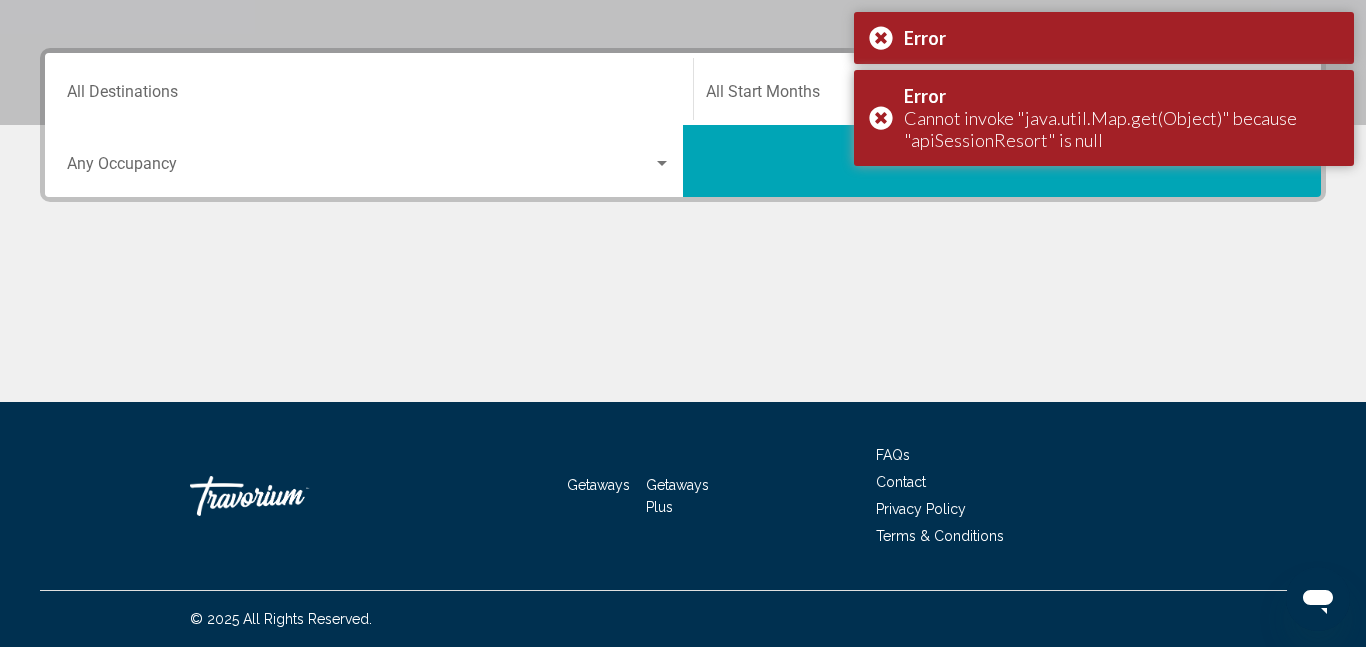 scroll, scrollTop: 0, scrollLeft: 0, axis: both 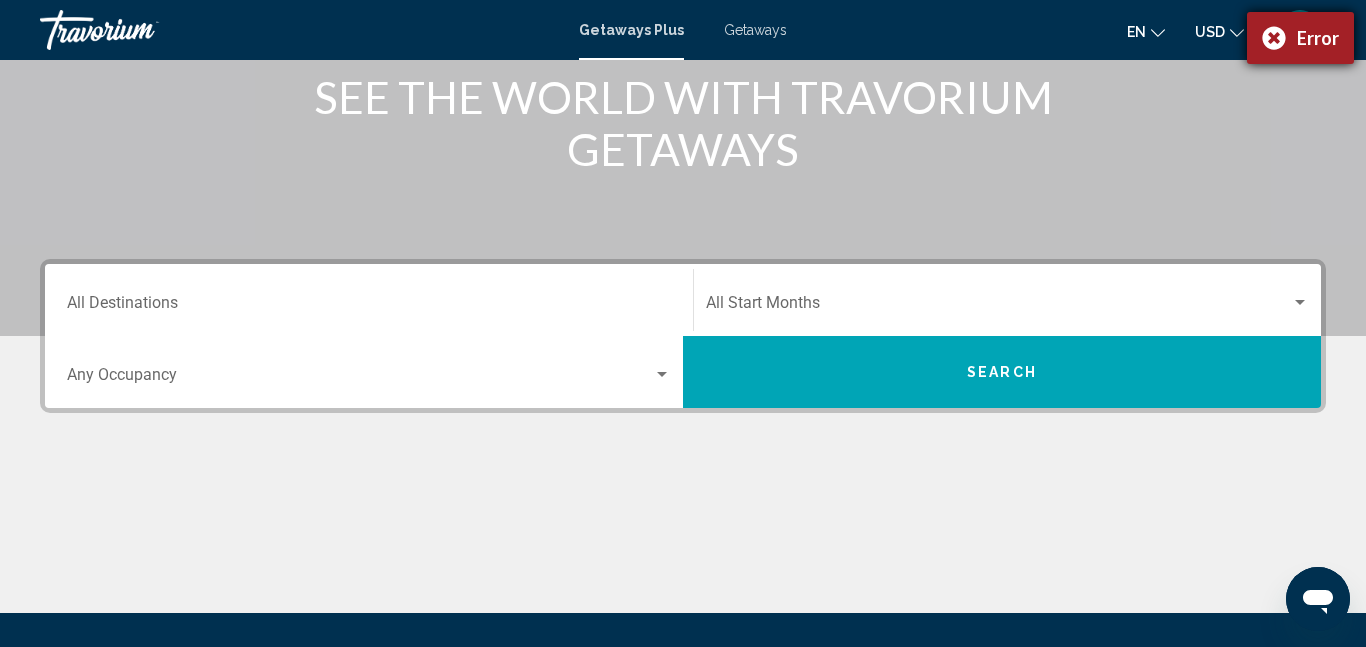 click on "Error" at bounding box center [1318, 38] 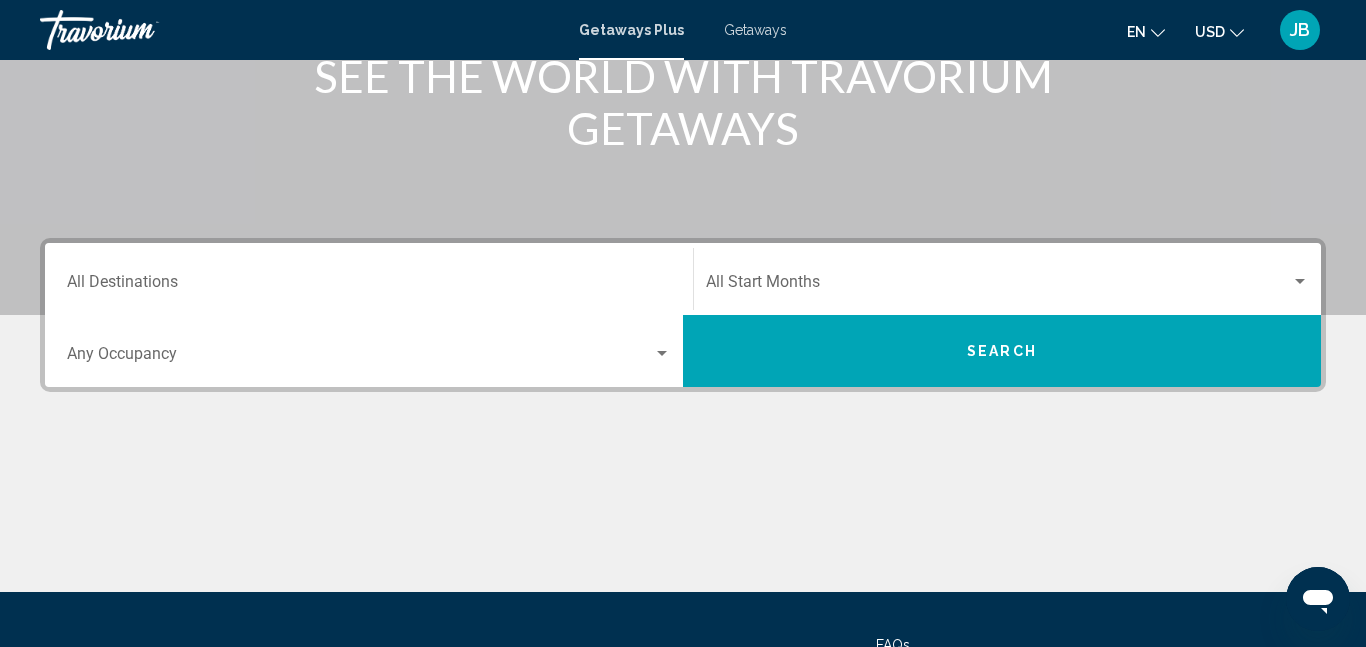scroll, scrollTop: 283, scrollLeft: 0, axis: vertical 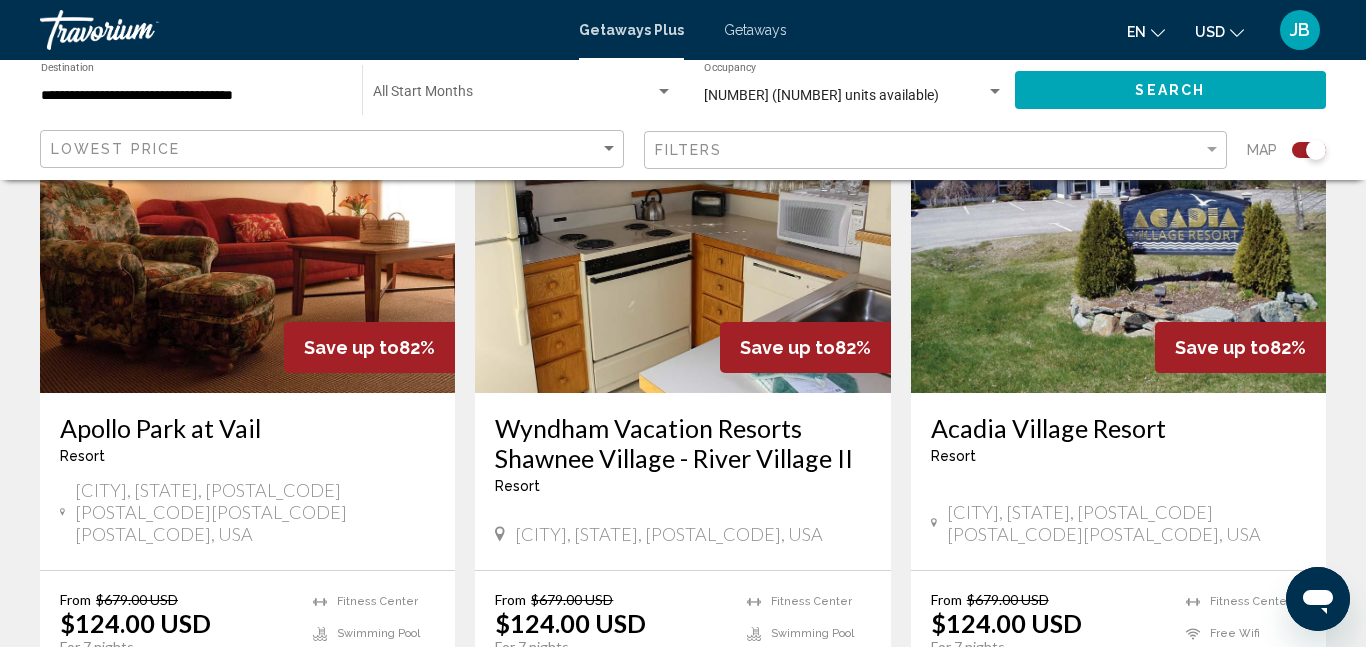 click on "65 units" at bounding box center [310, 720] 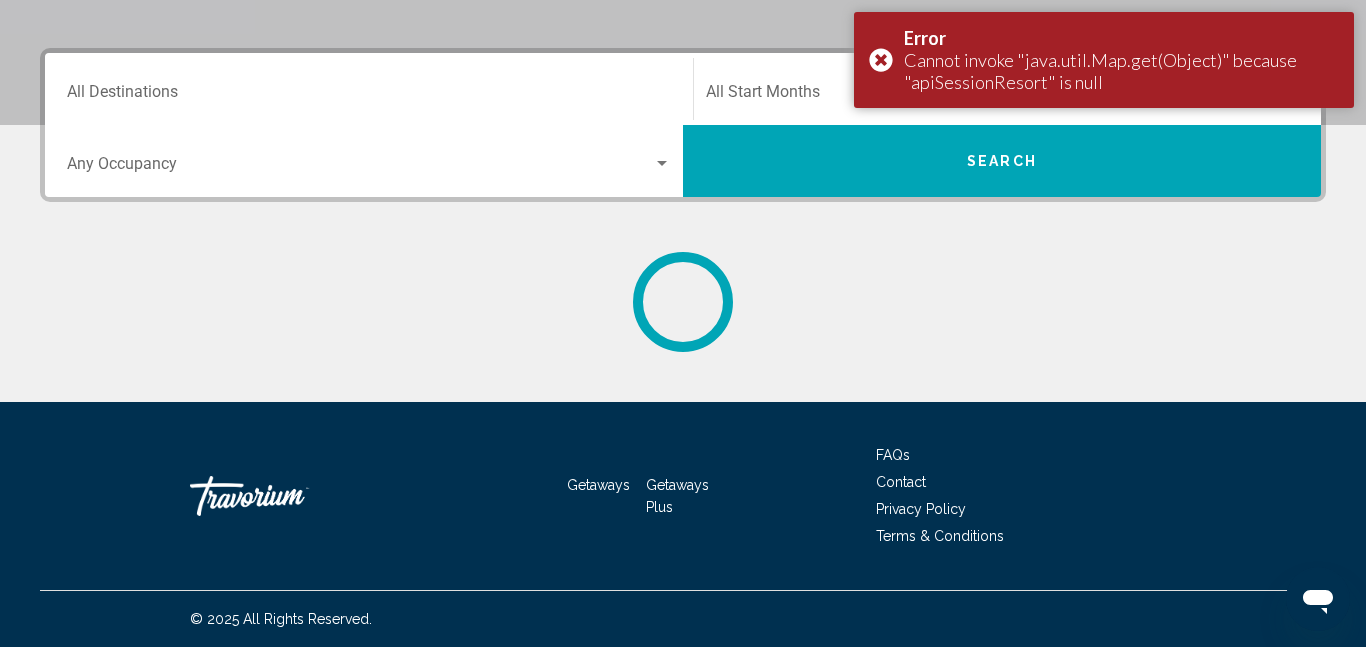 scroll, scrollTop: 0, scrollLeft: 0, axis: both 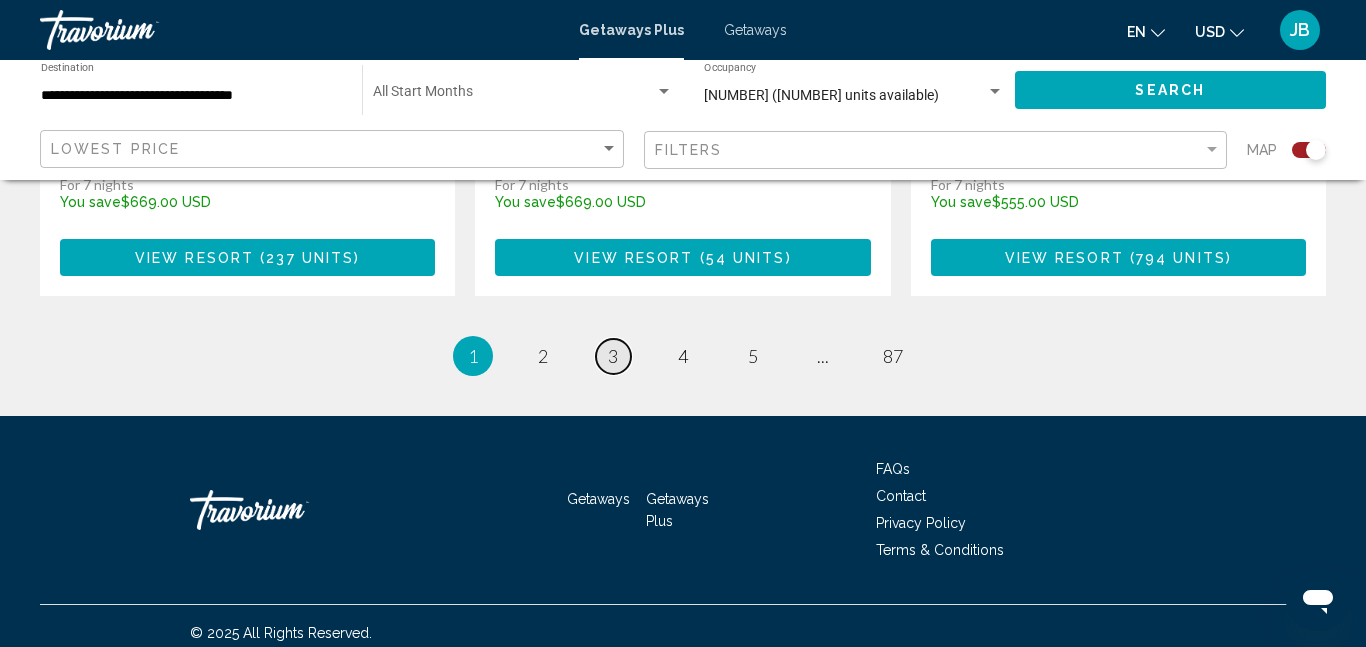 click on "3" at bounding box center [613, 356] 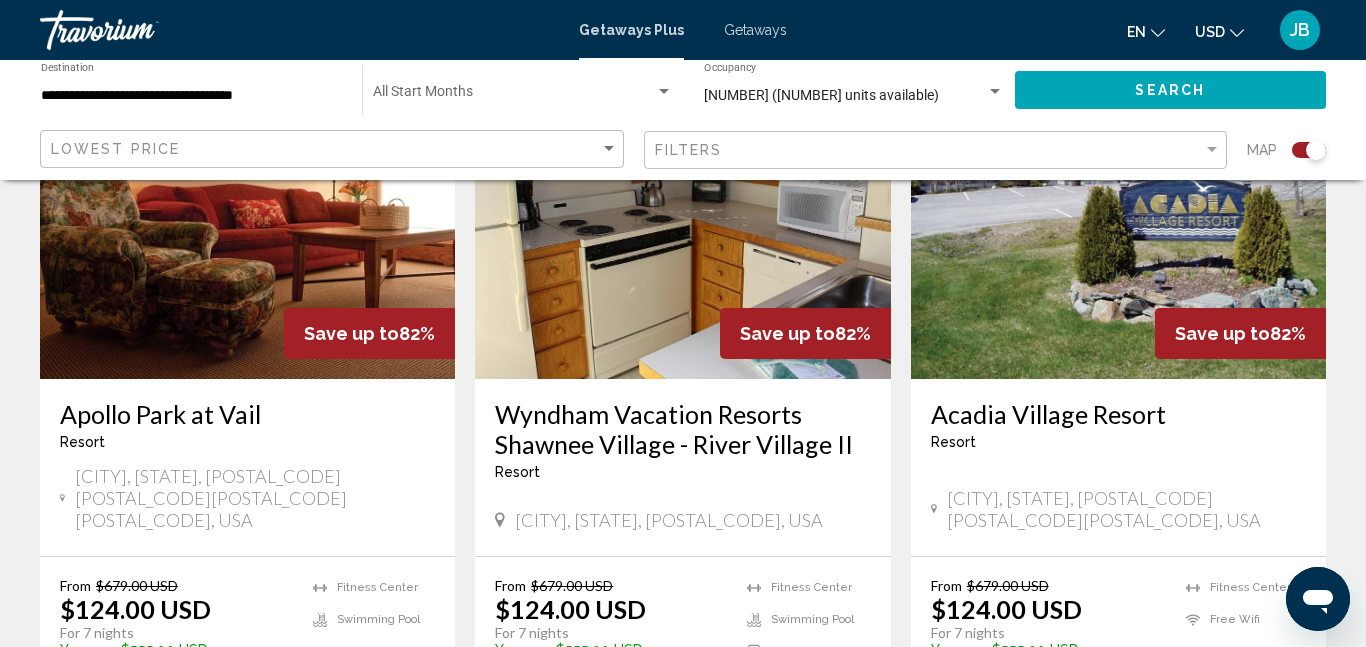 scroll, scrollTop: 3040, scrollLeft: 0, axis: vertical 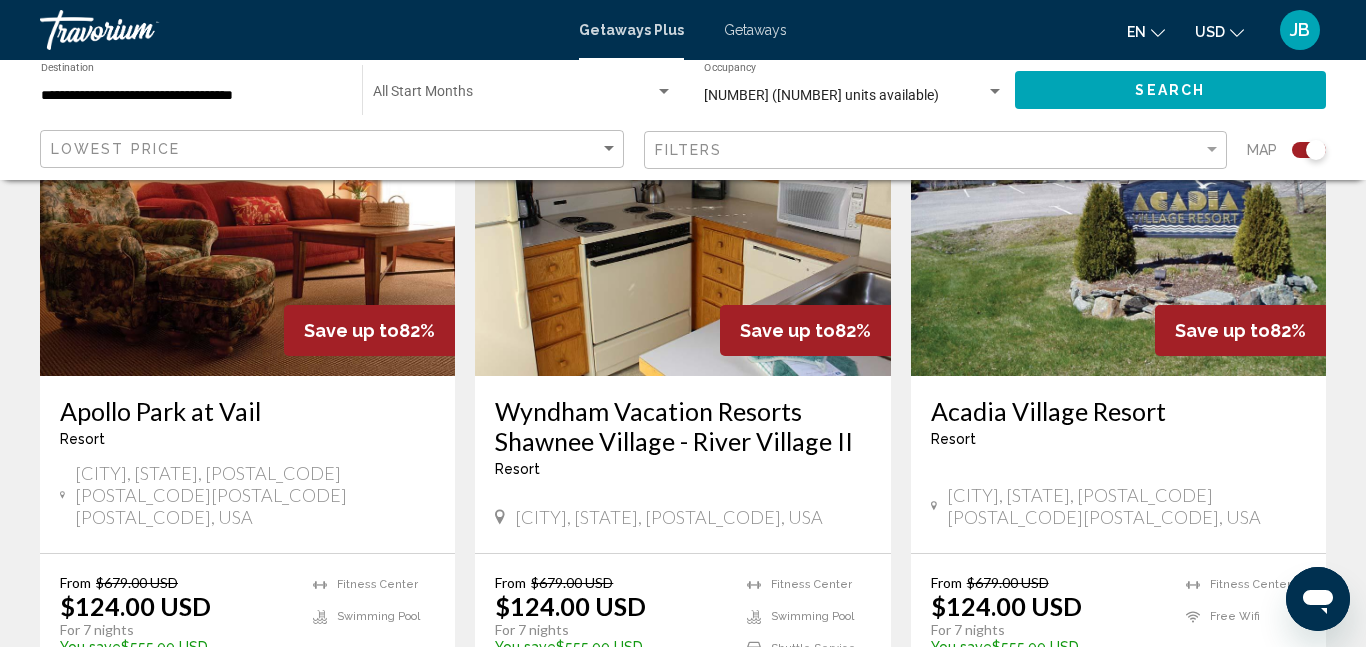 click on "65 units" at bounding box center (310, 703) 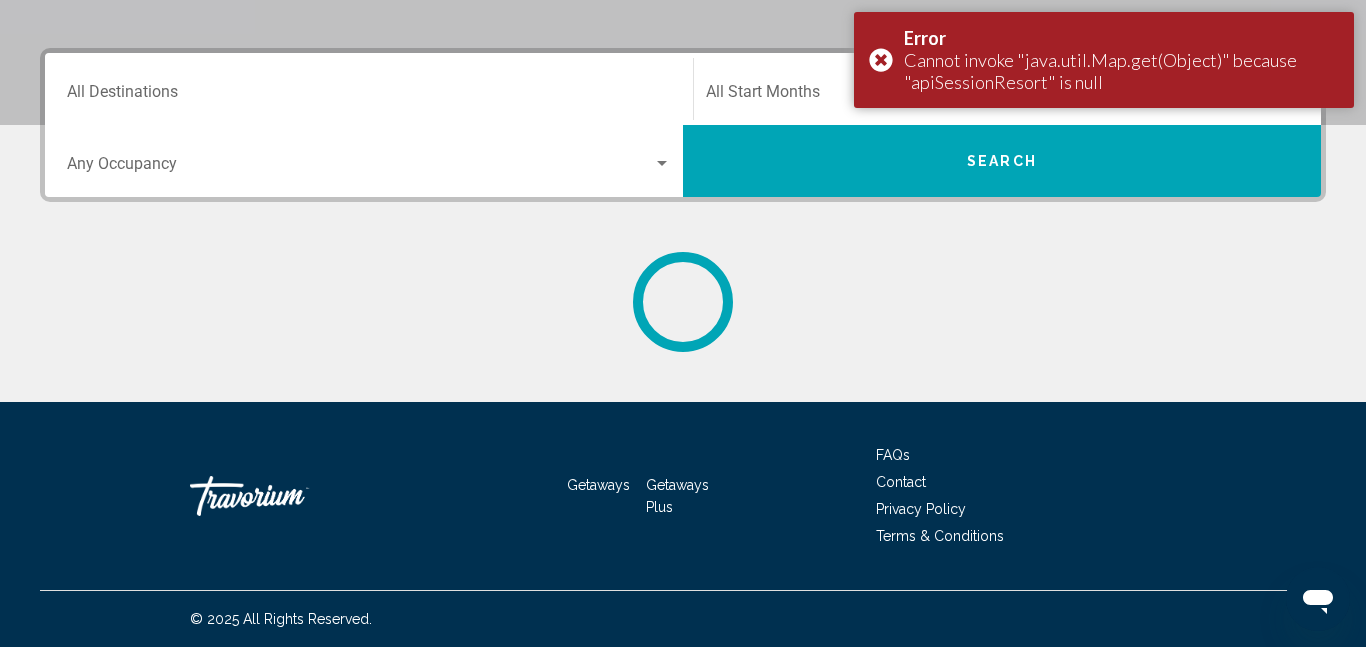 scroll, scrollTop: 0, scrollLeft: 0, axis: both 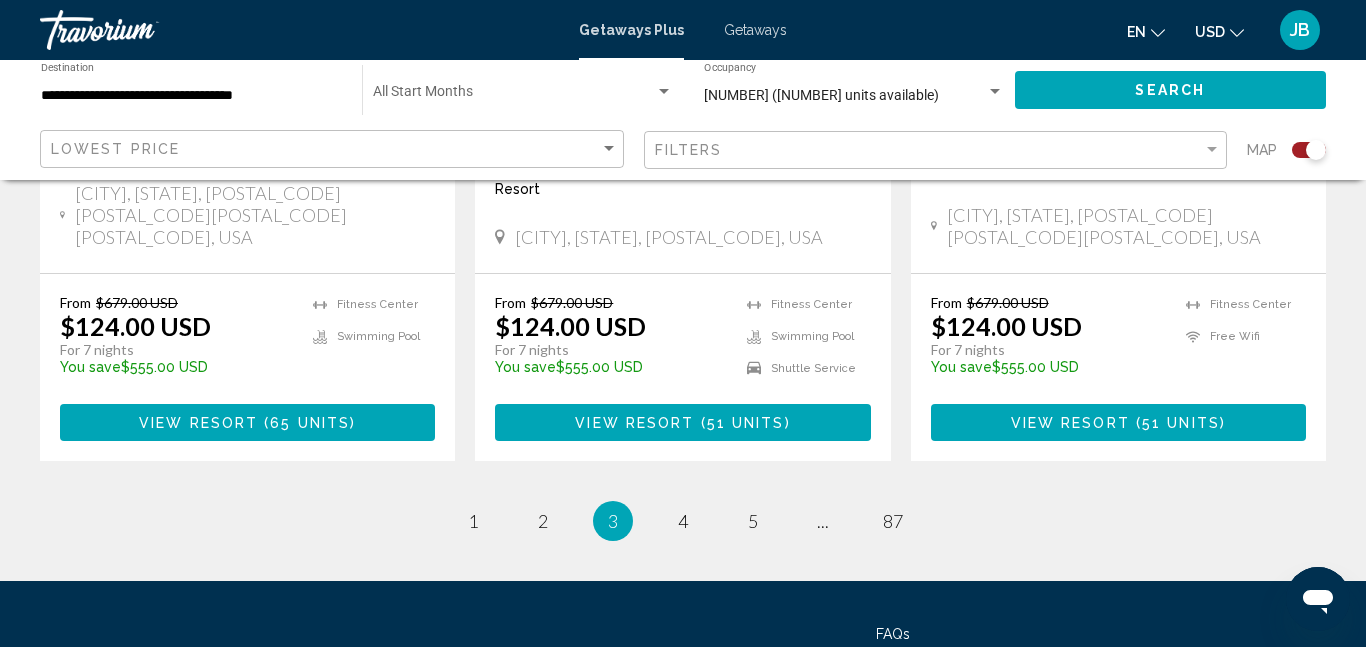 click on "Getaways Getaways Plus FAQs Contact Privacy Policy Terms & Conditions © 2025 All Rights Reserved." at bounding box center (683, 703) 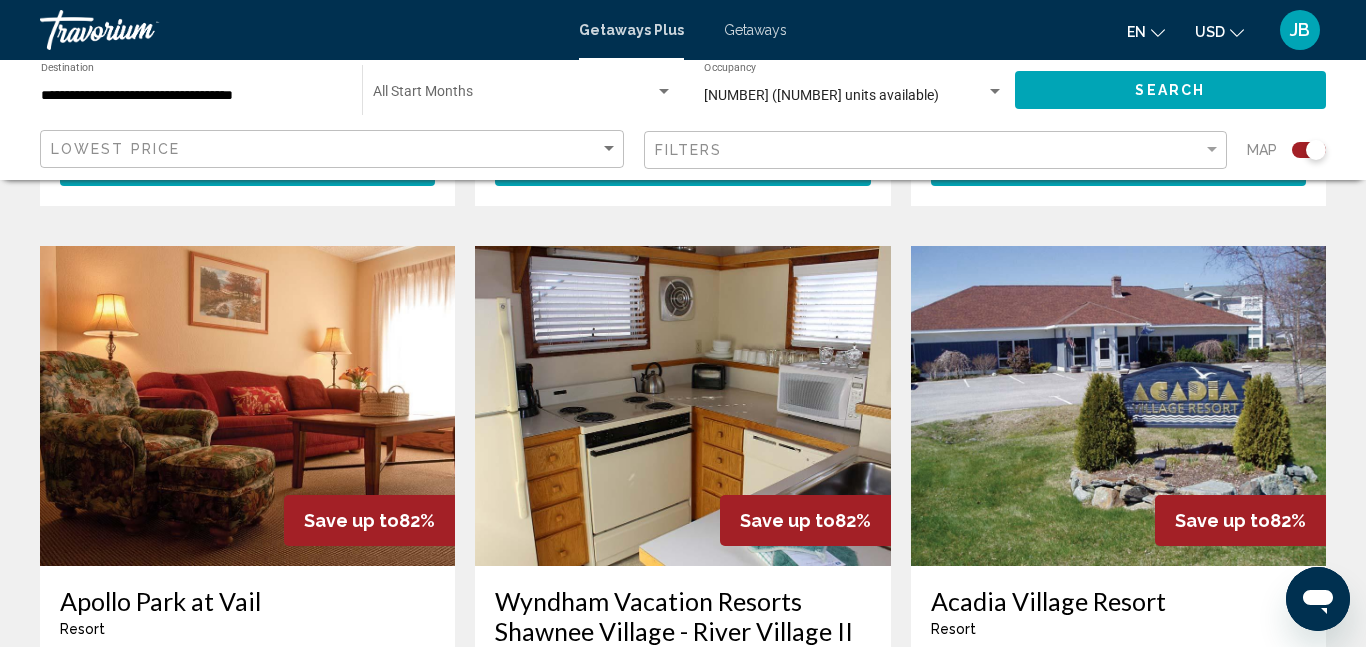 scroll, scrollTop: 2840, scrollLeft: 0, axis: vertical 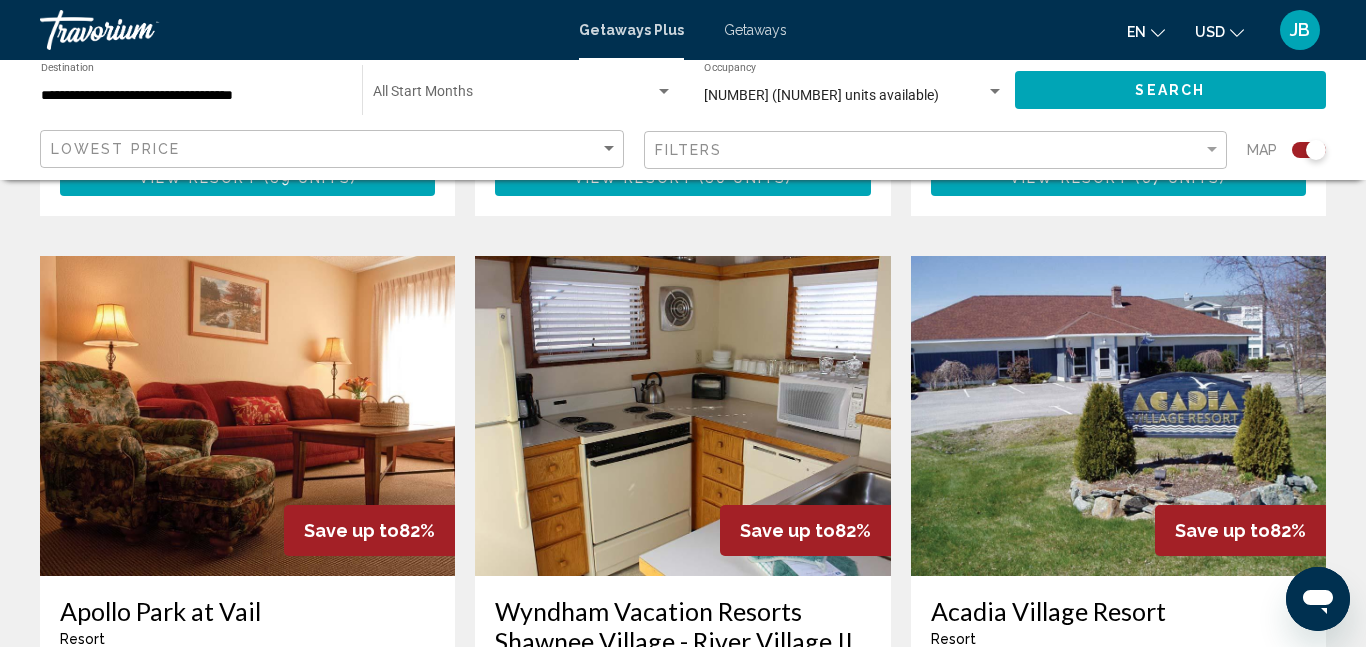 click at bounding box center [247, 416] 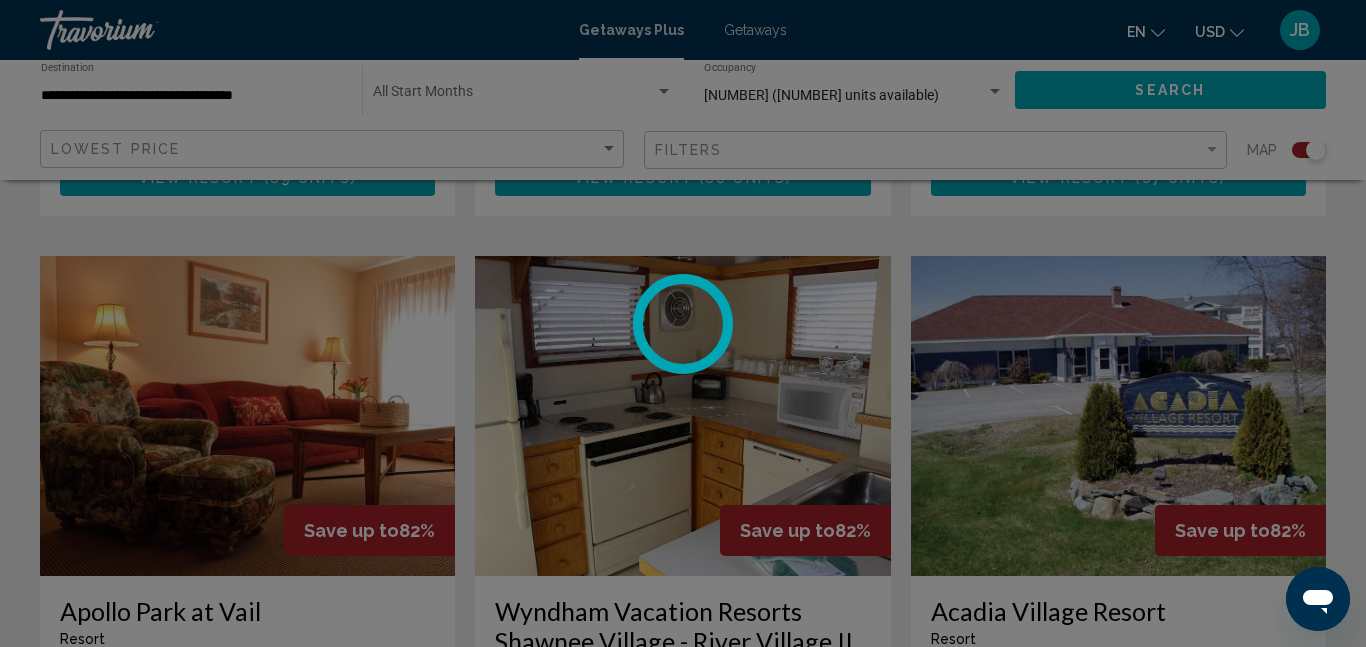 scroll, scrollTop: 0, scrollLeft: 0, axis: both 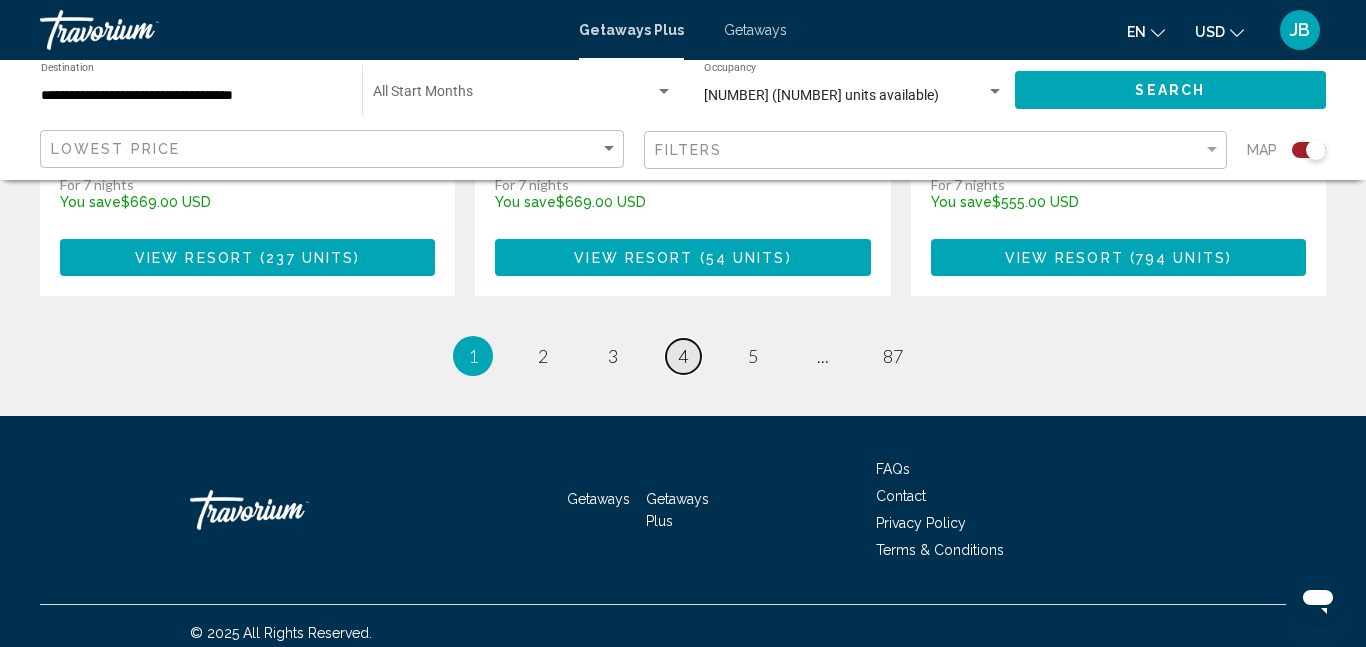 click on "4" at bounding box center [683, 356] 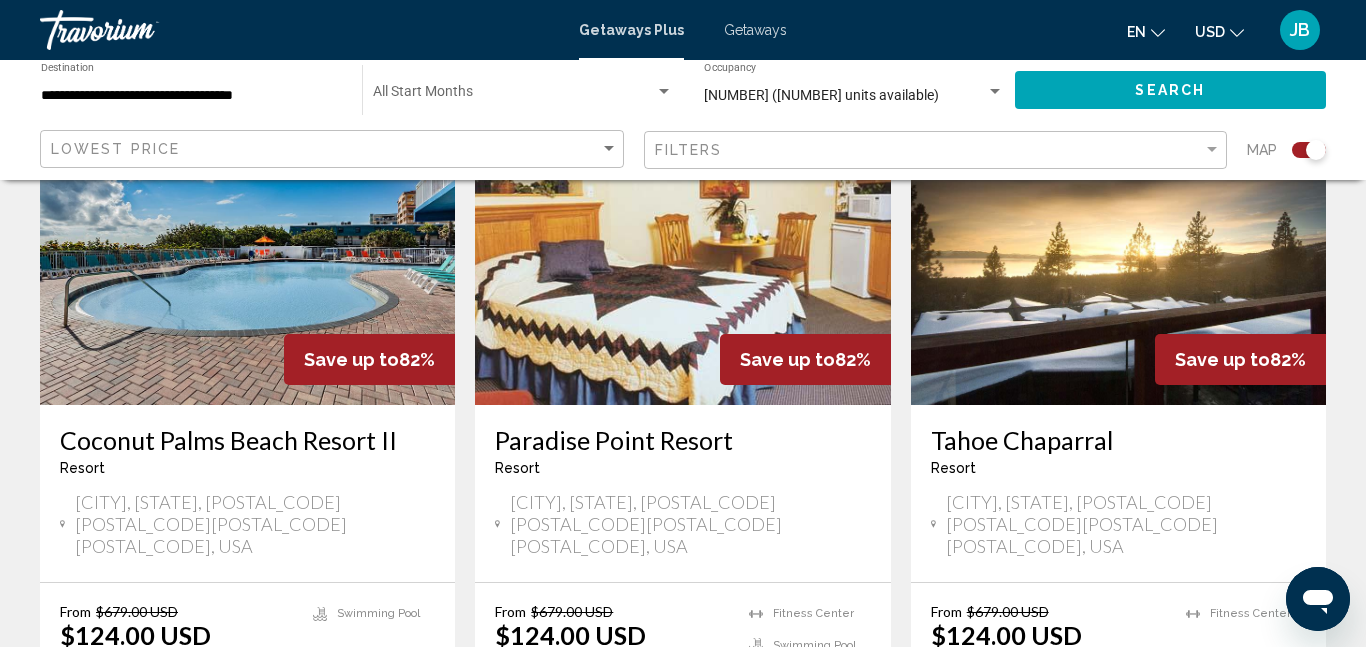 scroll, scrollTop: 800, scrollLeft: 0, axis: vertical 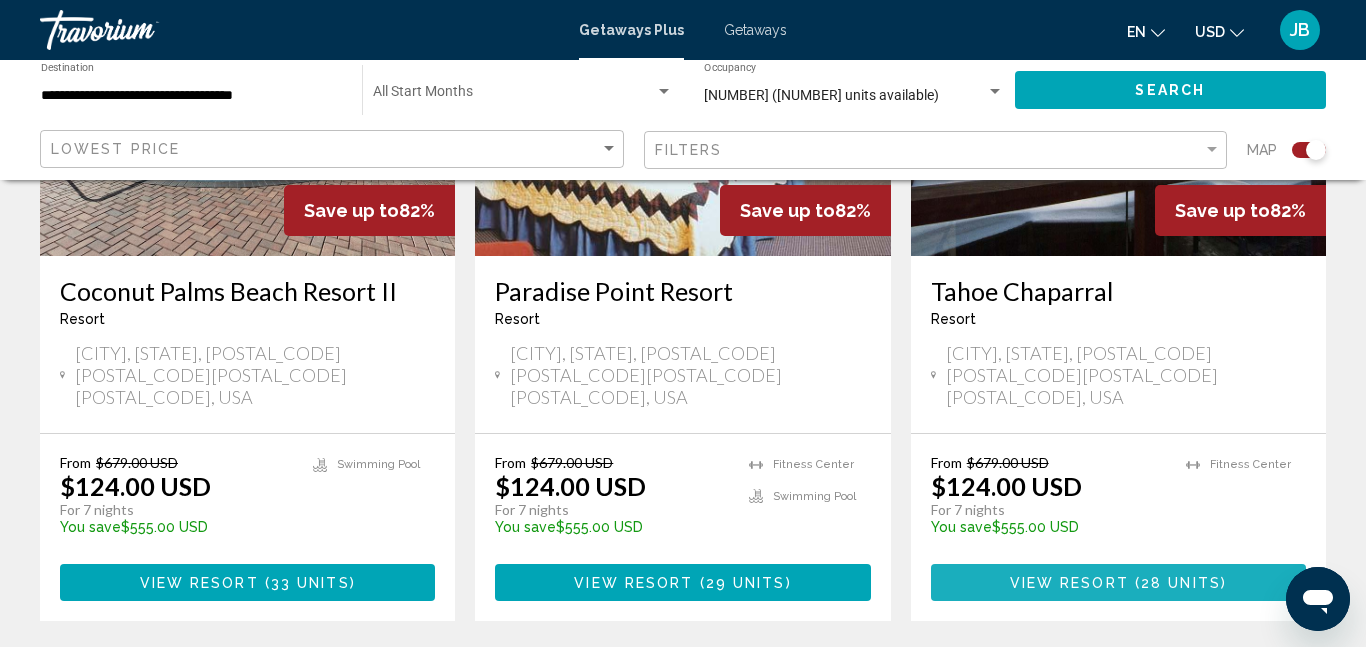 click on "View Resort" at bounding box center (1069, 583) 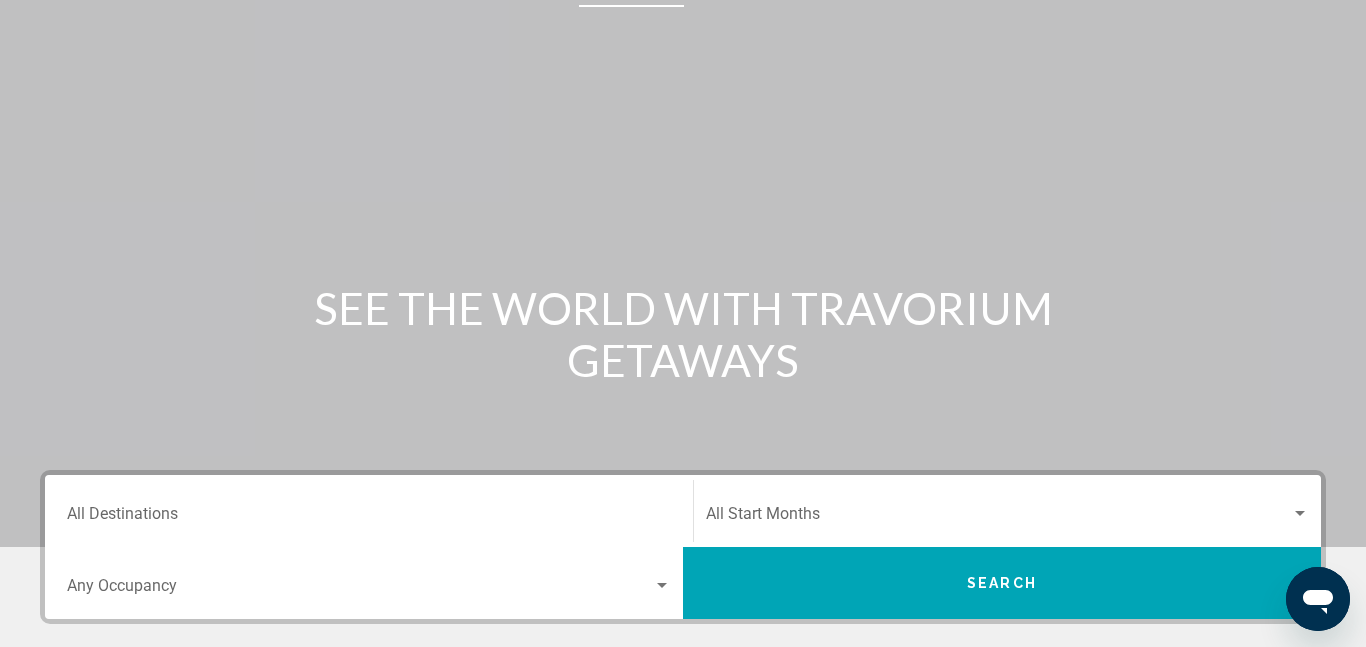 scroll, scrollTop: 35, scrollLeft: 0, axis: vertical 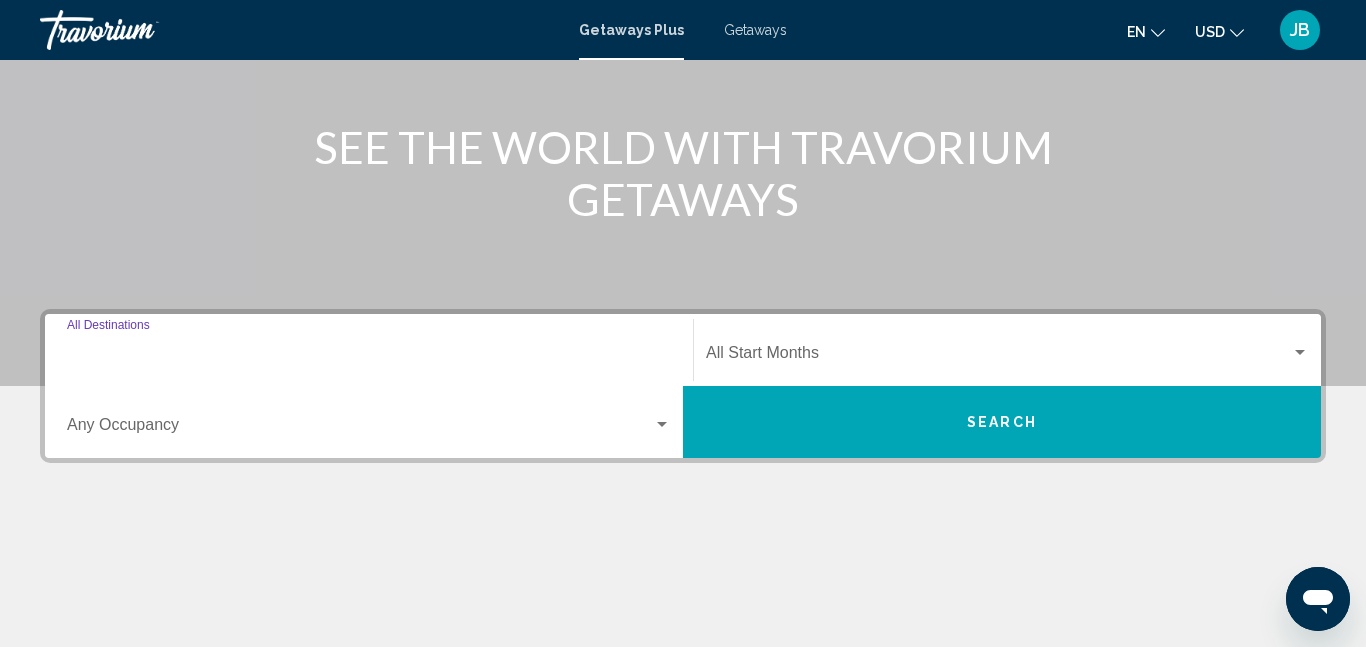 click on "Destination All Destinations" at bounding box center (369, 357) 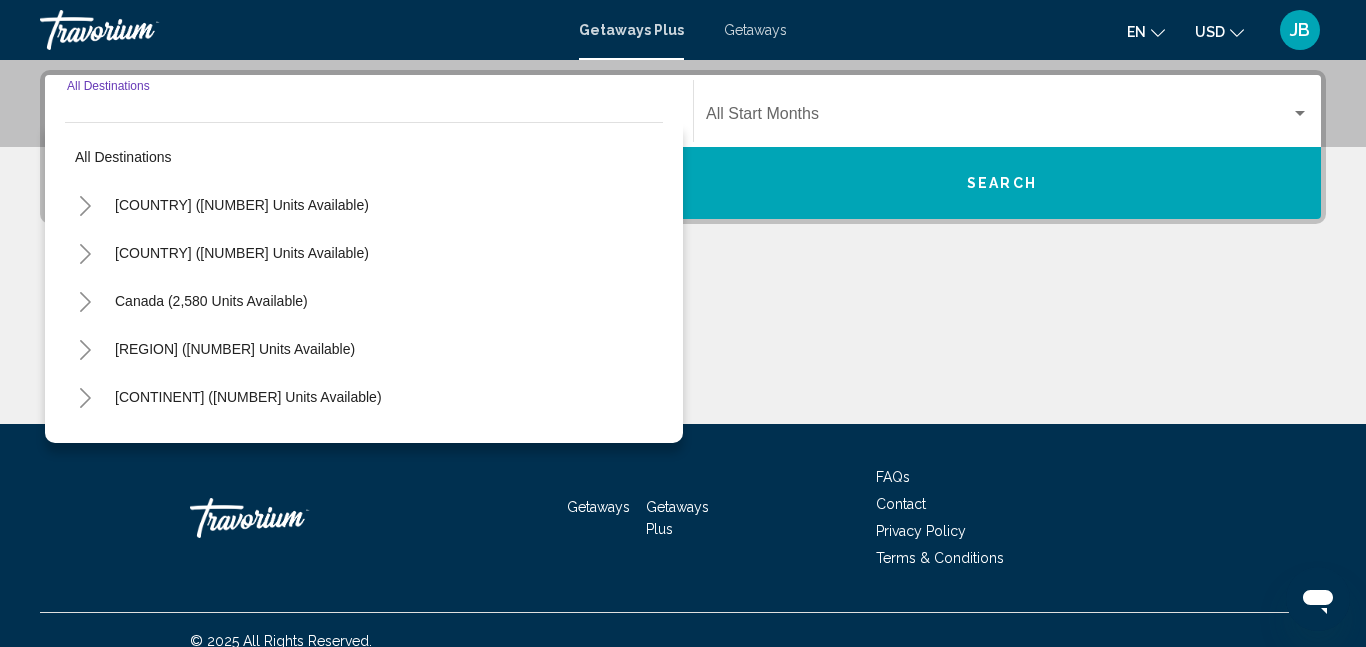 scroll, scrollTop: 458, scrollLeft: 0, axis: vertical 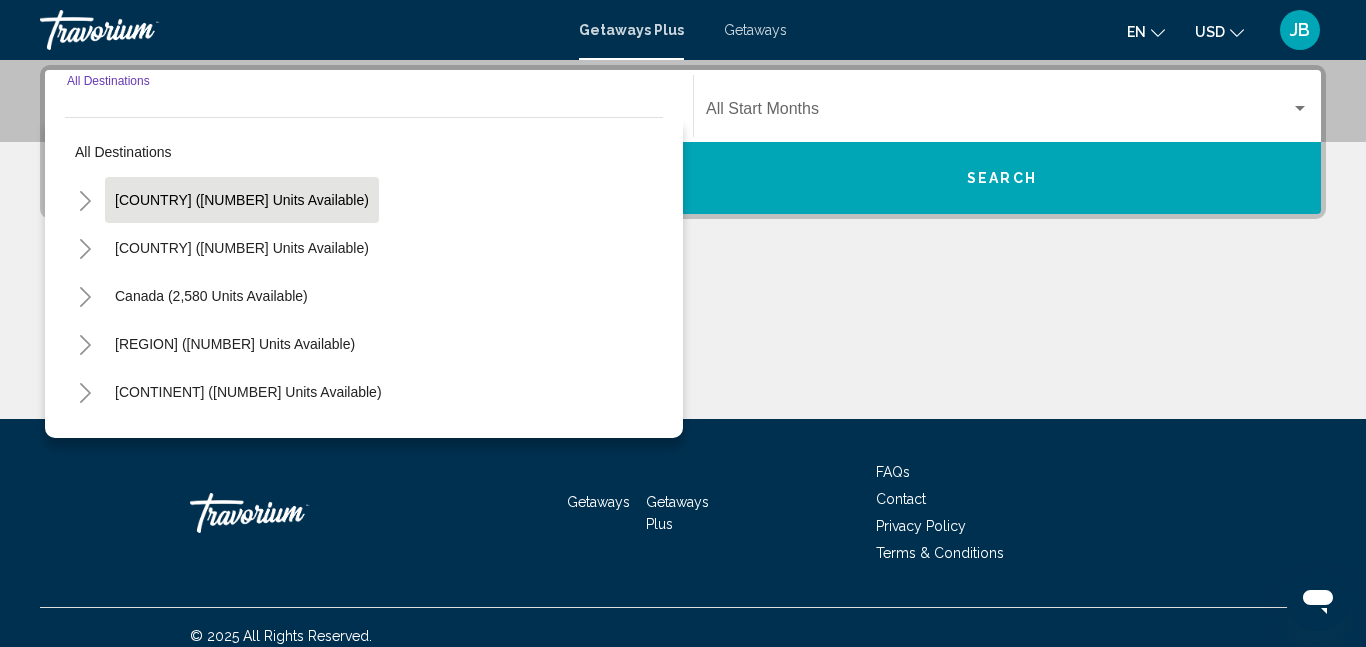 click on "United States ([NUMBER] units available)" at bounding box center (242, 248) 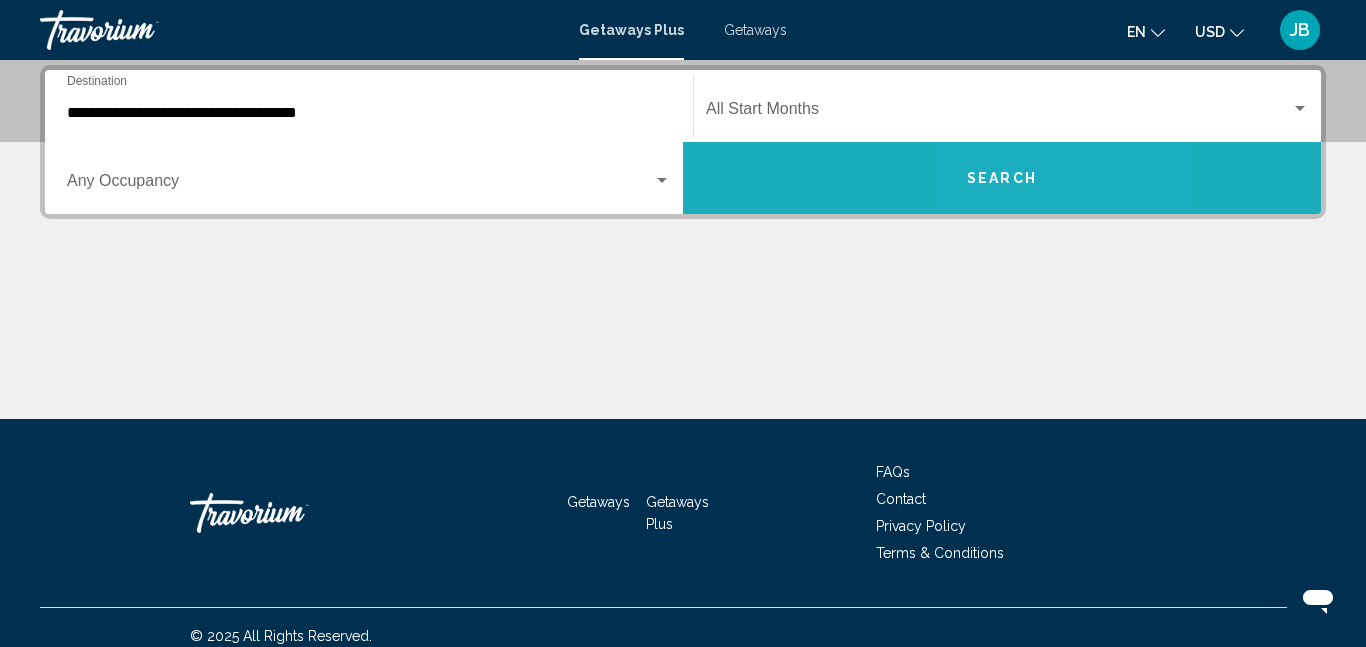 click on "Search" at bounding box center [1002, 178] 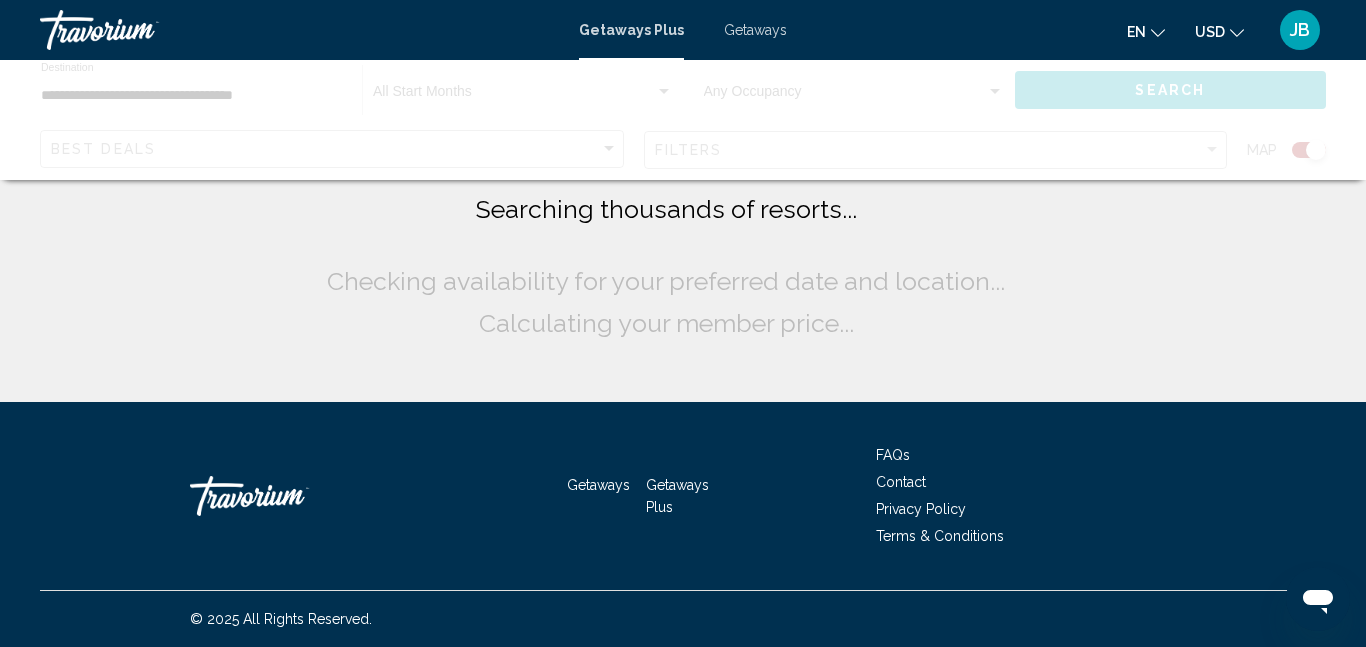 scroll, scrollTop: 0, scrollLeft: 0, axis: both 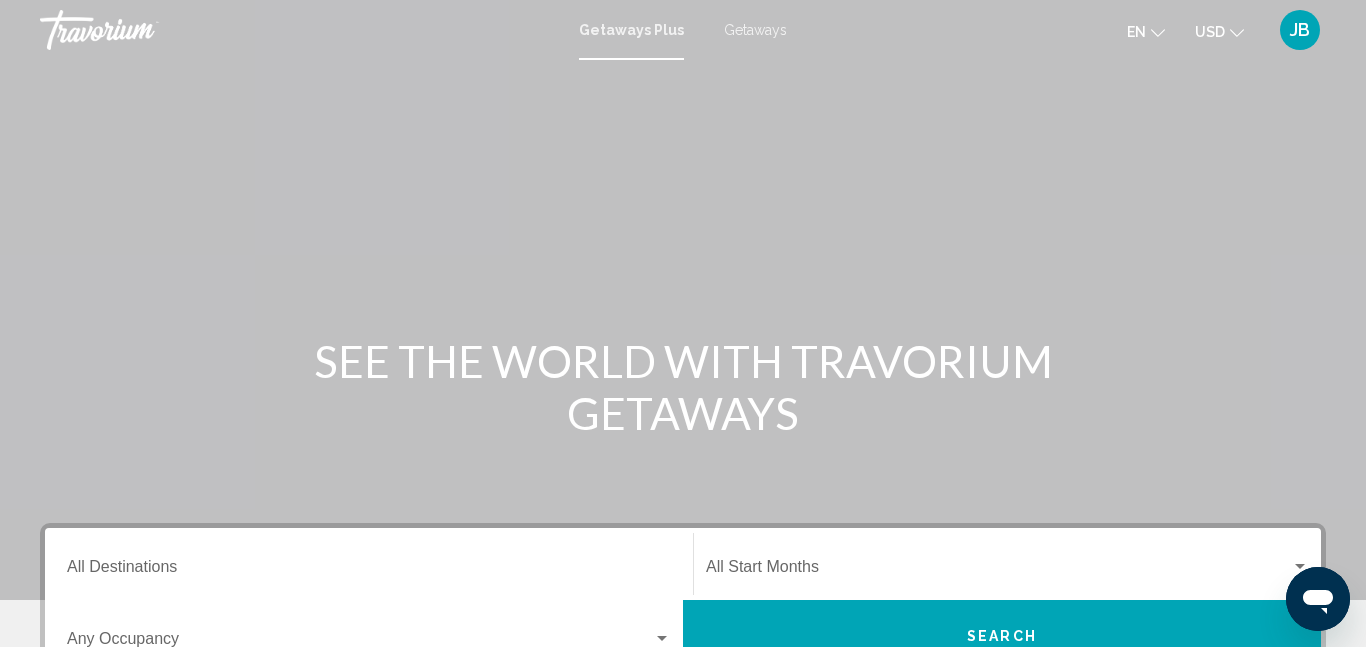 click on "Destination All Destinations" at bounding box center [369, 564] 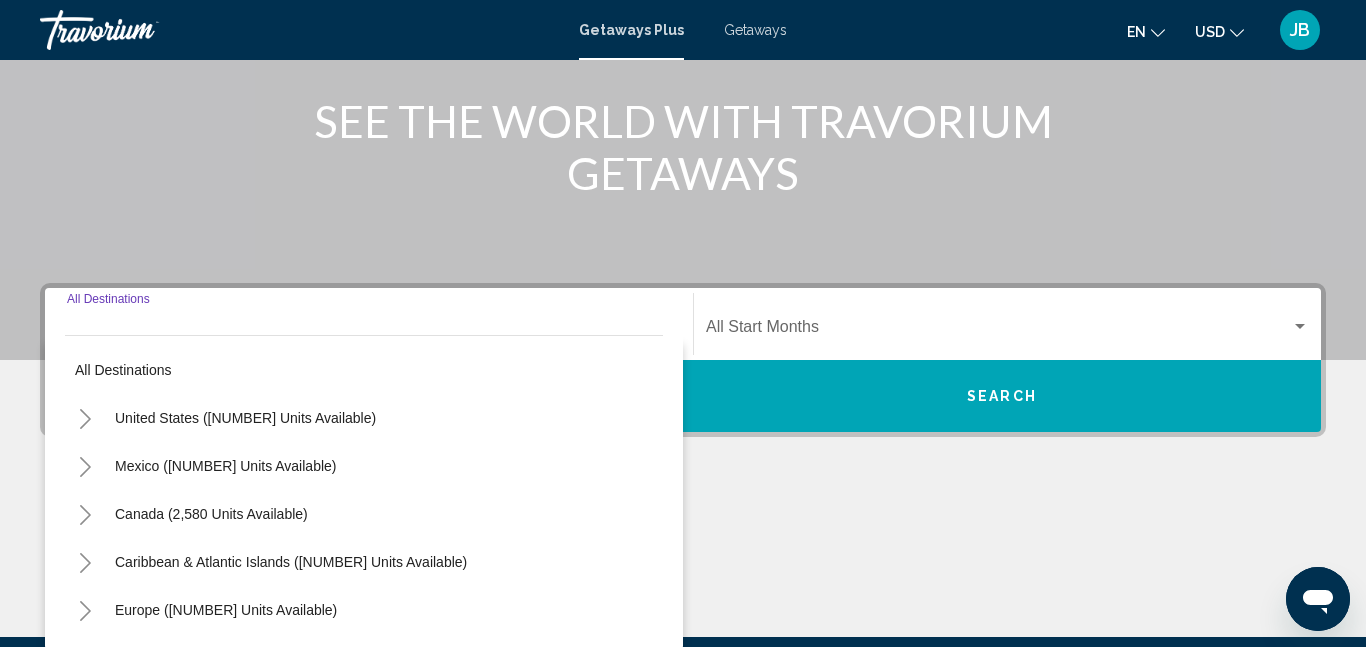 scroll, scrollTop: 458, scrollLeft: 0, axis: vertical 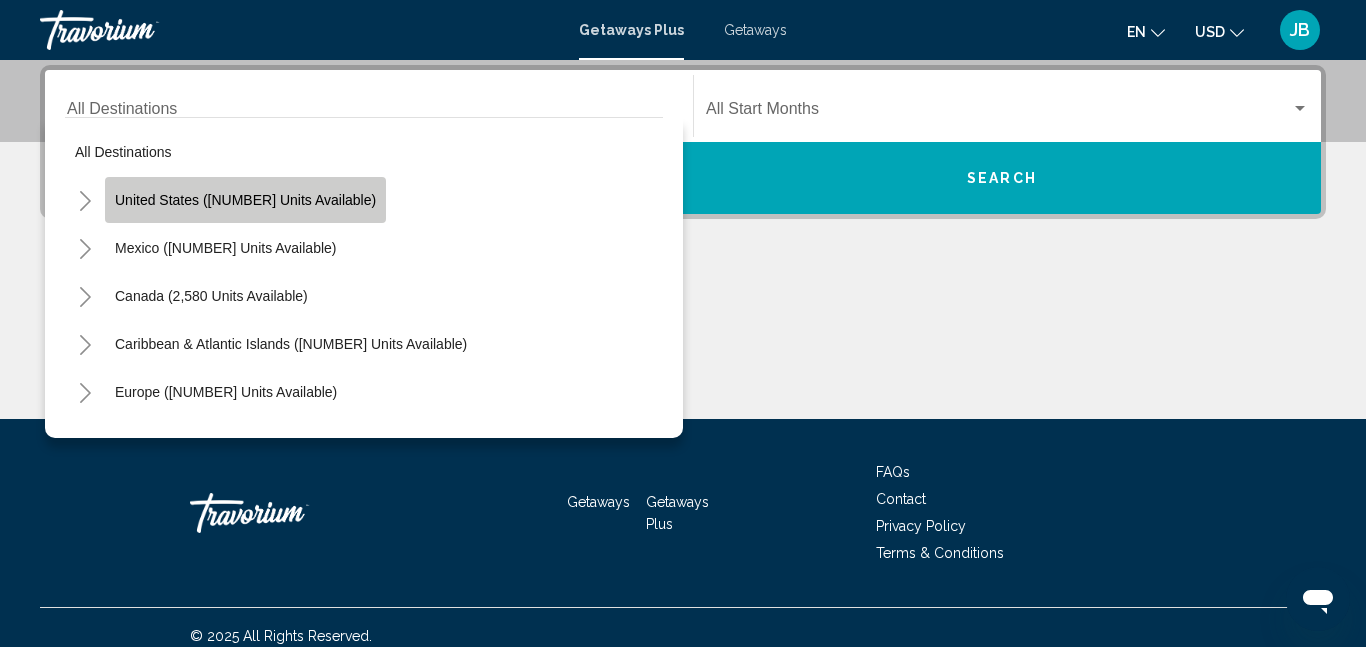 click on "United States ([NUMBER] units available)" 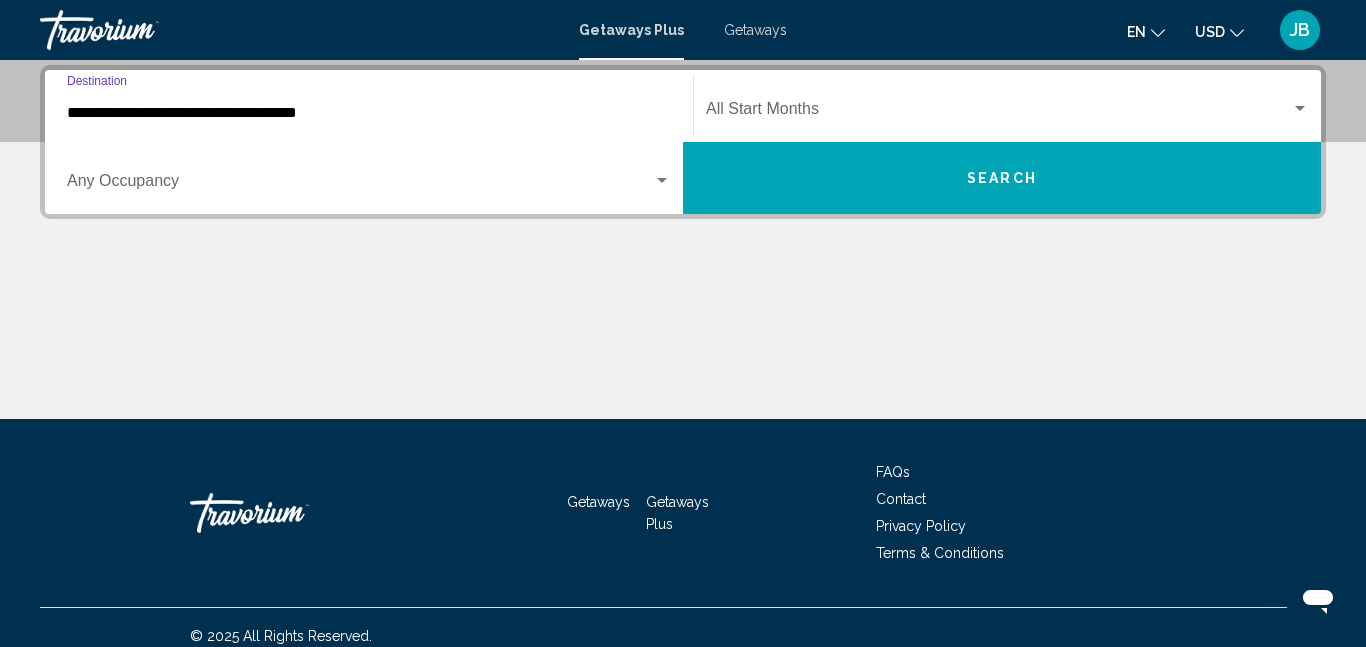 click on "Search" at bounding box center [1002, 178] 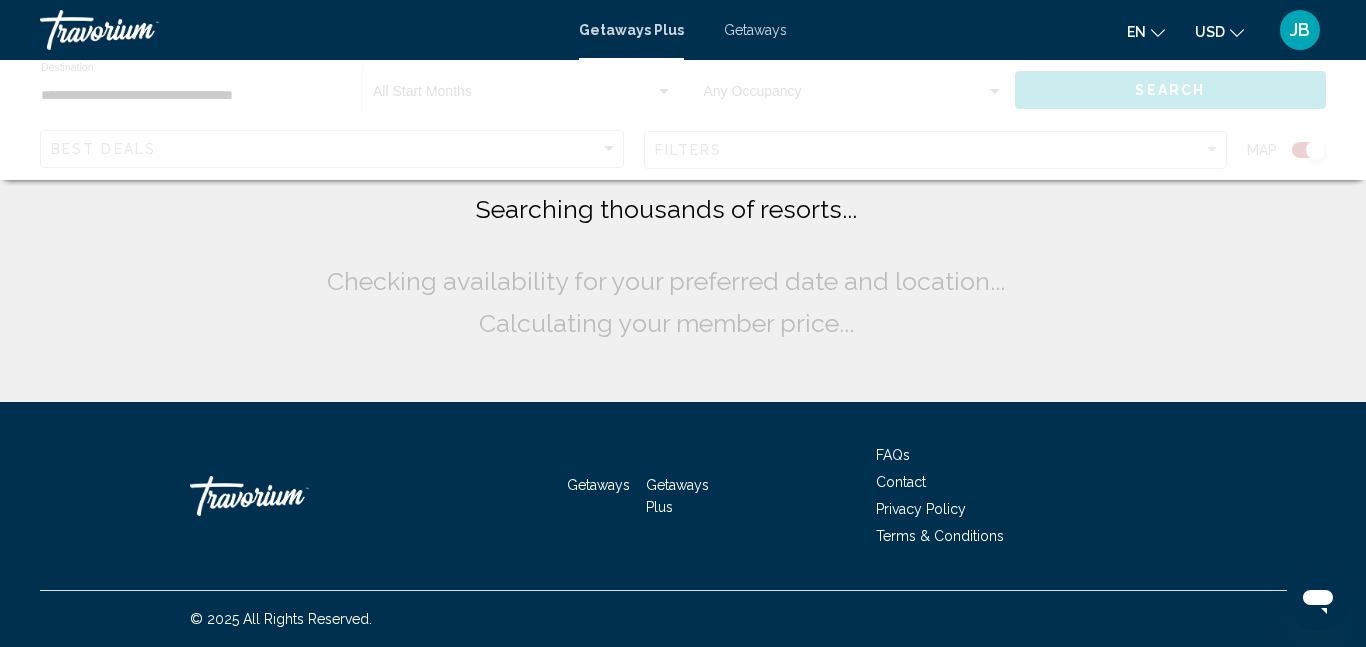 scroll, scrollTop: 0, scrollLeft: 0, axis: both 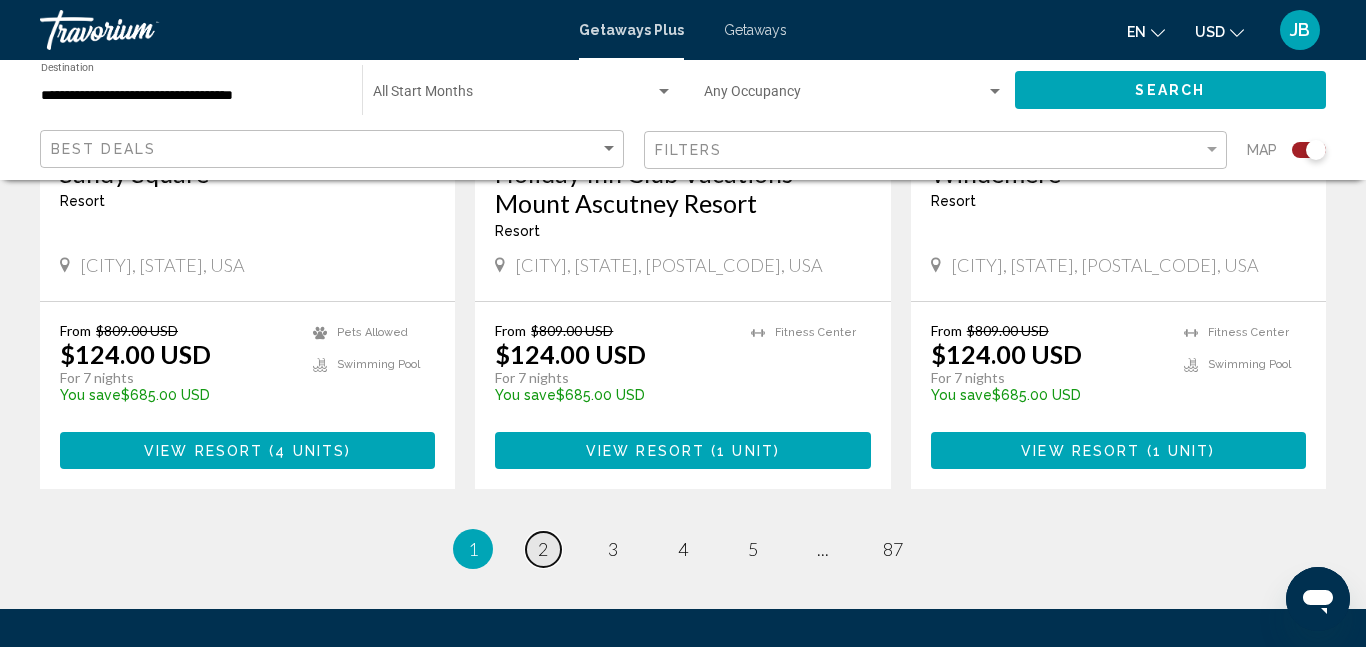 click on "page  2" at bounding box center (543, 549) 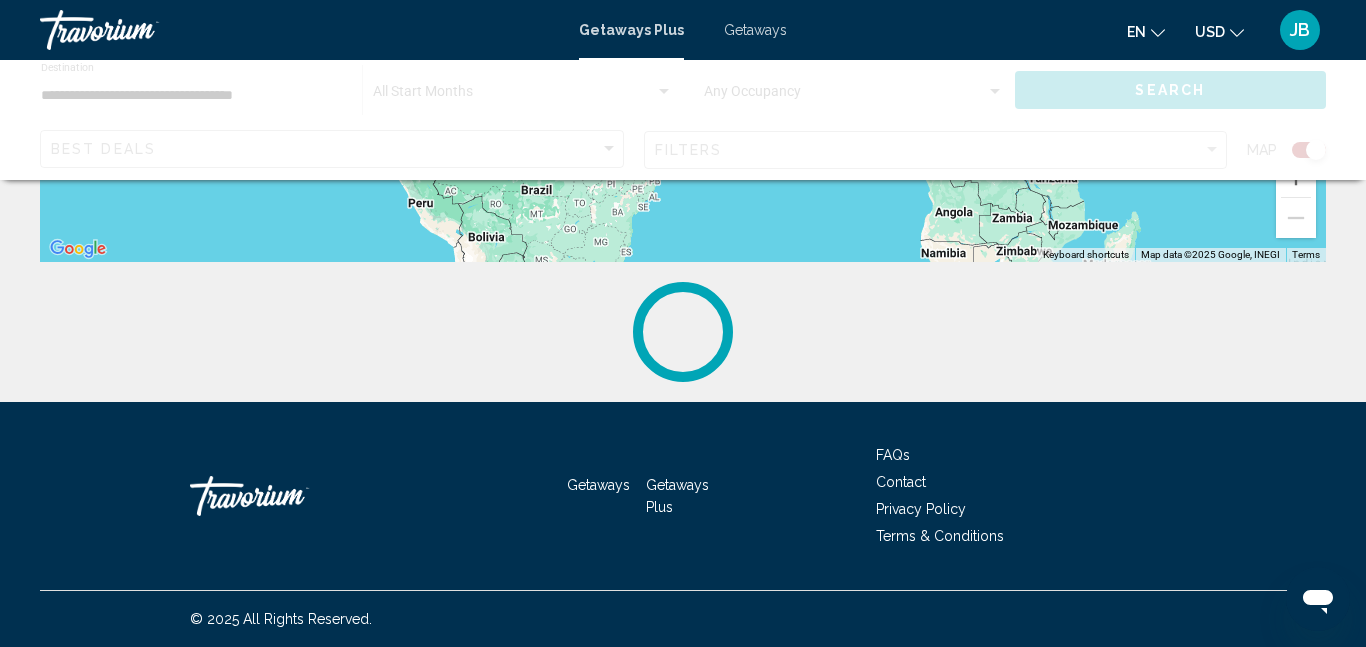 scroll, scrollTop: 0, scrollLeft: 0, axis: both 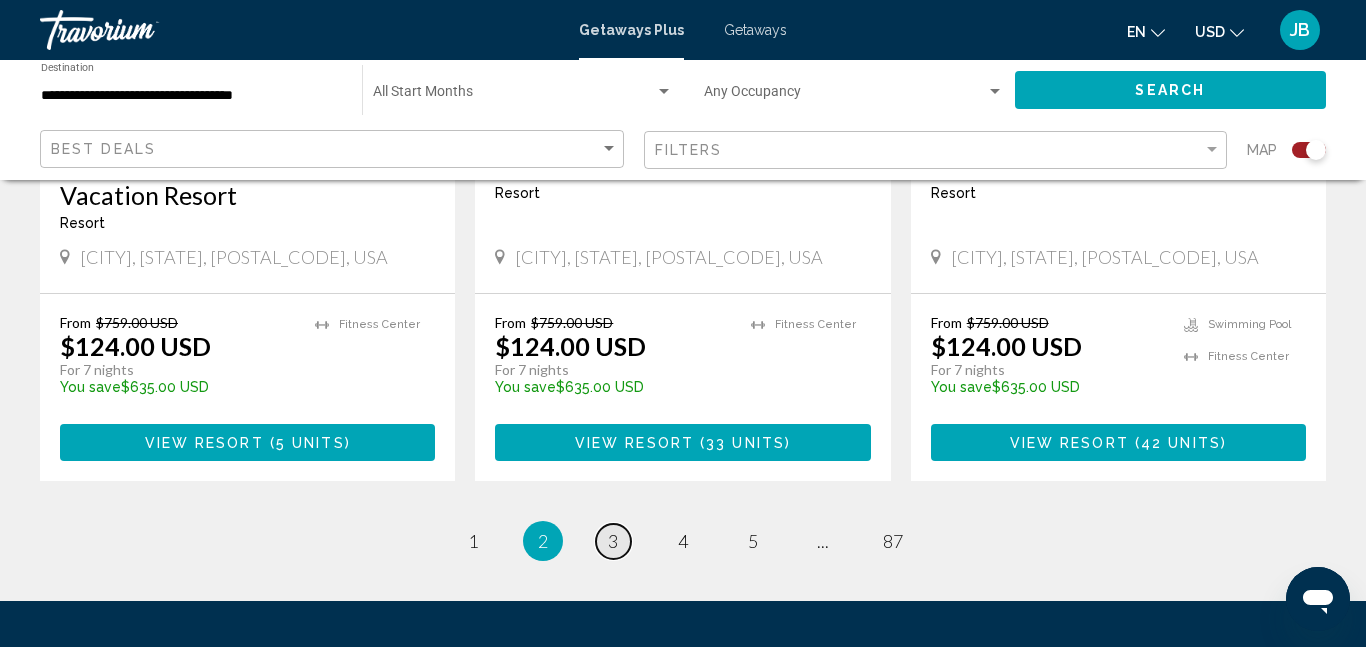 click on "page  3" at bounding box center (613, 541) 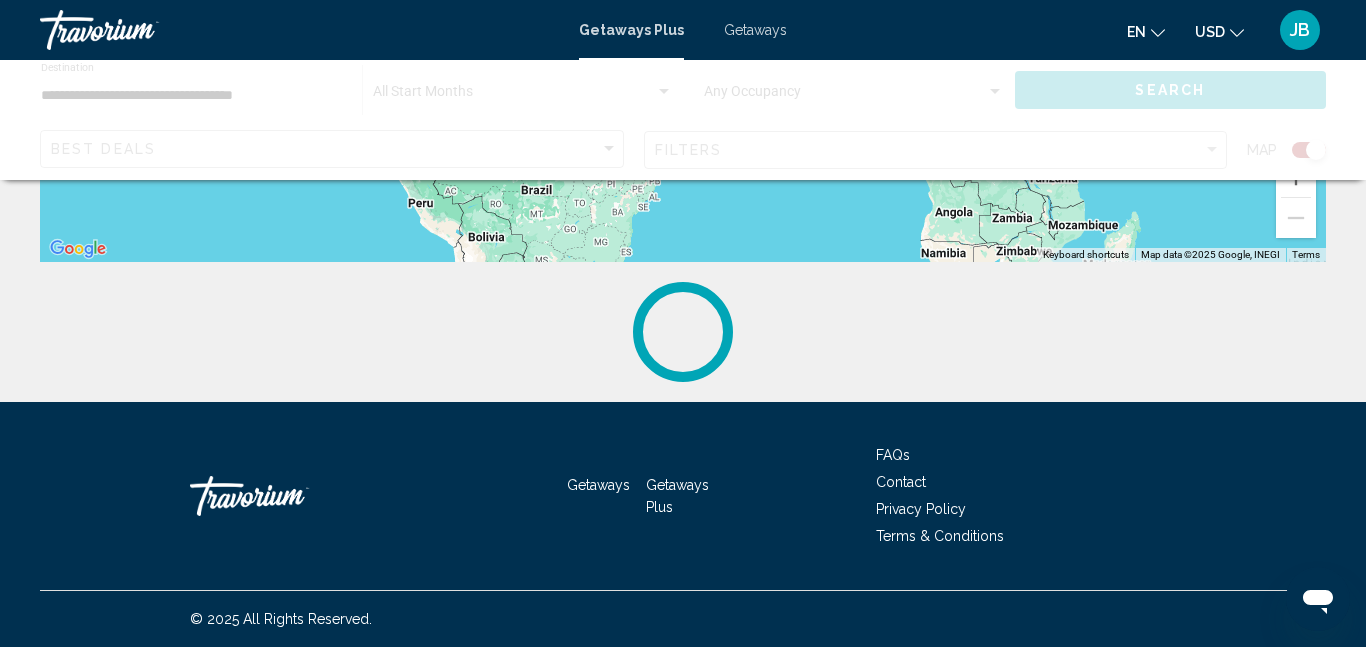 scroll, scrollTop: 0, scrollLeft: 0, axis: both 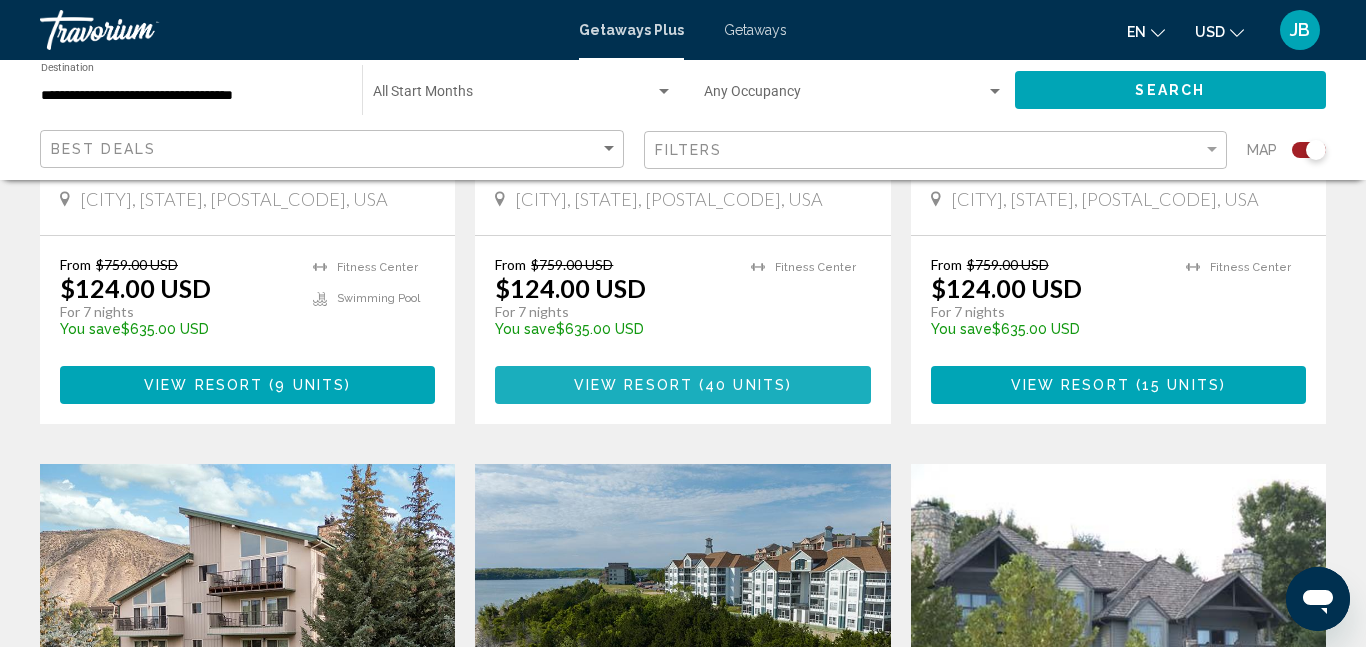 click on "View Resort    ( 40 units )" at bounding box center (682, 384) 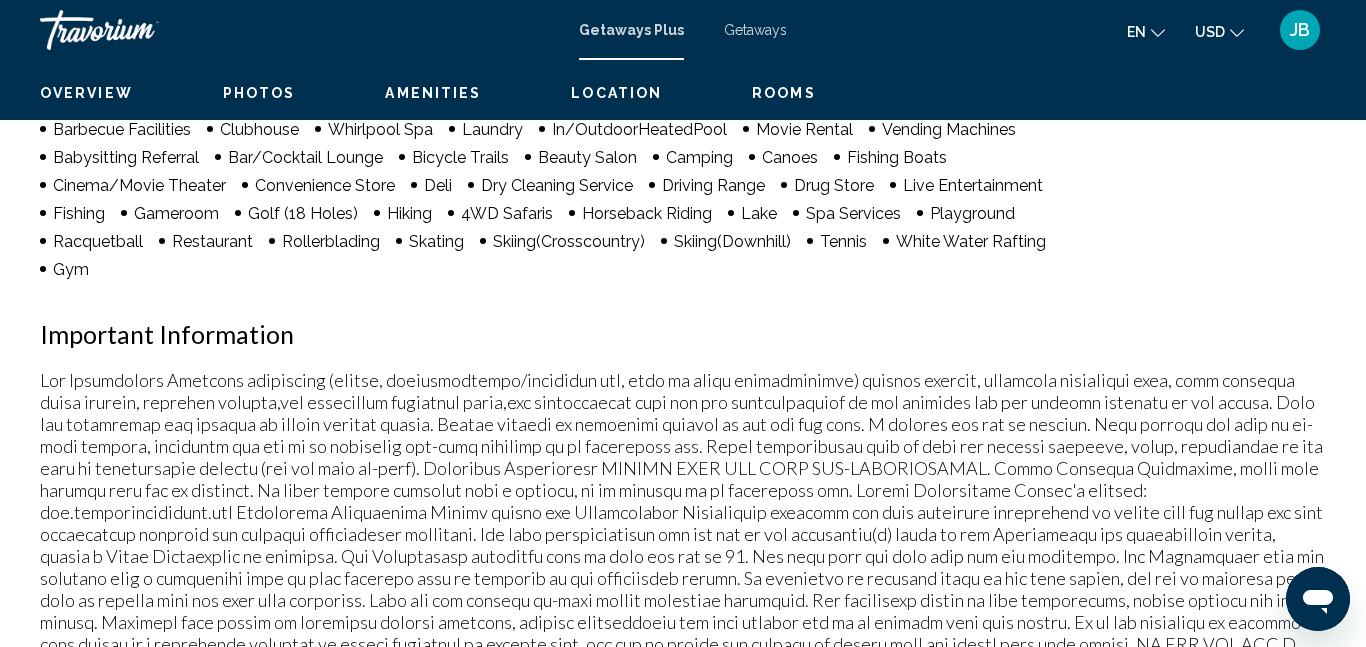 scroll, scrollTop: 212, scrollLeft: 0, axis: vertical 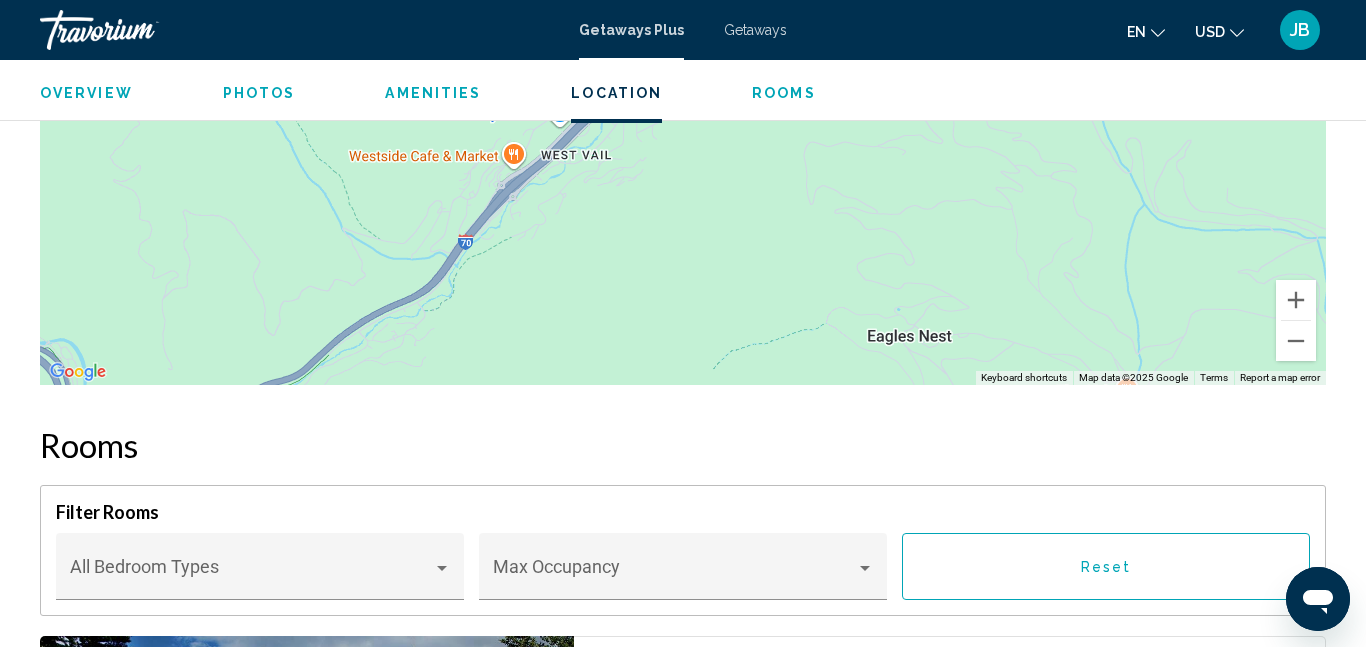drag, startPoint x: 1364, startPoint y: 520, endPoint x: 1339, endPoint y: 365, distance: 157.00319 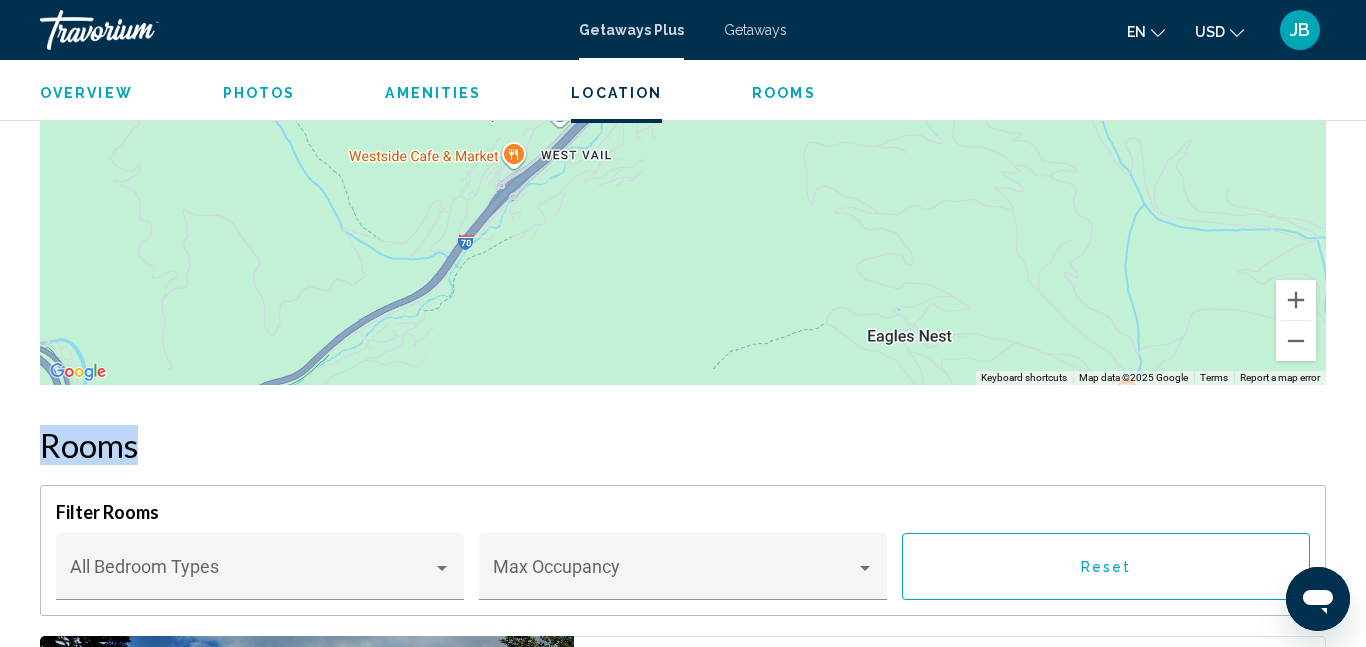 click on "Reset" at bounding box center (1106, 566) 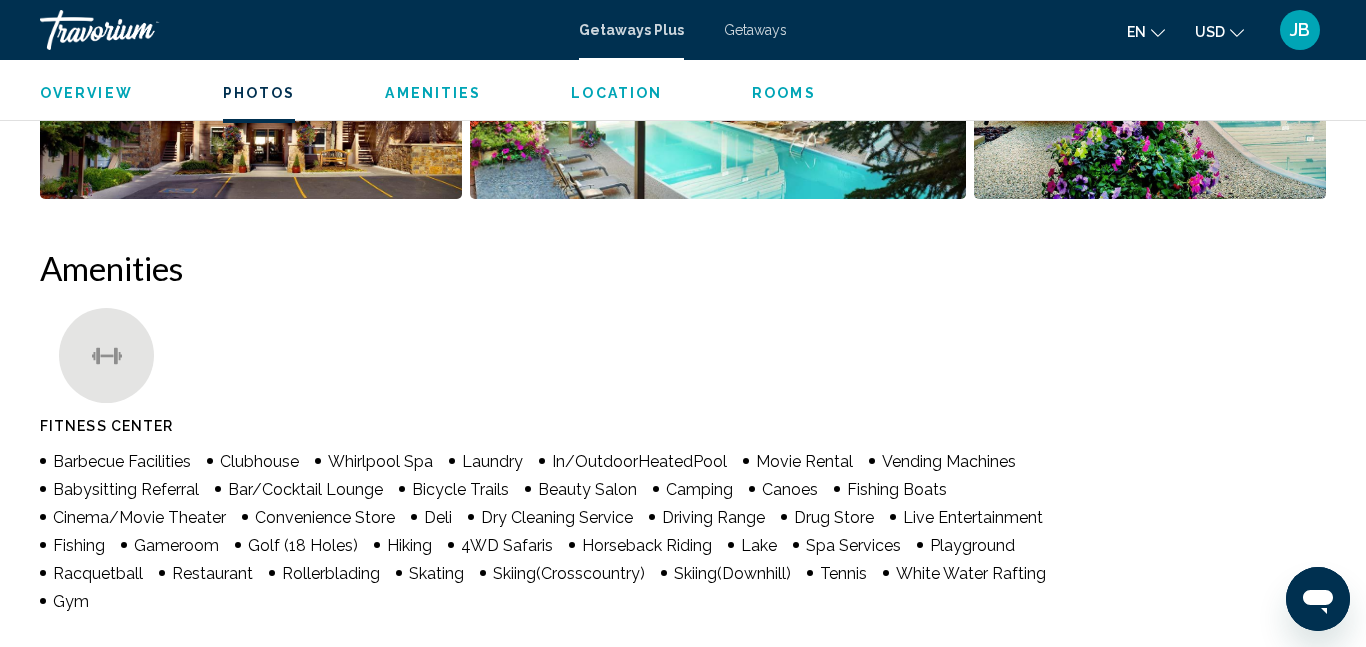 scroll, scrollTop: 1521, scrollLeft: 0, axis: vertical 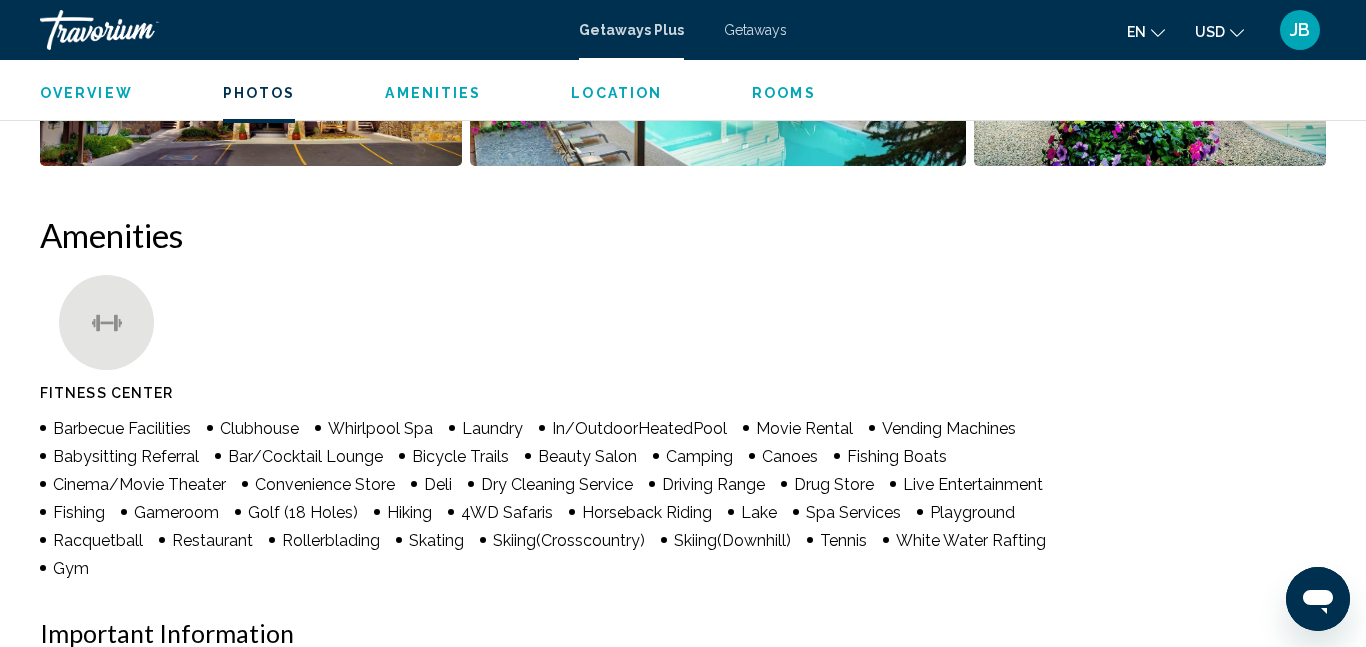 click 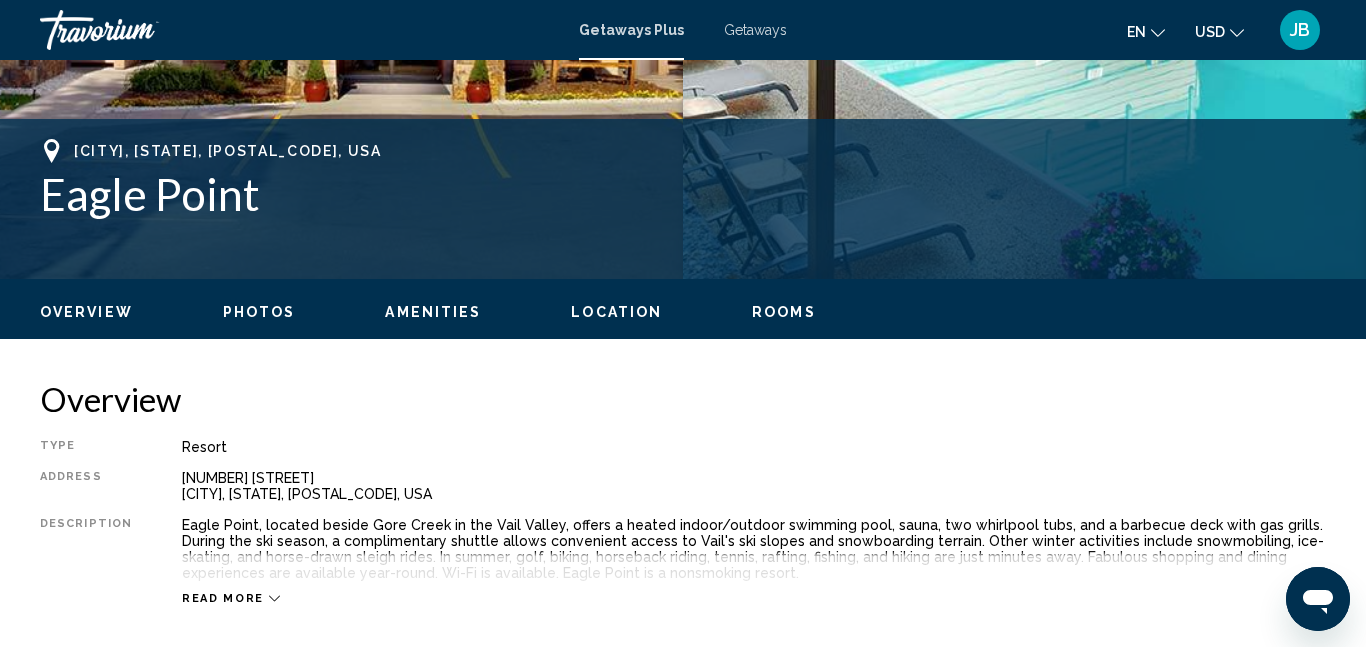 scroll, scrollTop: 676, scrollLeft: 0, axis: vertical 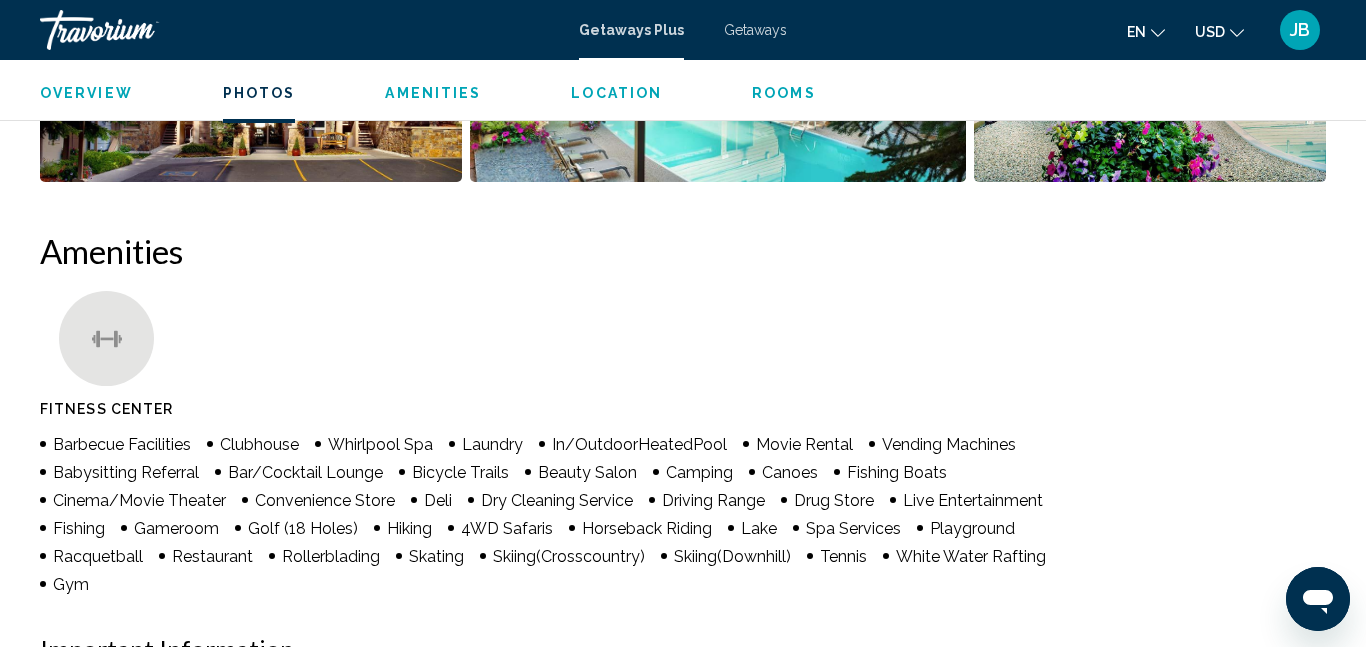 click at bounding box center (1154, 62) 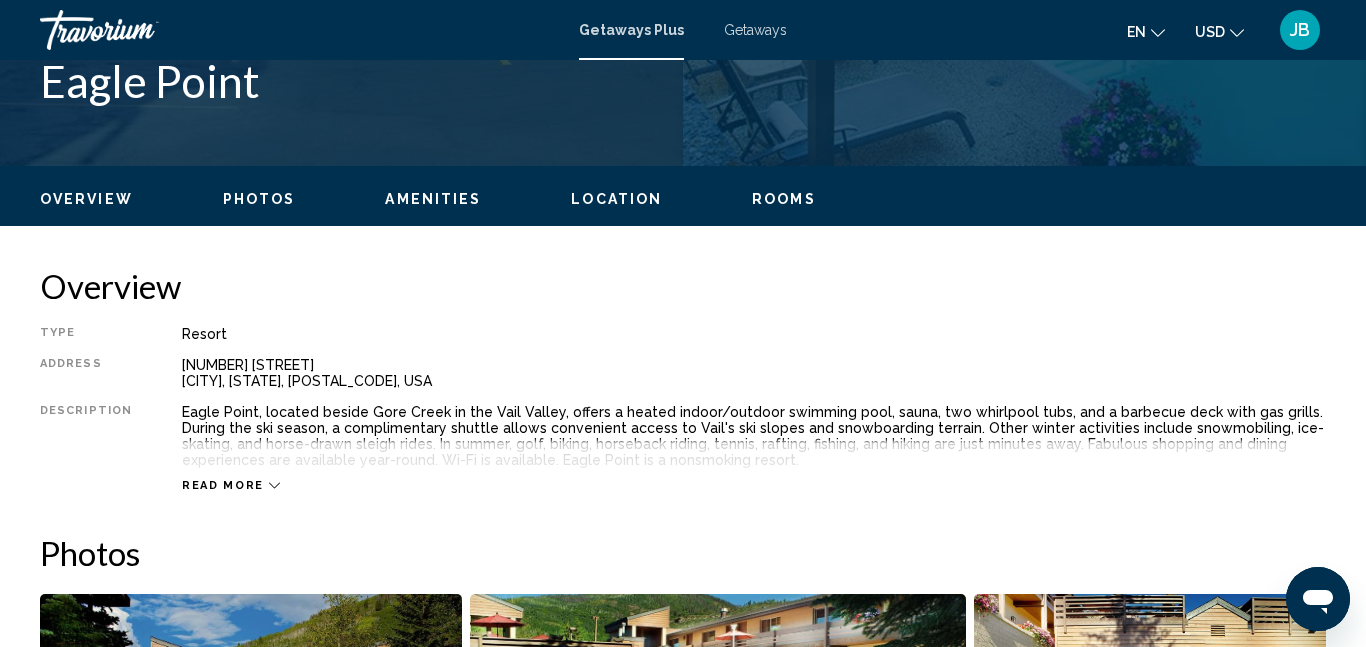 scroll, scrollTop: 855, scrollLeft: 0, axis: vertical 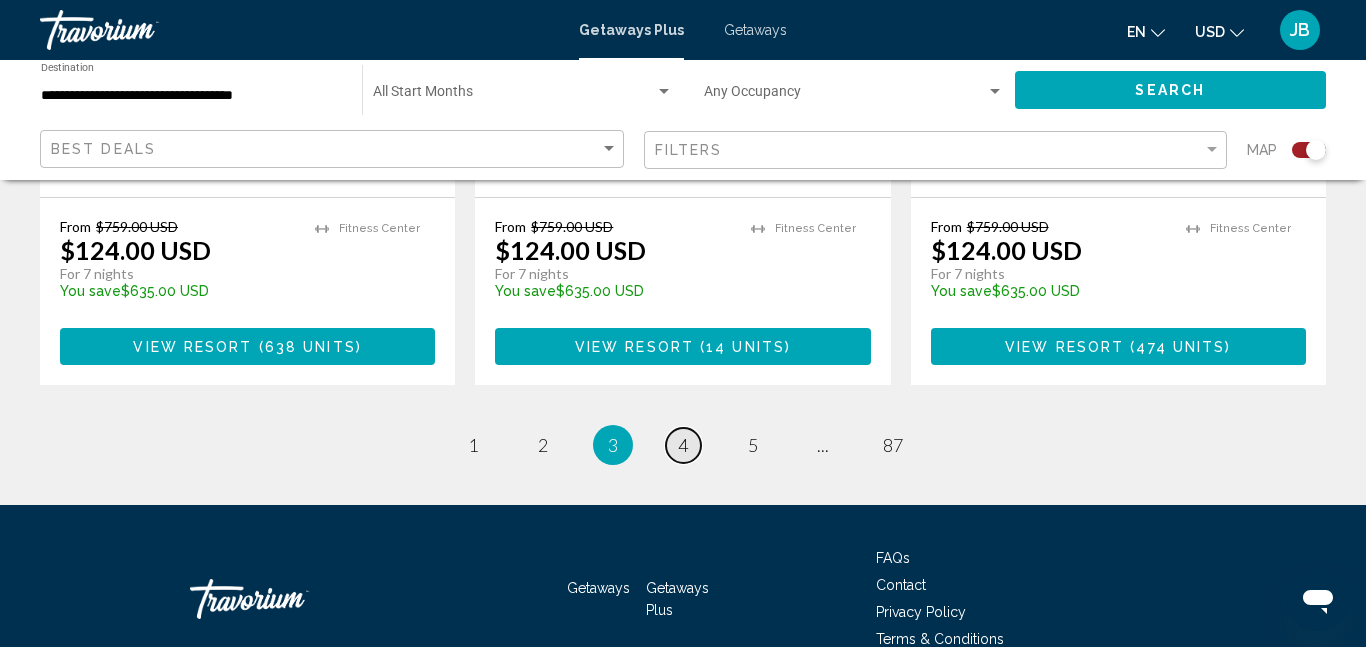 click on "4" at bounding box center [683, 445] 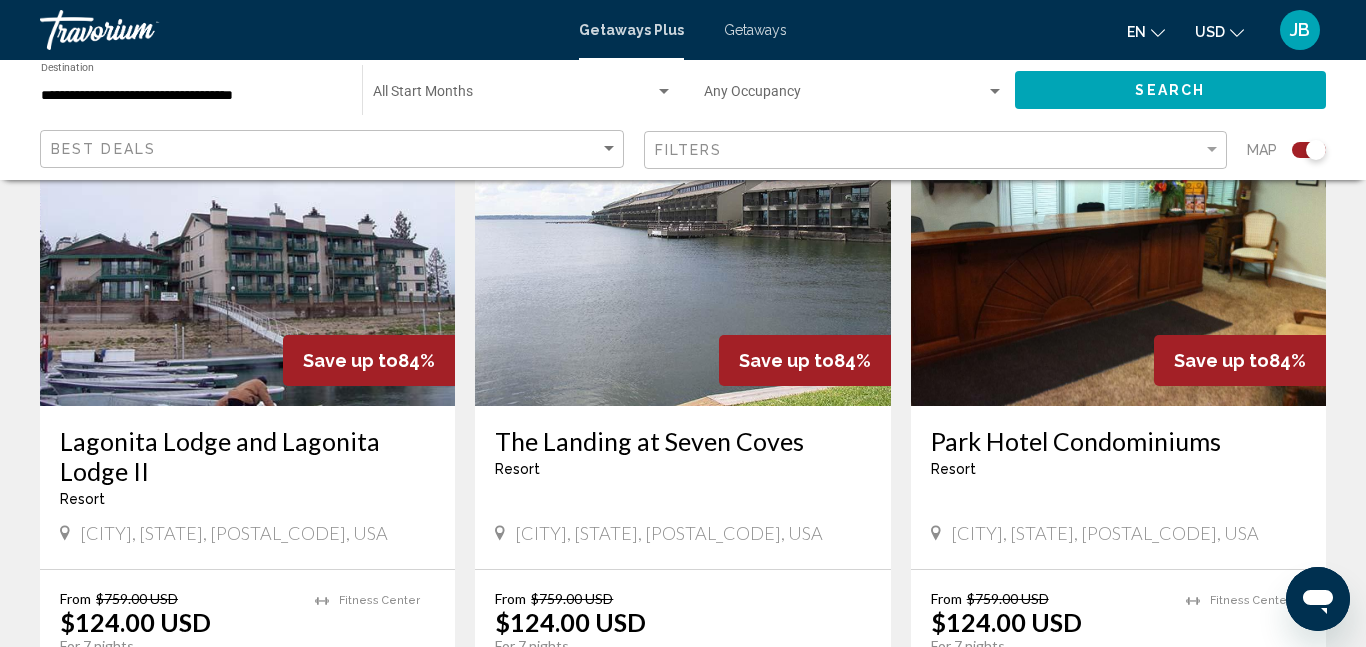 scroll, scrollTop: 800, scrollLeft: 0, axis: vertical 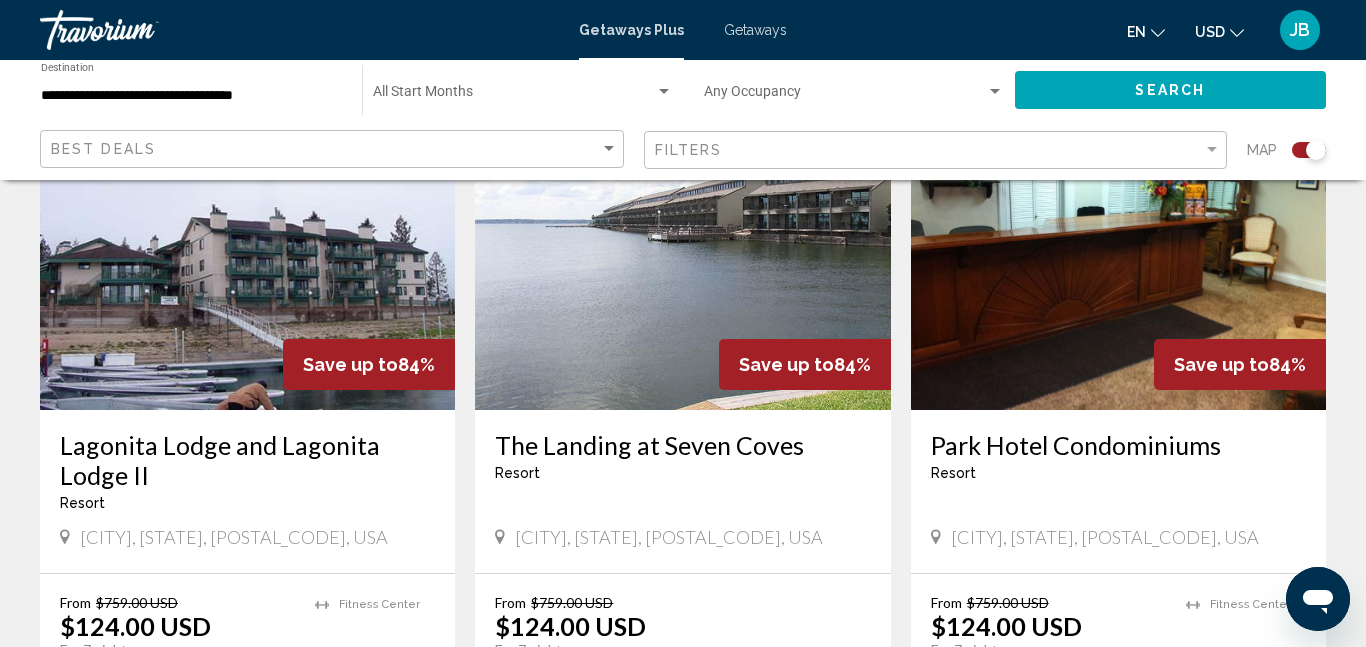 click at bounding box center [247, 250] 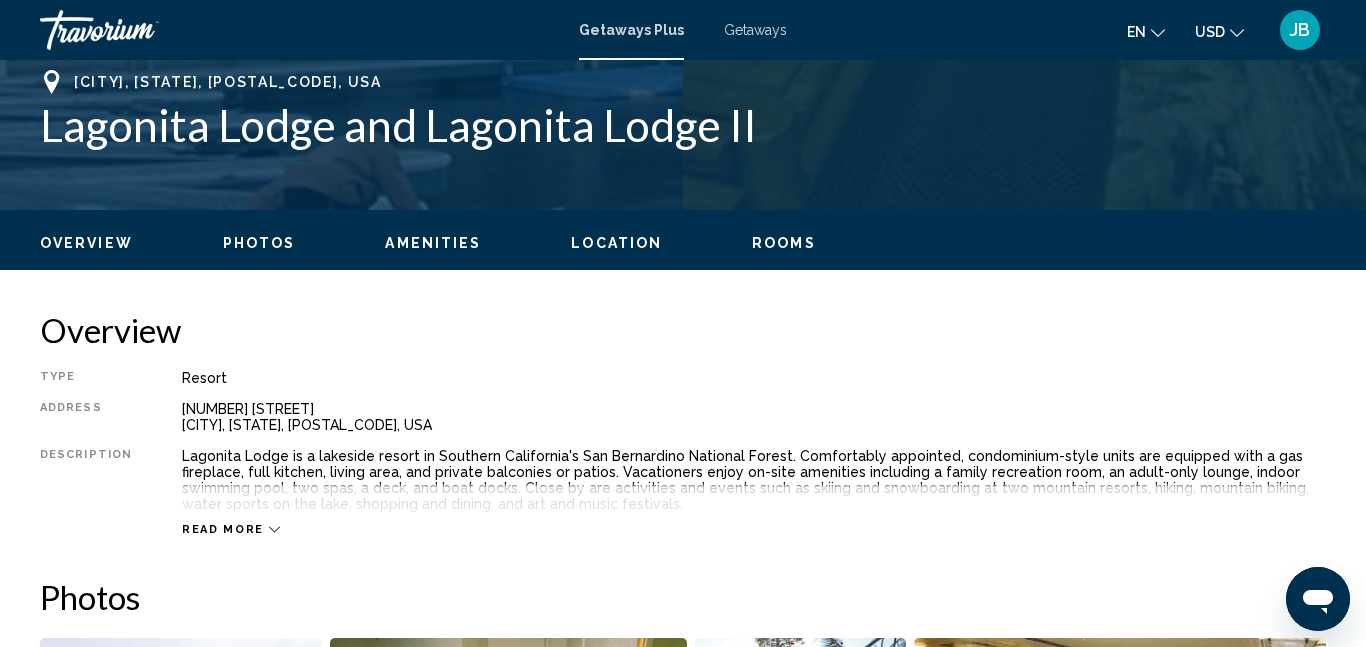 scroll, scrollTop: 212, scrollLeft: 0, axis: vertical 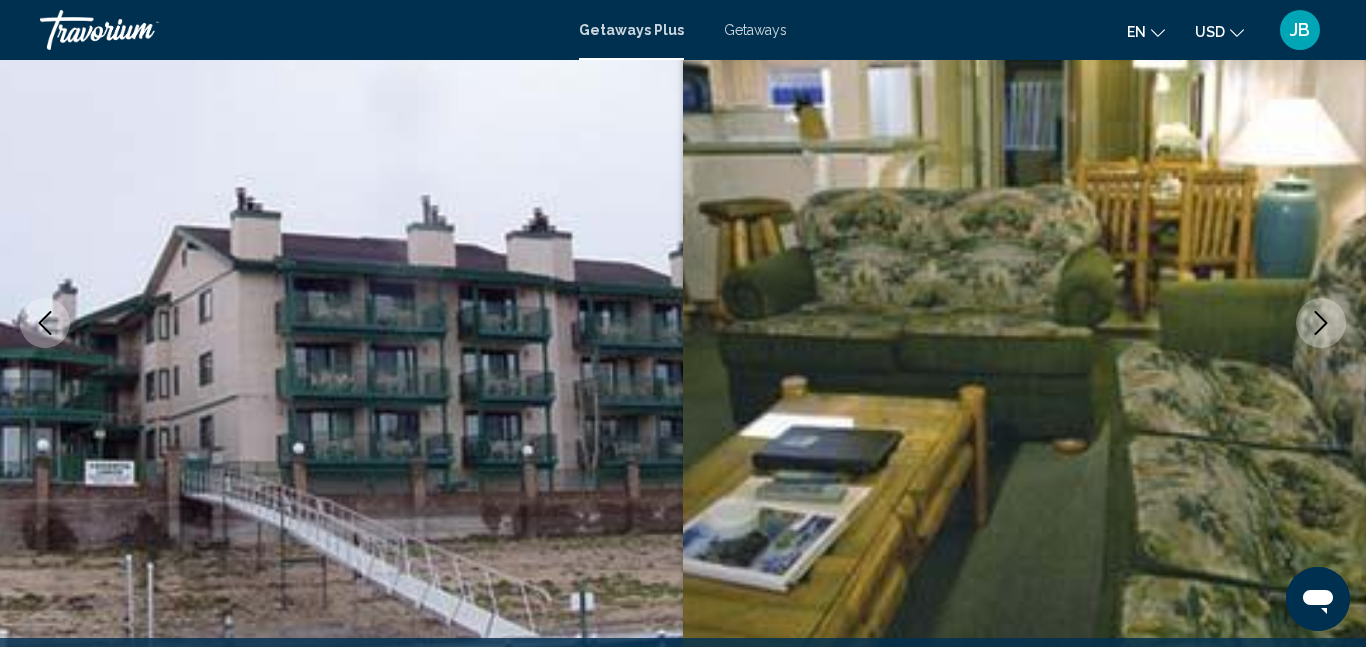 click 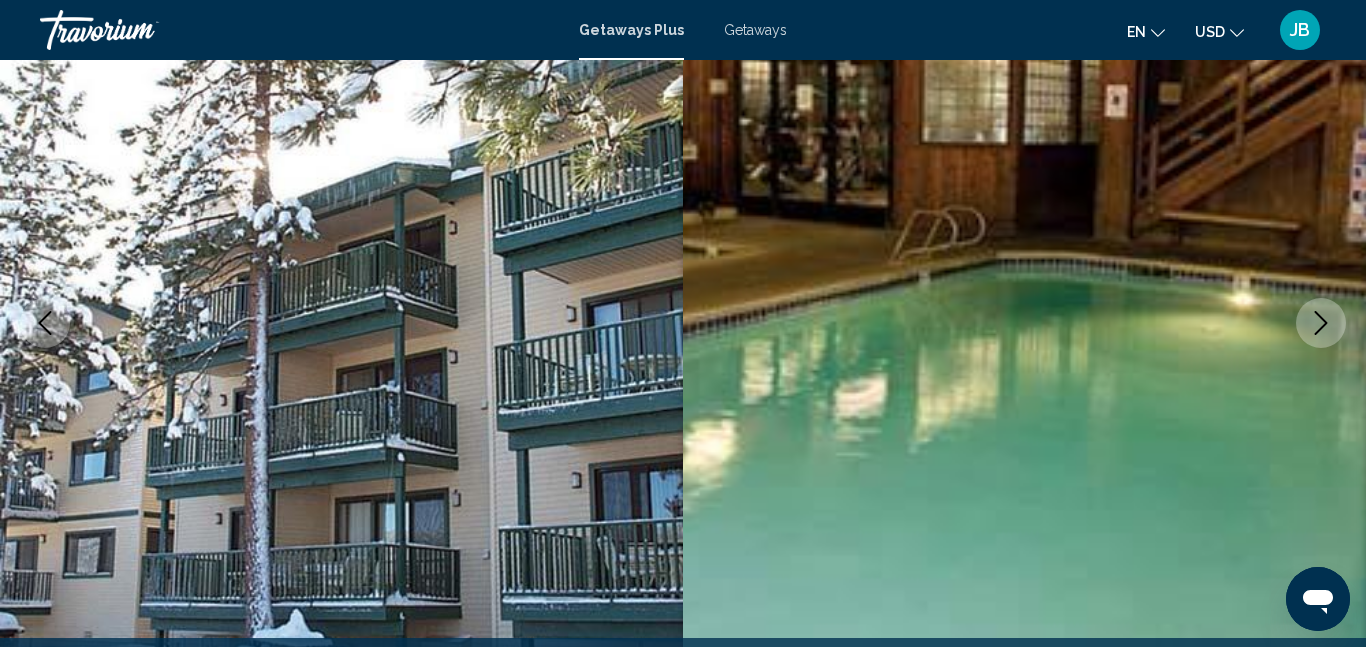 click 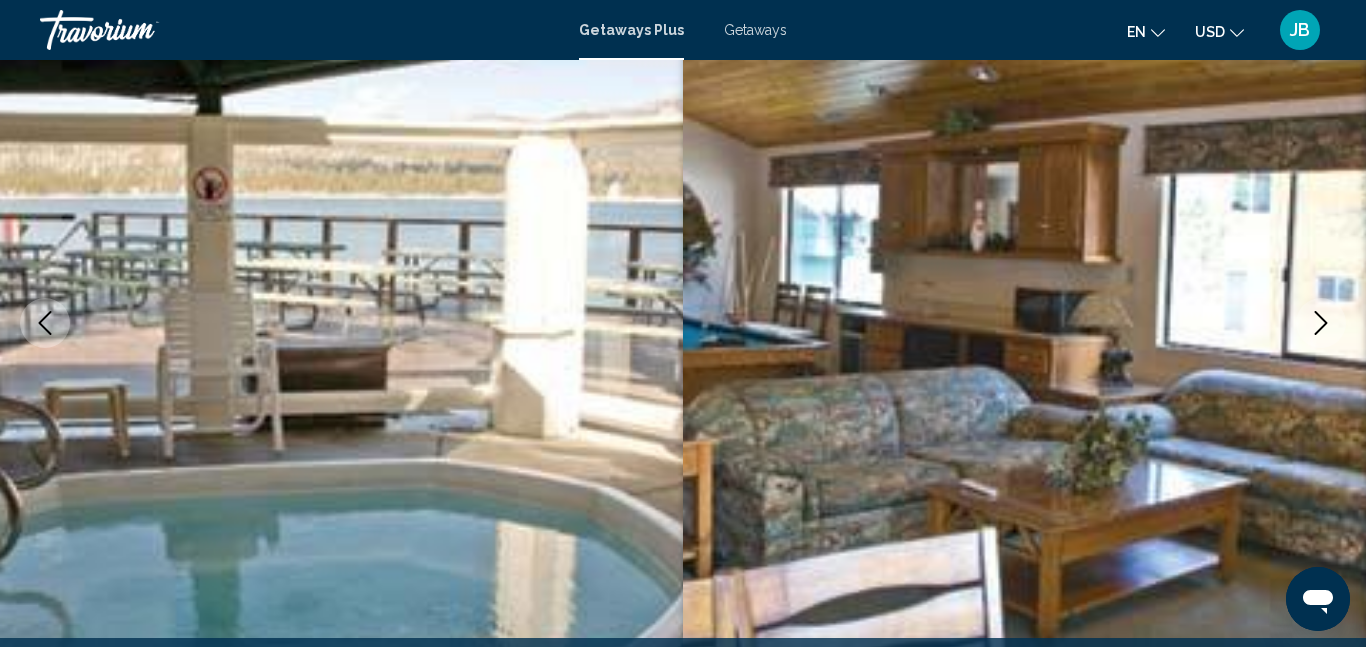 click 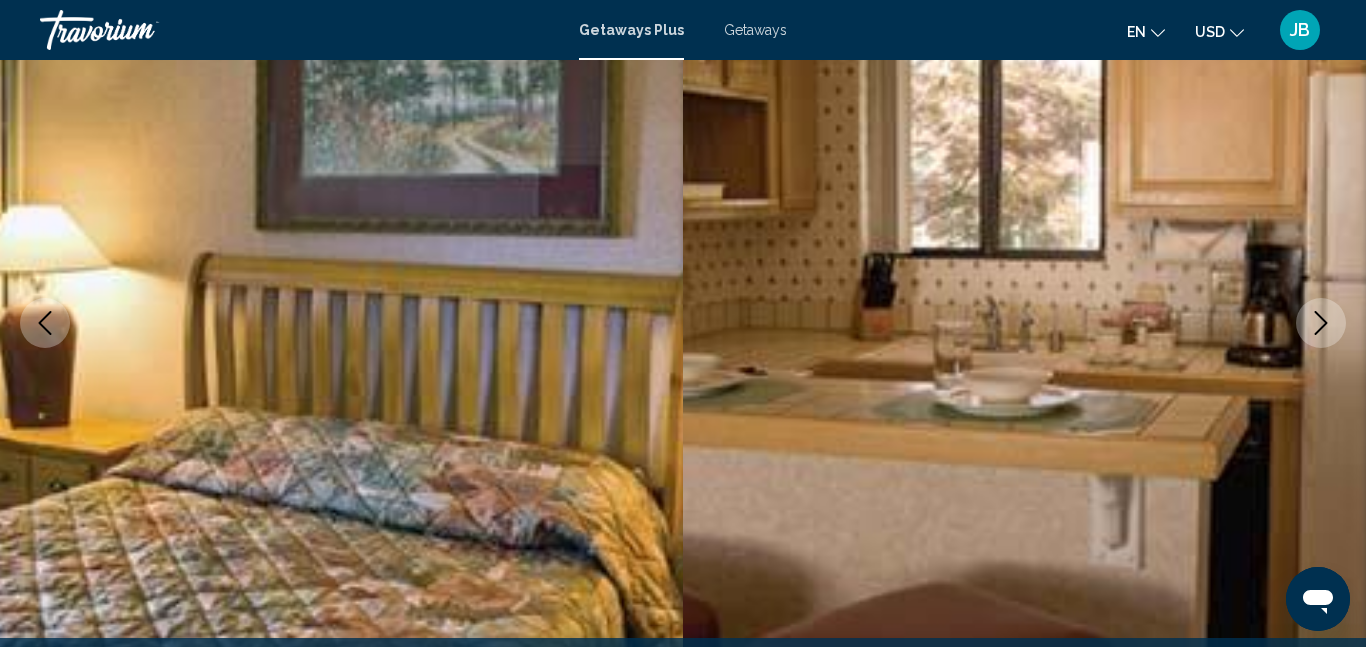 click 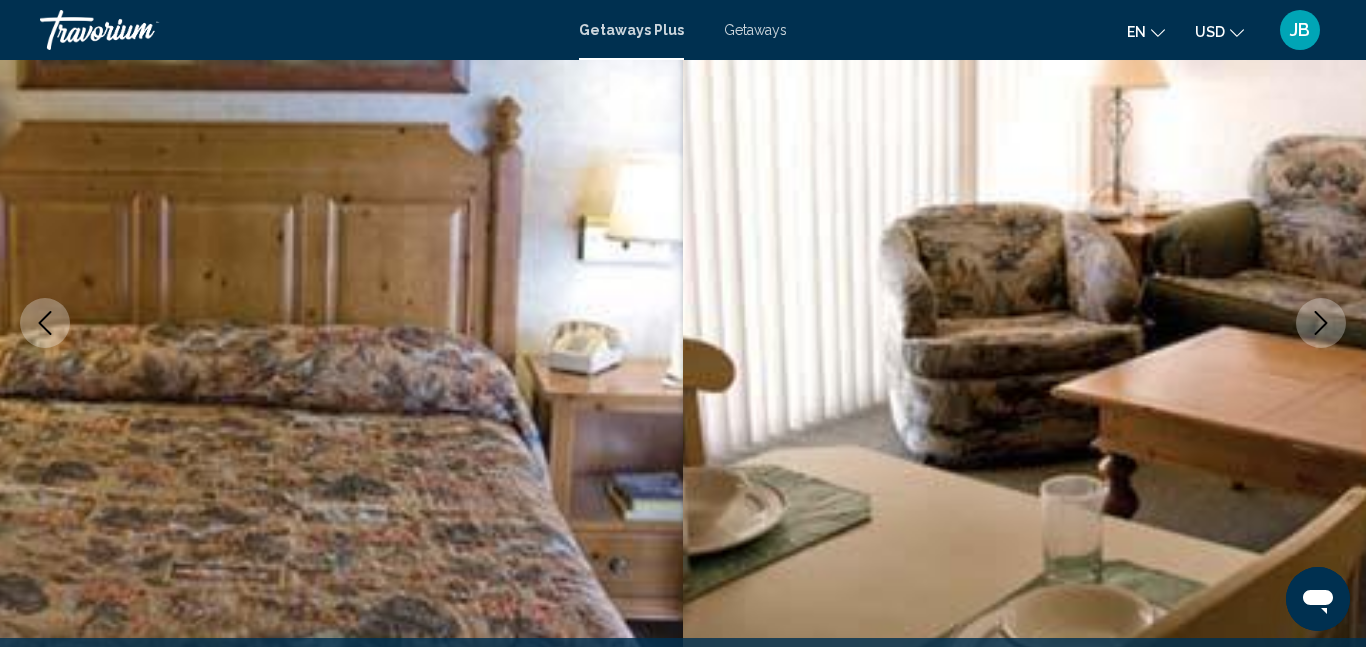 click 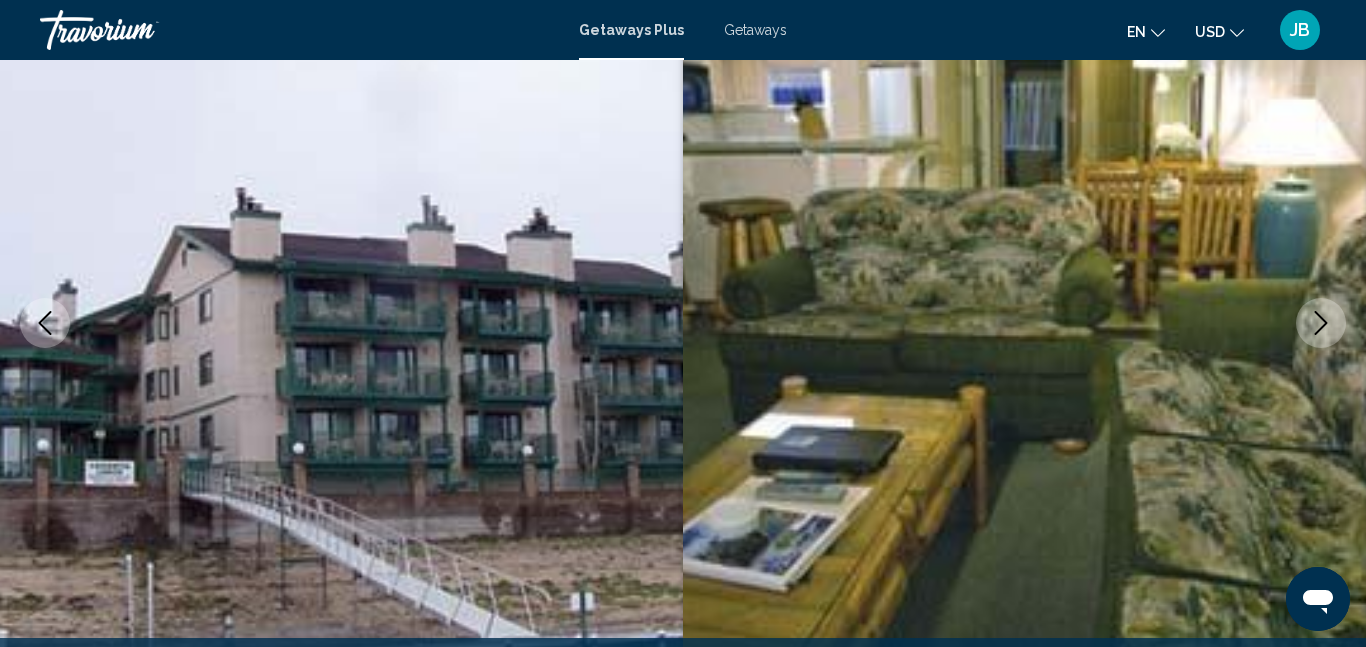 click 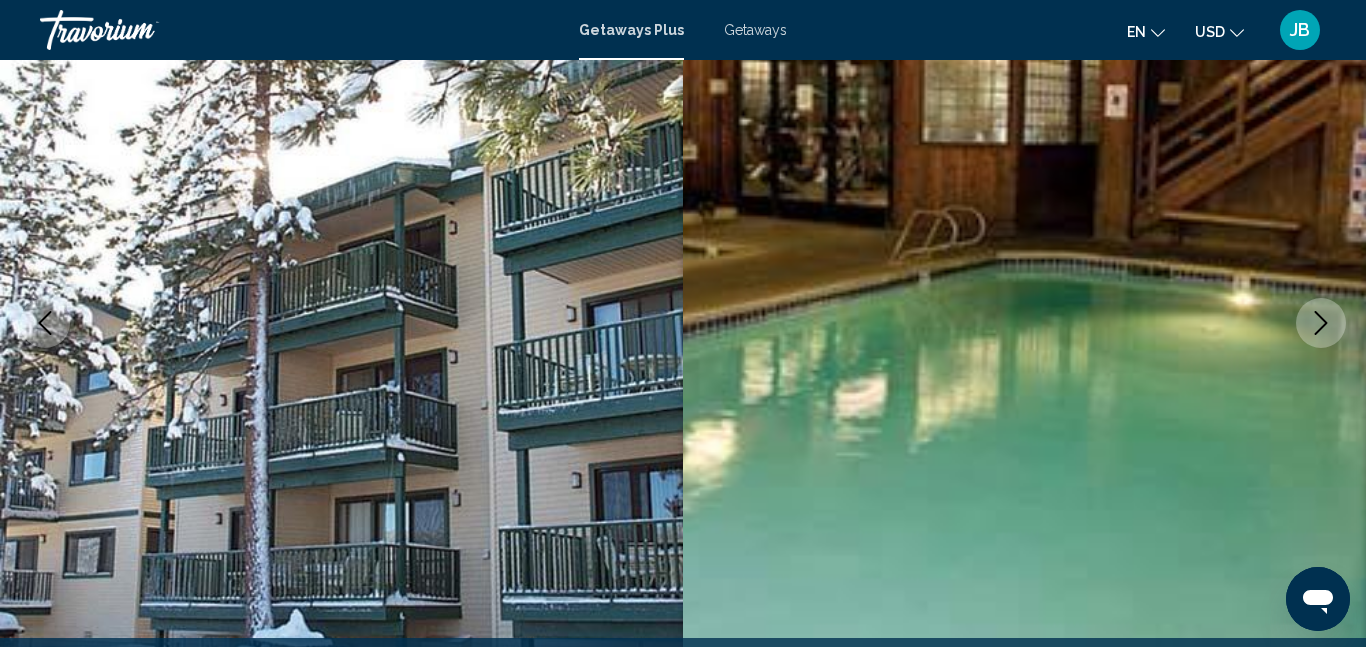 type 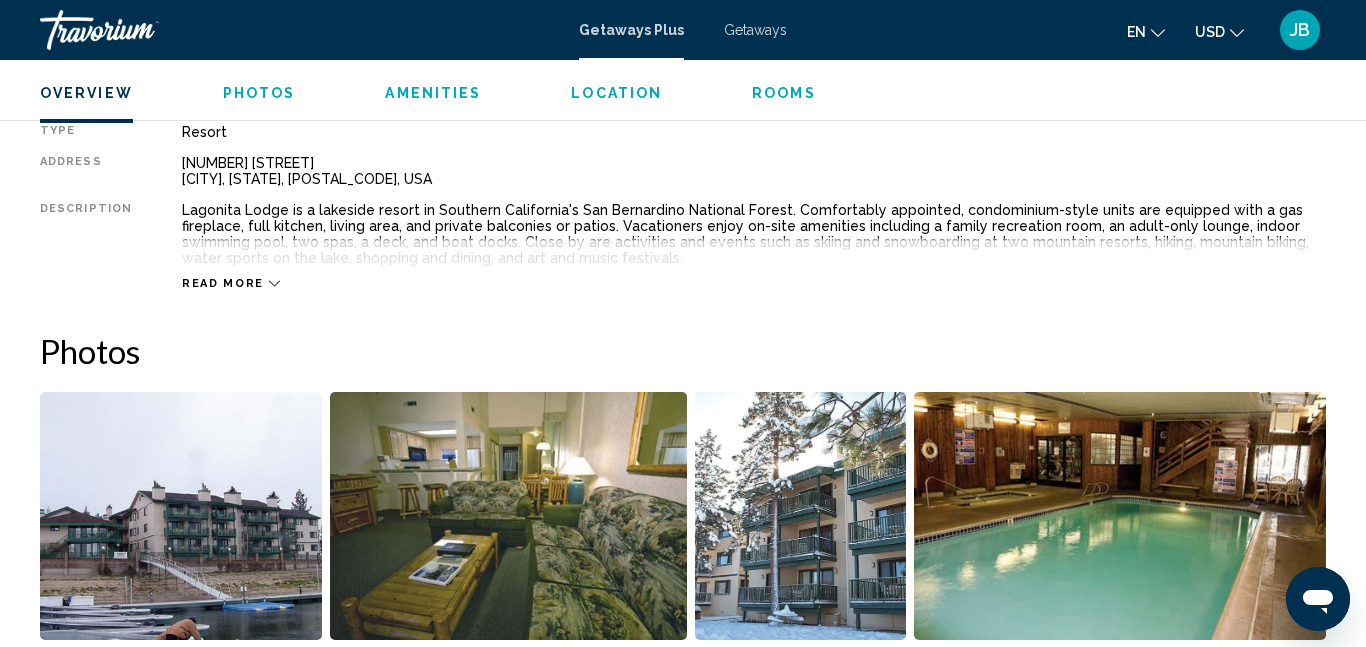 scroll, scrollTop: 1052, scrollLeft: 0, axis: vertical 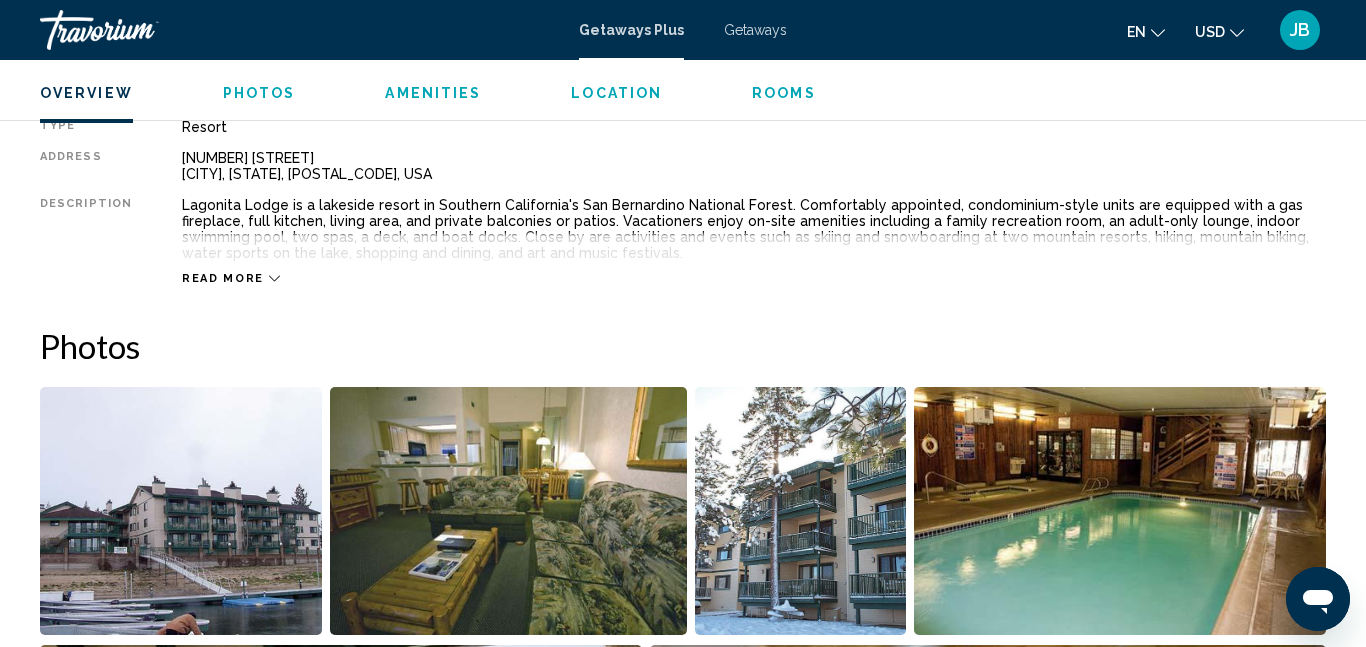 click 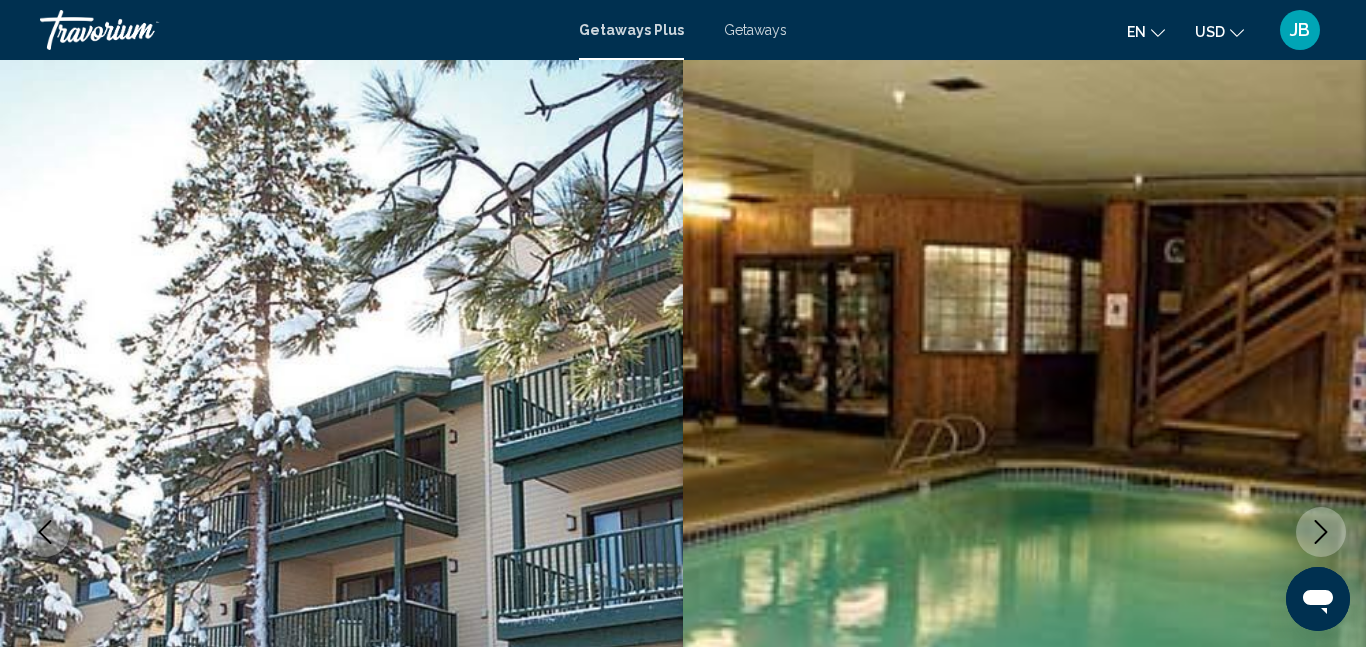 scroll, scrollTop: 0, scrollLeft: 0, axis: both 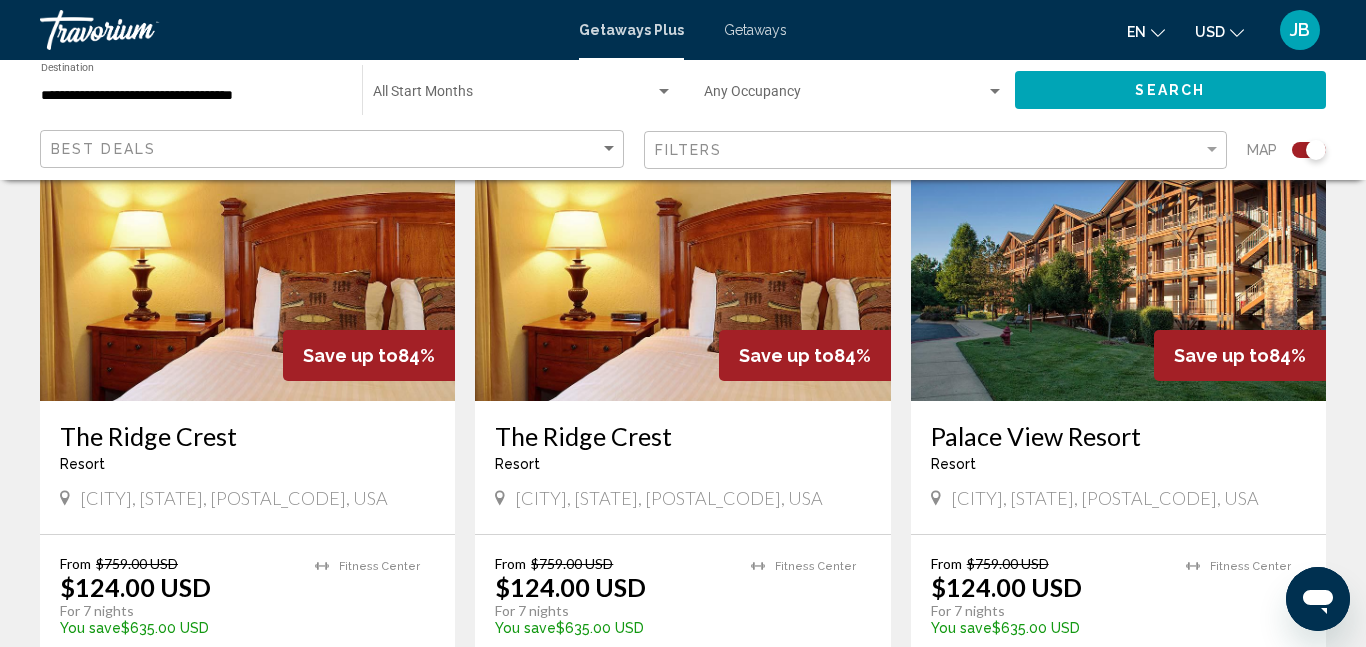 click at bounding box center (682, 241) 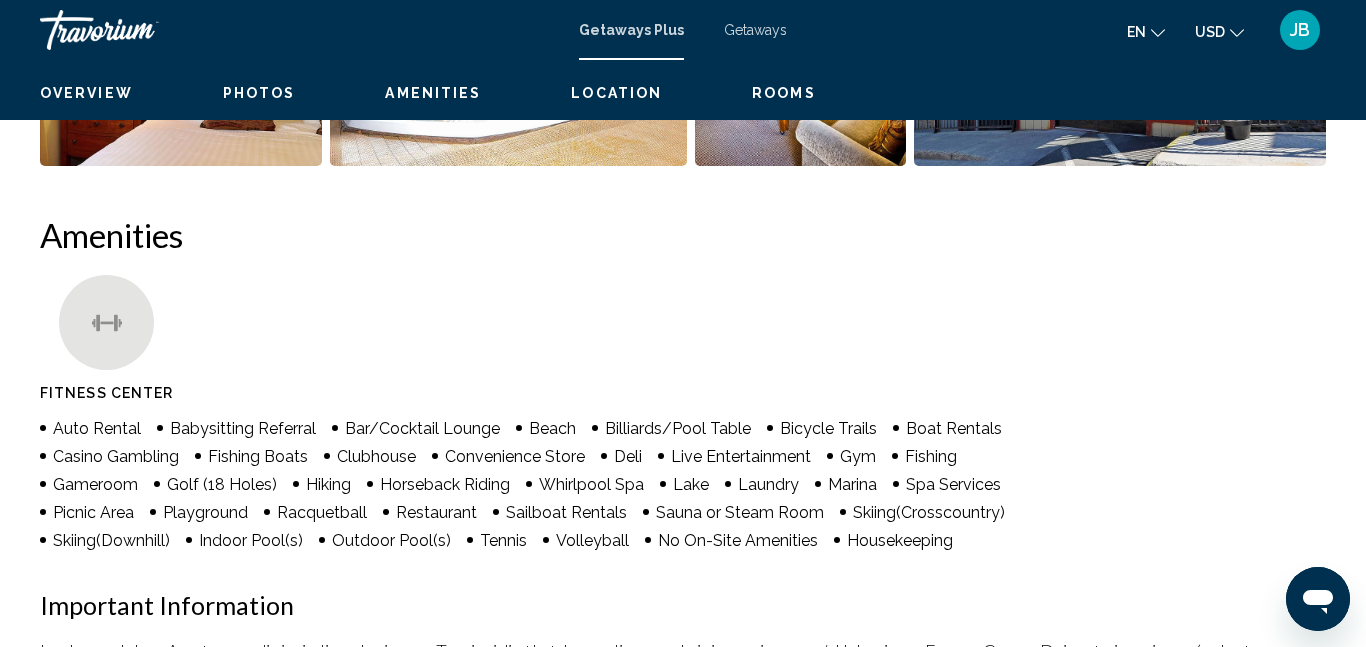 scroll, scrollTop: 212, scrollLeft: 0, axis: vertical 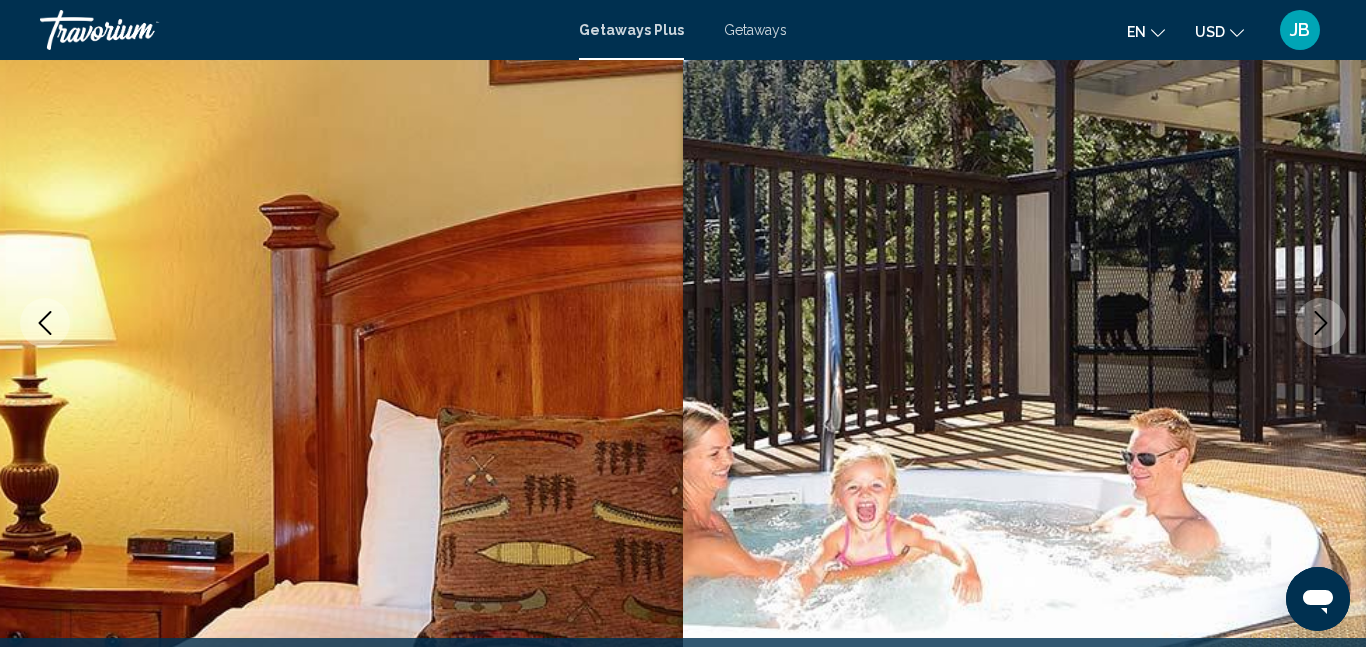 type 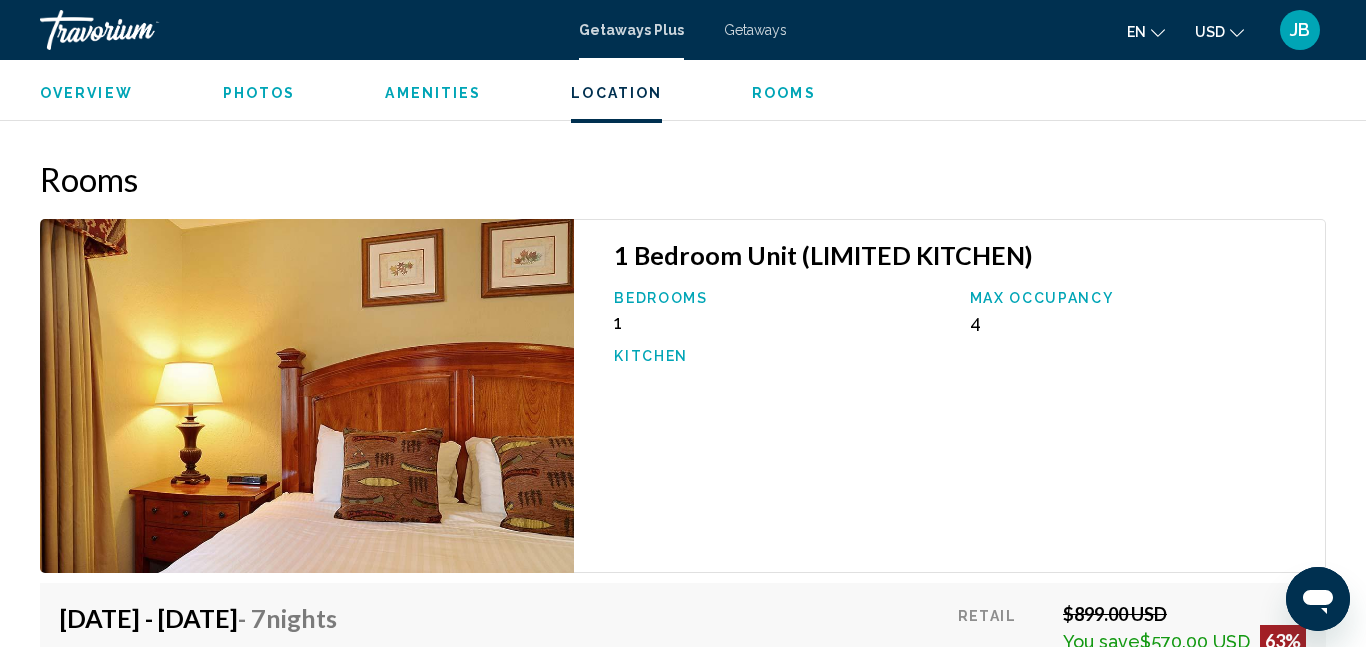 scroll, scrollTop: 3212, scrollLeft: 0, axis: vertical 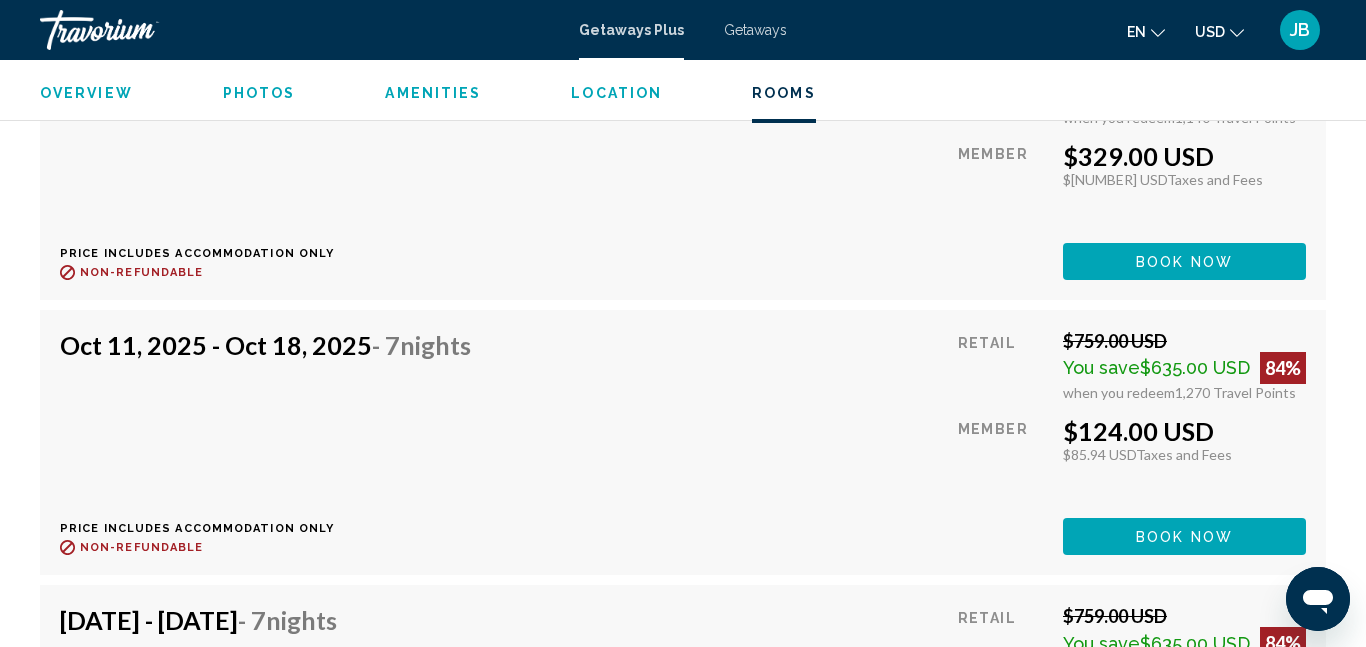 drag, startPoint x: 1351, startPoint y: 348, endPoint x: 1365, endPoint y: 358, distance: 17.20465 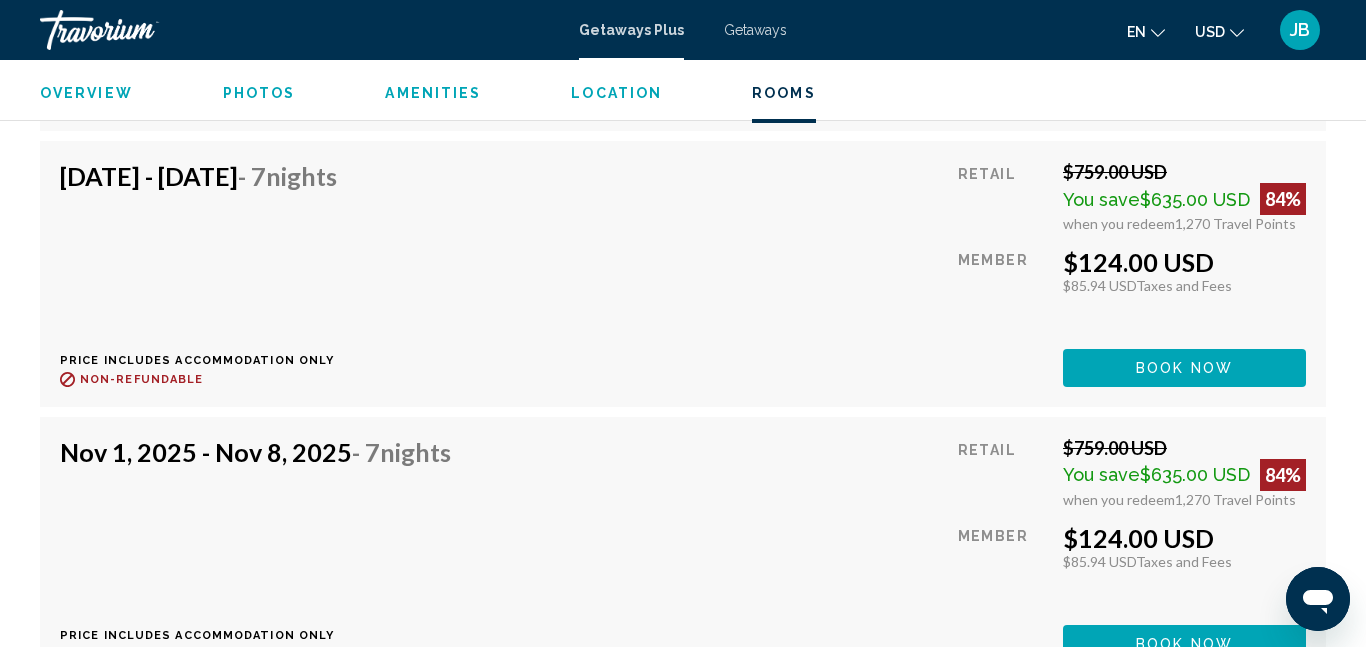 scroll, scrollTop: 4605, scrollLeft: 0, axis: vertical 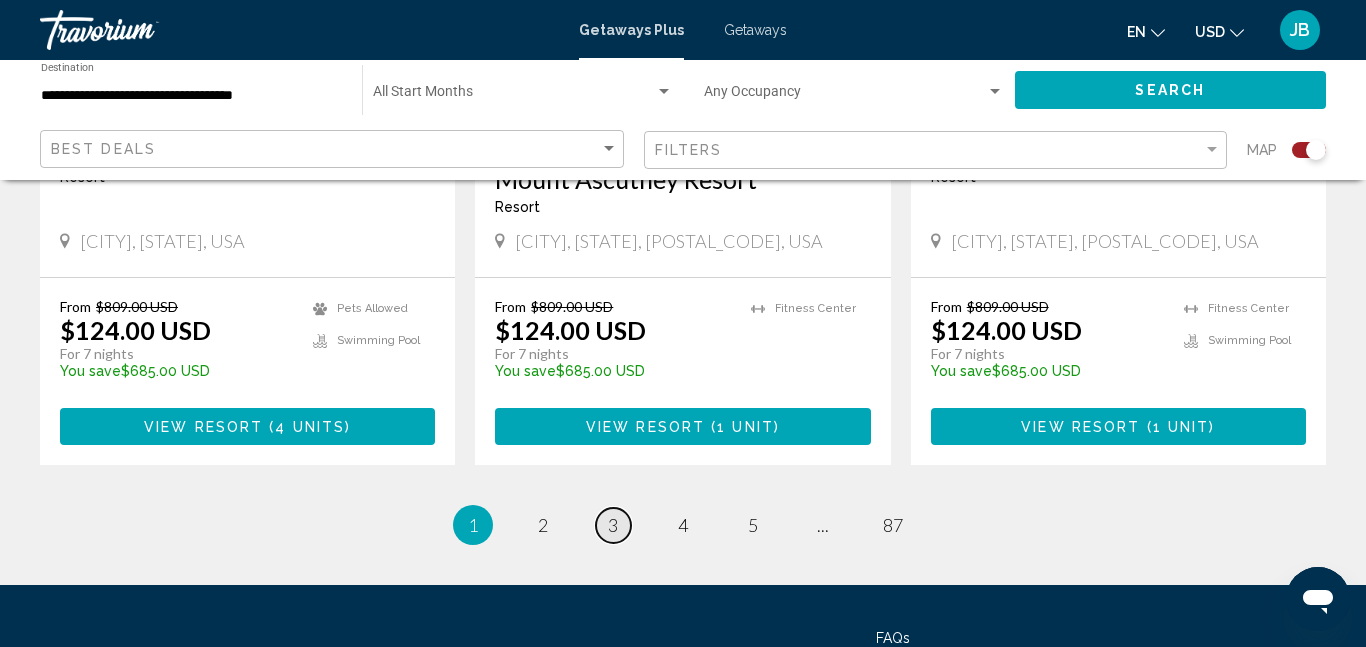 click on "page  3" at bounding box center [613, 525] 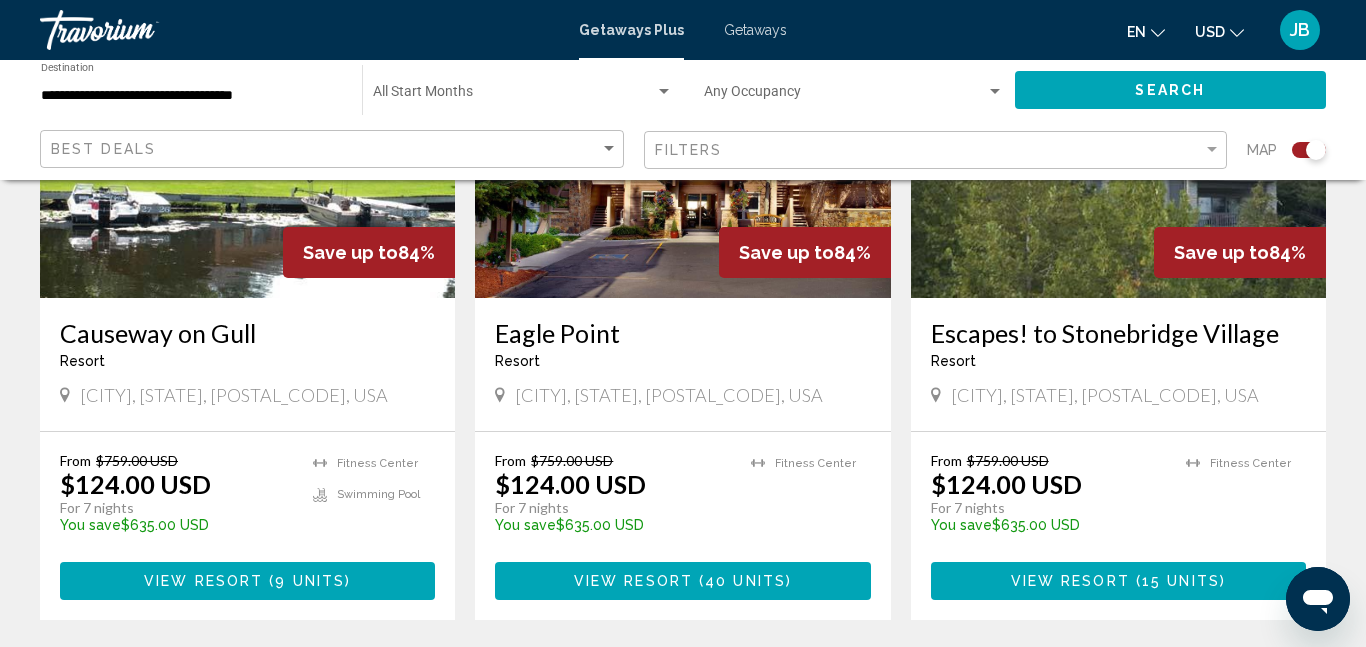 scroll, scrollTop: 1640, scrollLeft: 0, axis: vertical 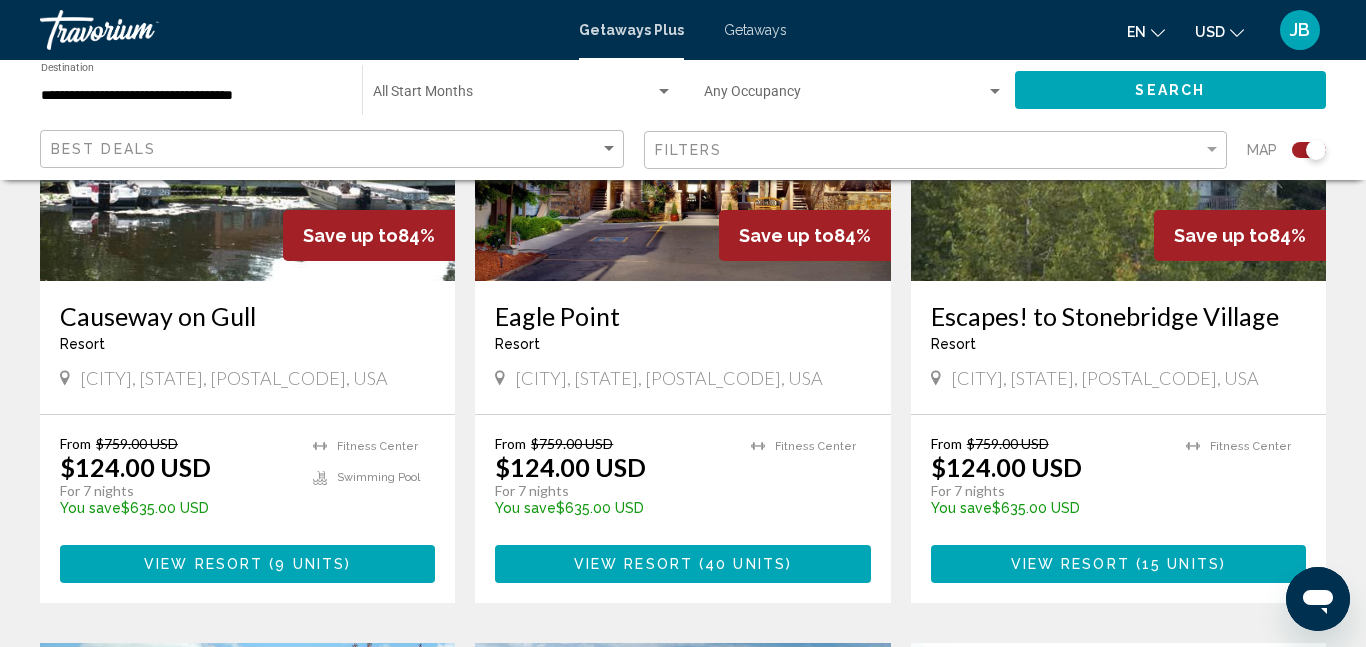 click on "View Resort" at bounding box center (633, 565) 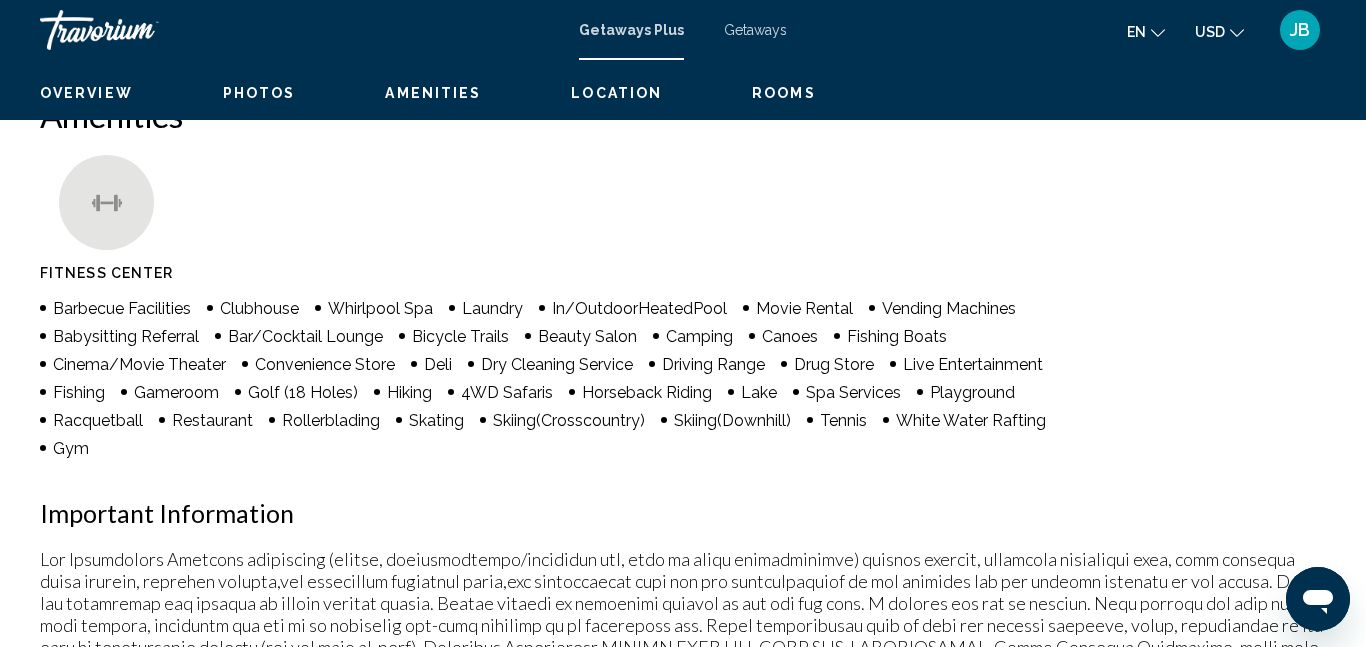 scroll, scrollTop: 212, scrollLeft: 0, axis: vertical 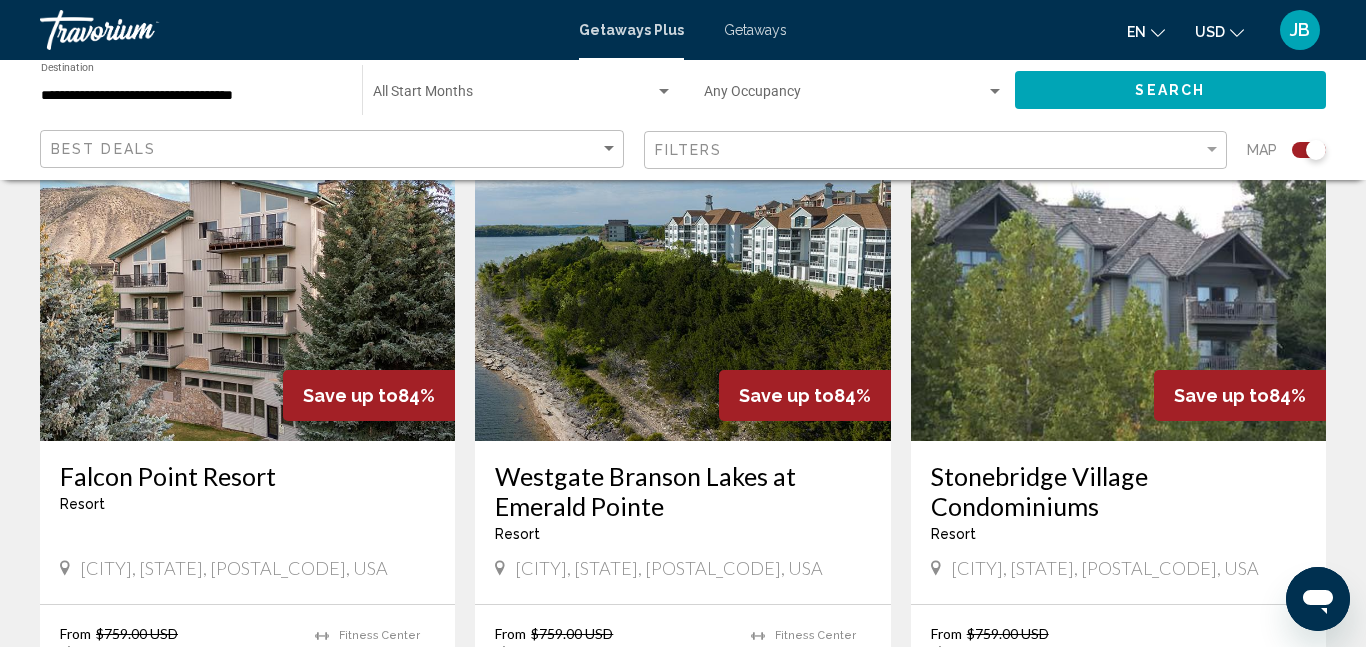 click on "← Move left → Move right ↑ Move up ↓ Move down + Zoom in - Zoom out Home Jump left by 75% End Jump right by 75% Page Up Jump up by 75% Page Down Jump down by 75% To activate drag with keyboard, press Alt + Enter. Once in keyboard drag state, use the arrow keys to move the marker. To complete the drag, press the Enter key. To cancel, press Escape. Keyboard shortcuts Map Data Map data ©[YEAR], Google, INEGI Map data ©[YEAR], Google, INEGI [NUMBER] km  Click to toggle between metric and imperial units Terms Report a map error [NUMBER] Getaways Plus units available across [NUMBER] Resorts Save up to  84%   Beach Quarters Resort  Resort  -  This is an adults only resort
[CITY], [STATE], [POSTAL_CODE], USA From $[NUMBER] USD $[NUMBER] USD For [NUMBER] nights You save  $[NUMBER] USD   temp  3
Swimming Pool
Fitness Center View Resort    ( [NUMBER] units )  Save up to  84%  Resort  -  3" at bounding box center [683, -190] 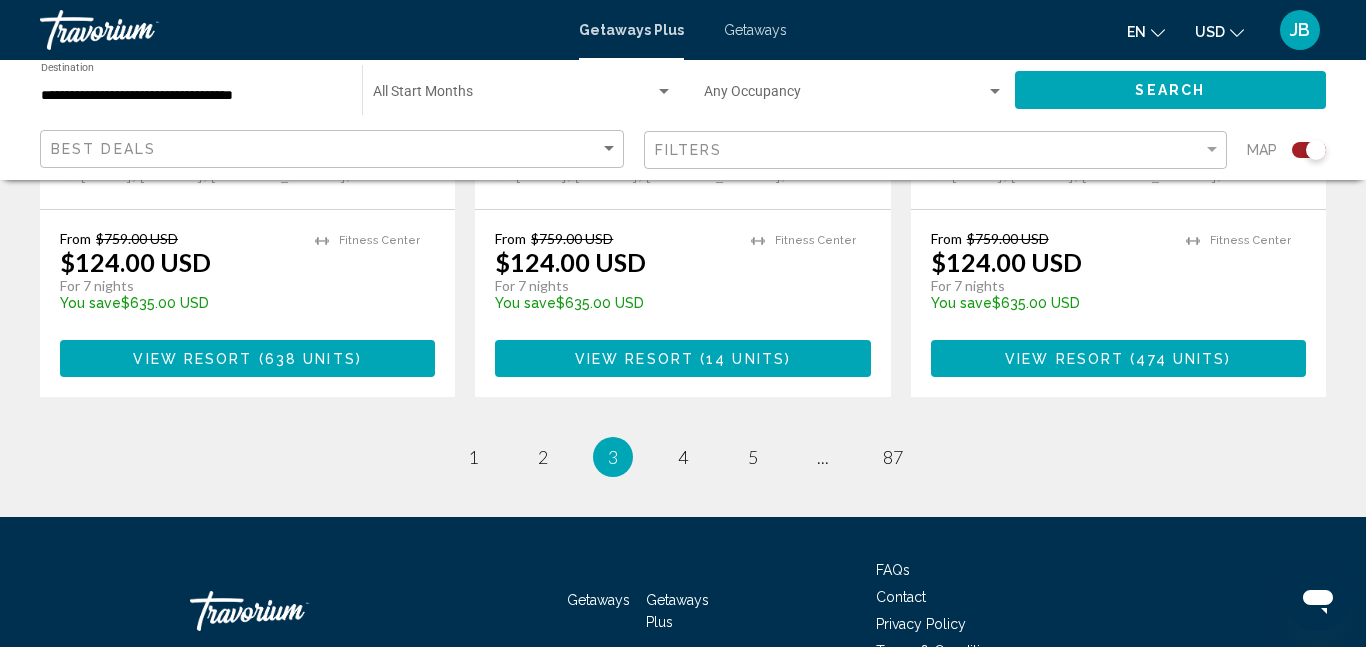 scroll, scrollTop: 3274, scrollLeft: 0, axis: vertical 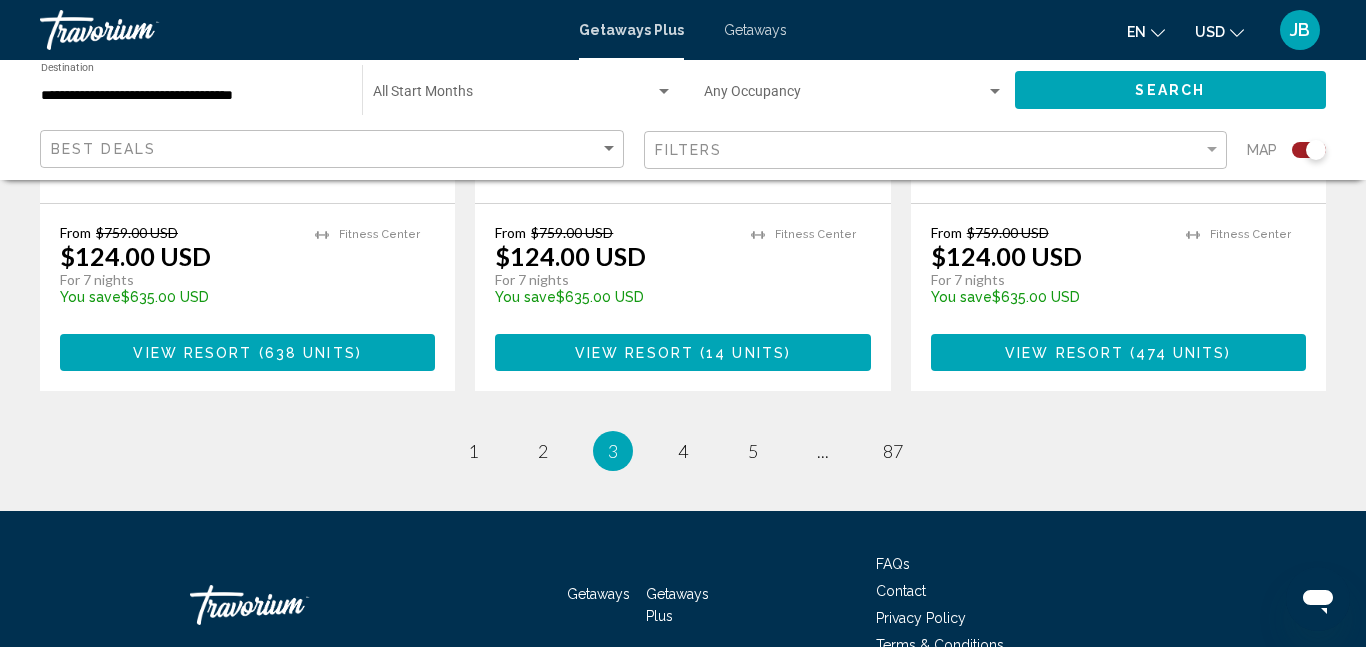 click on "**********" at bounding box center (683, -2951) 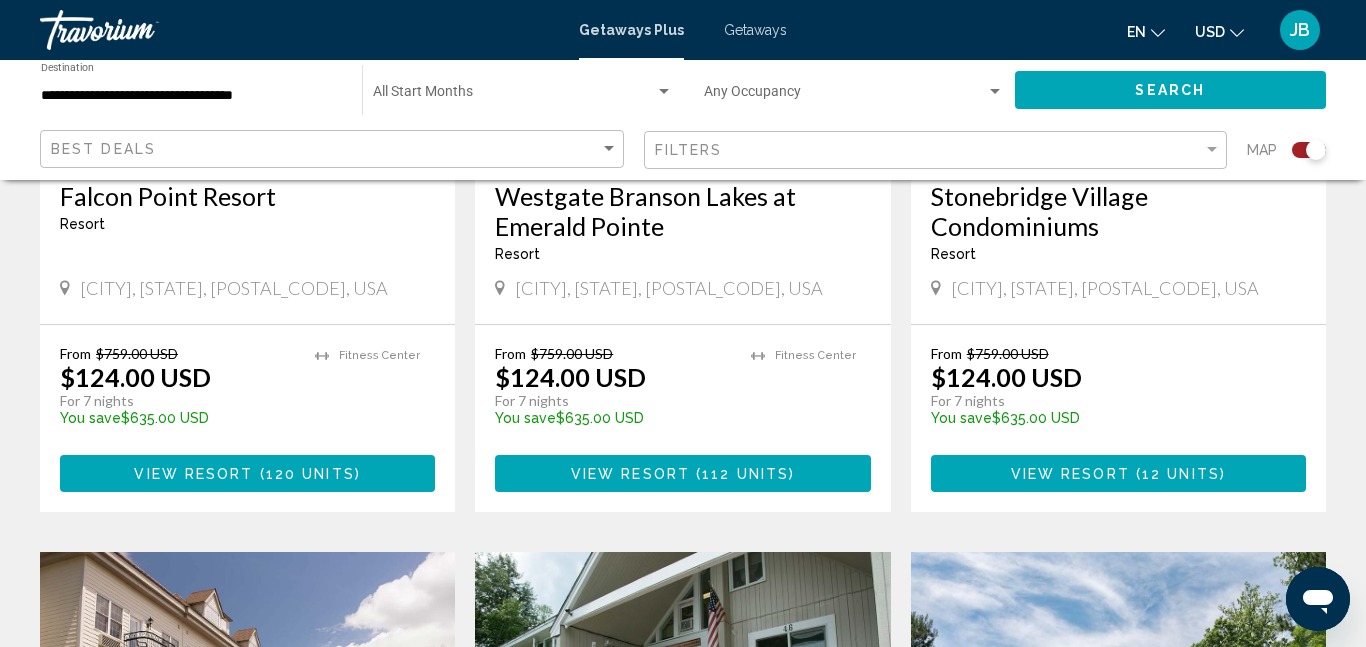 scroll, scrollTop: 2449, scrollLeft: 0, axis: vertical 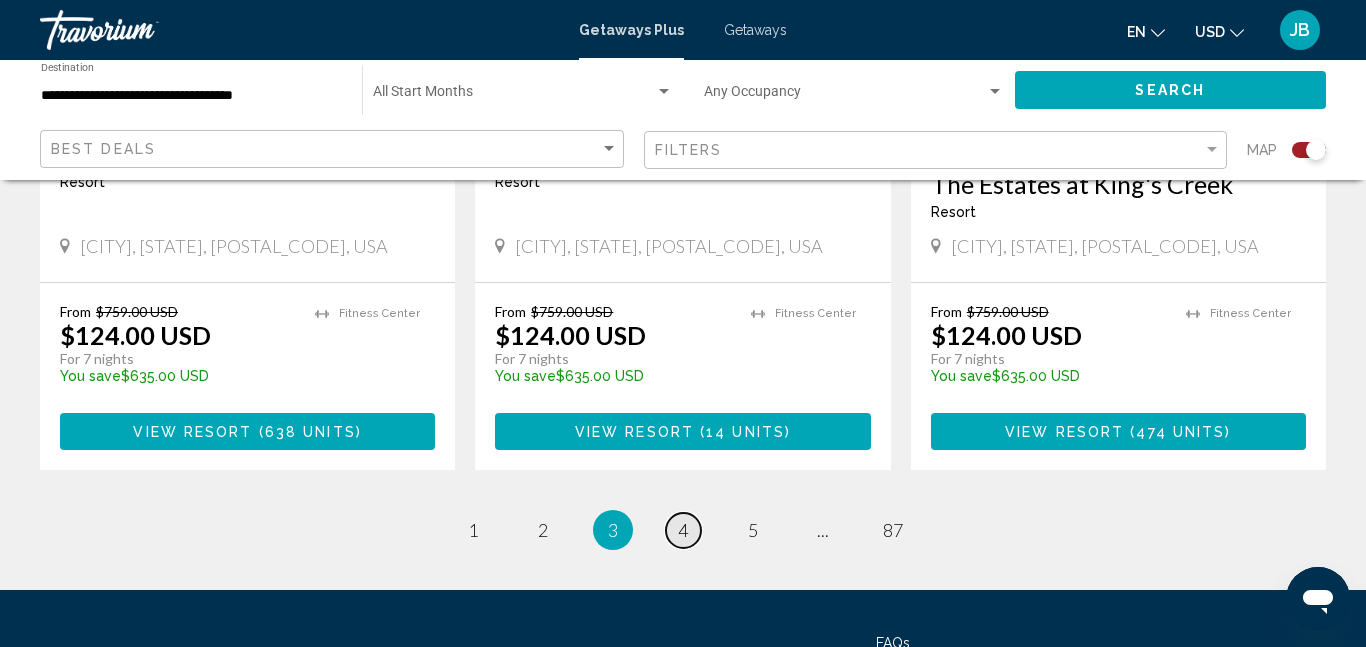 click on "4" at bounding box center [683, 530] 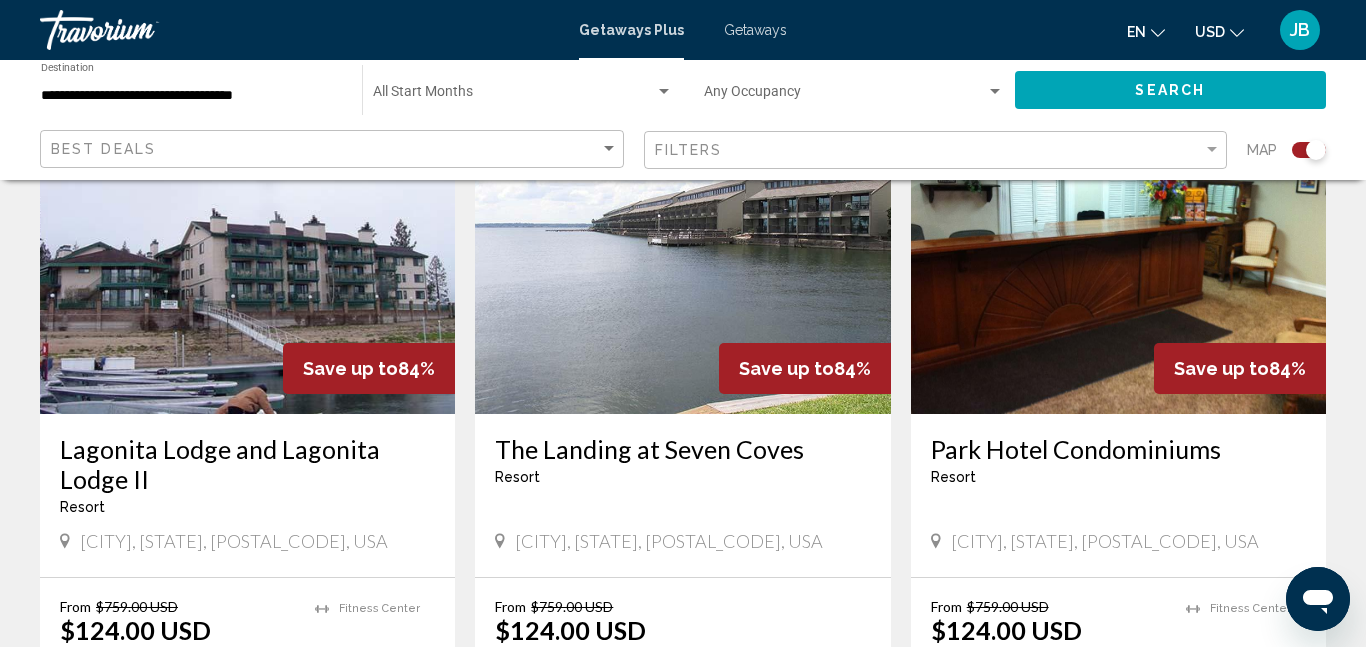 scroll, scrollTop: 800, scrollLeft: 0, axis: vertical 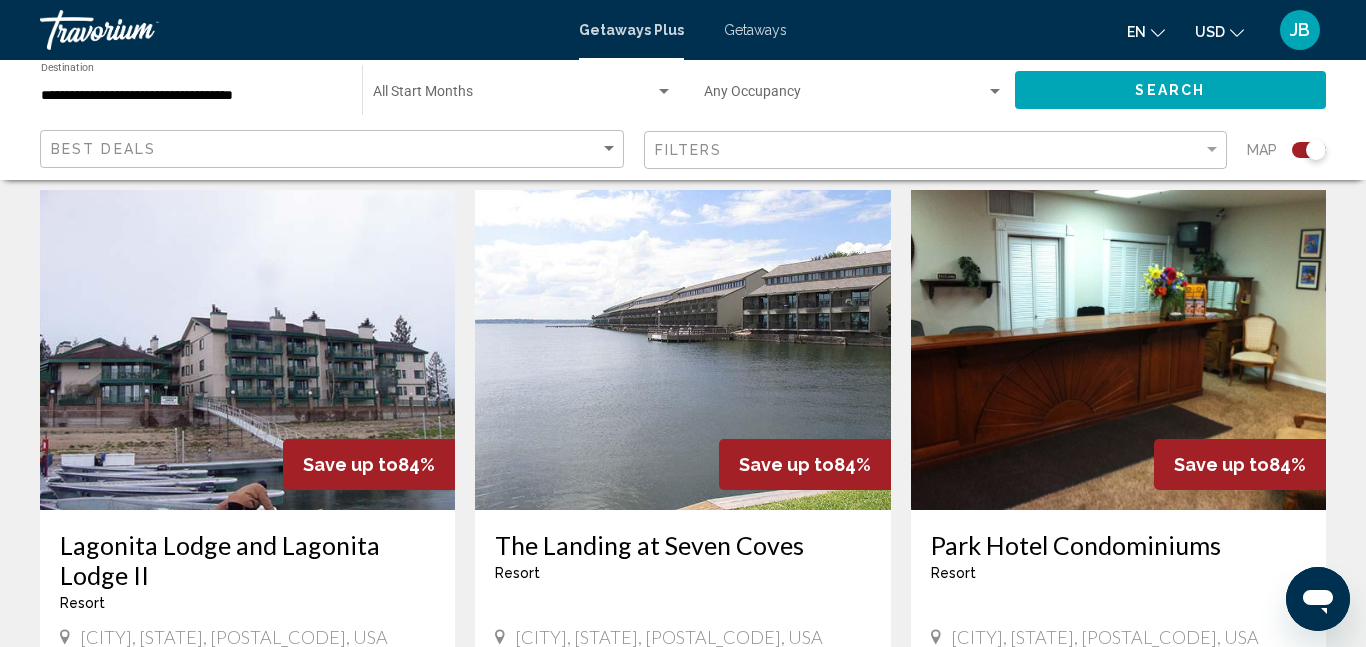 click at bounding box center [1118, 350] 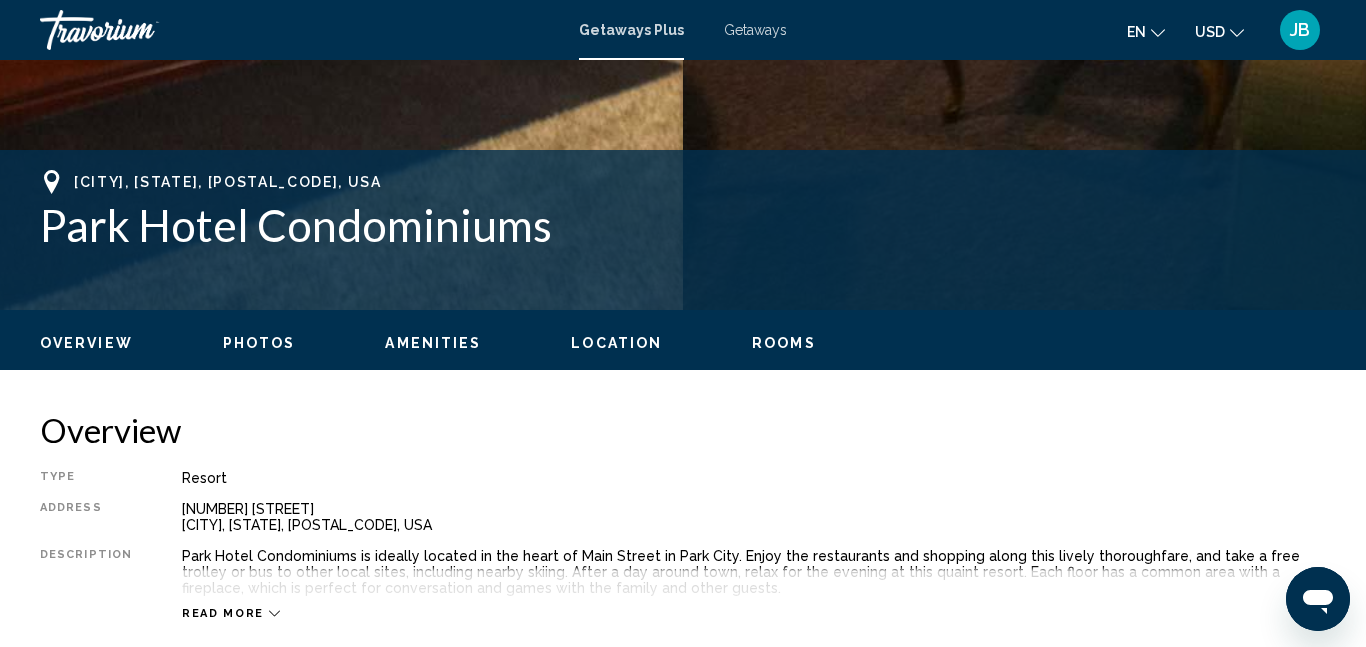 scroll, scrollTop: 212, scrollLeft: 0, axis: vertical 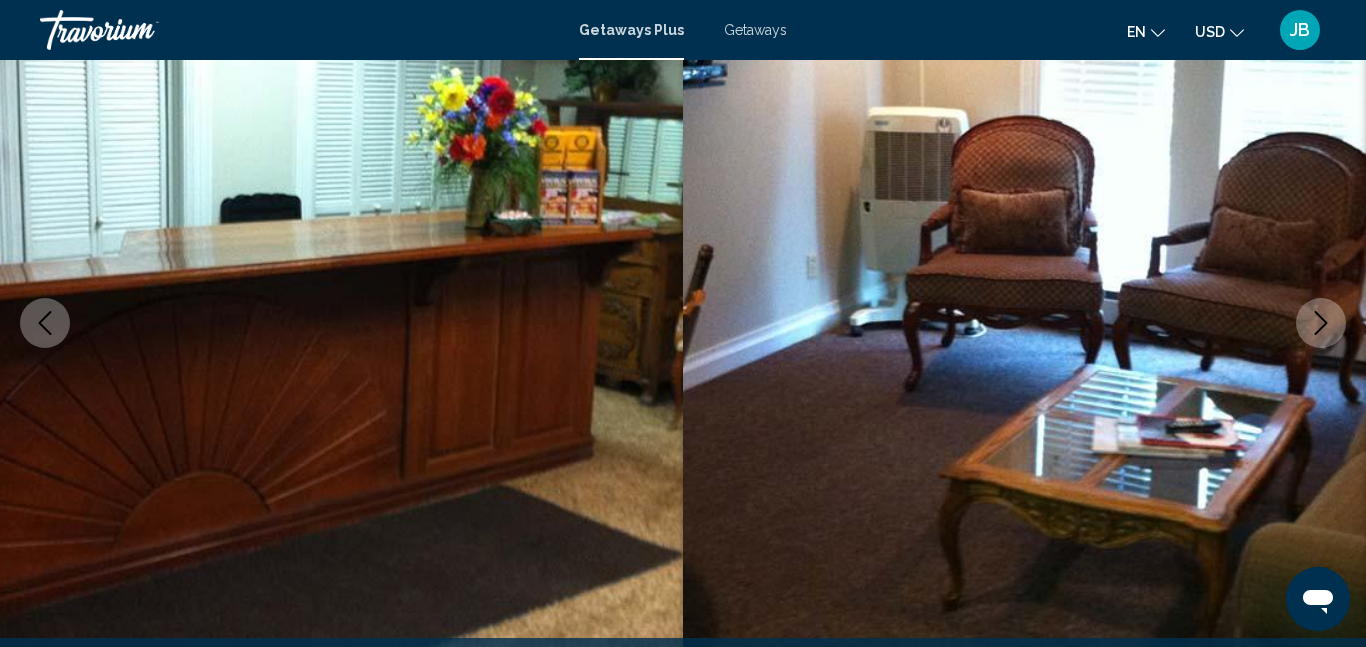 type 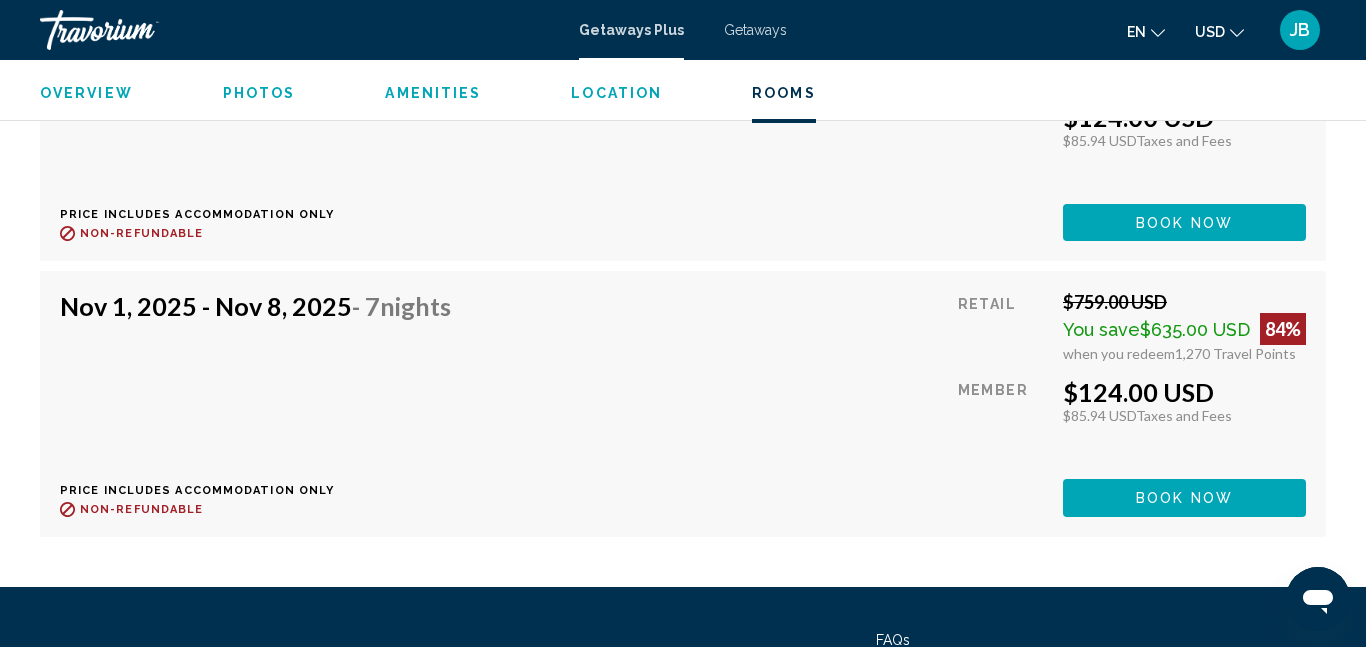 scroll, scrollTop: 4052, scrollLeft: 0, axis: vertical 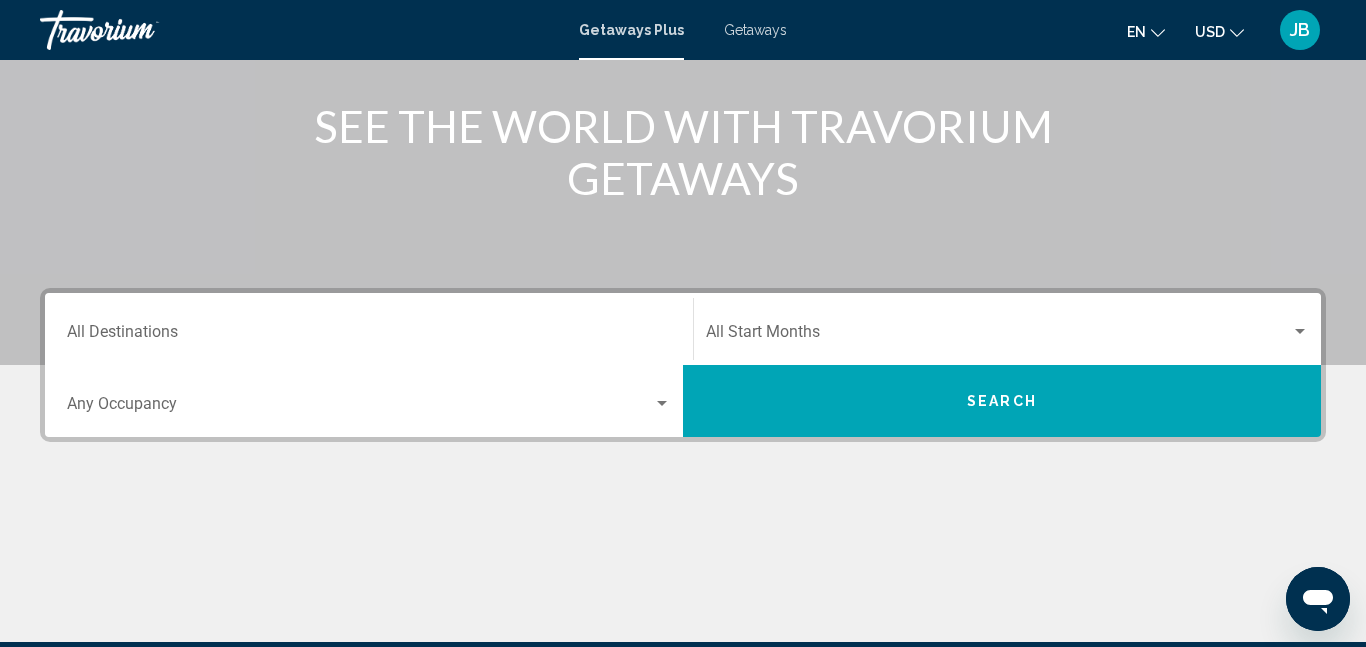 click on "Search" at bounding box center (1002, 400) 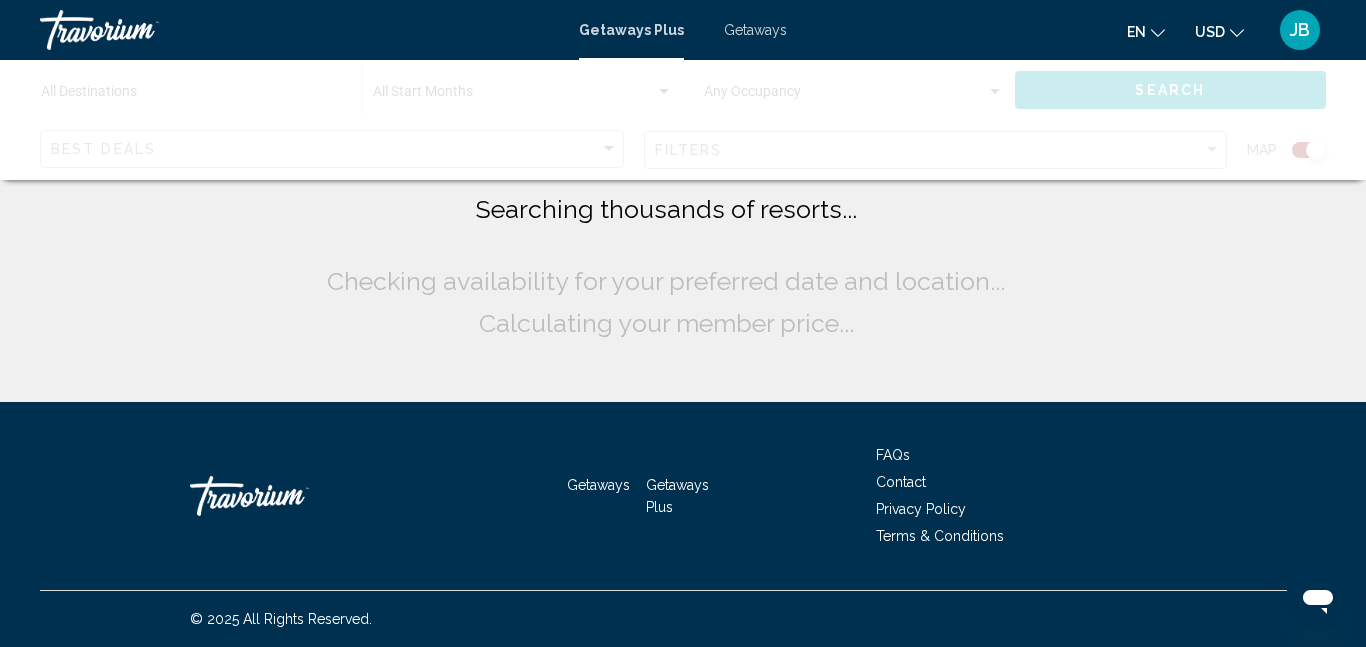 scroll, scrollTop: 0, scrollLeft: 0, axis: both 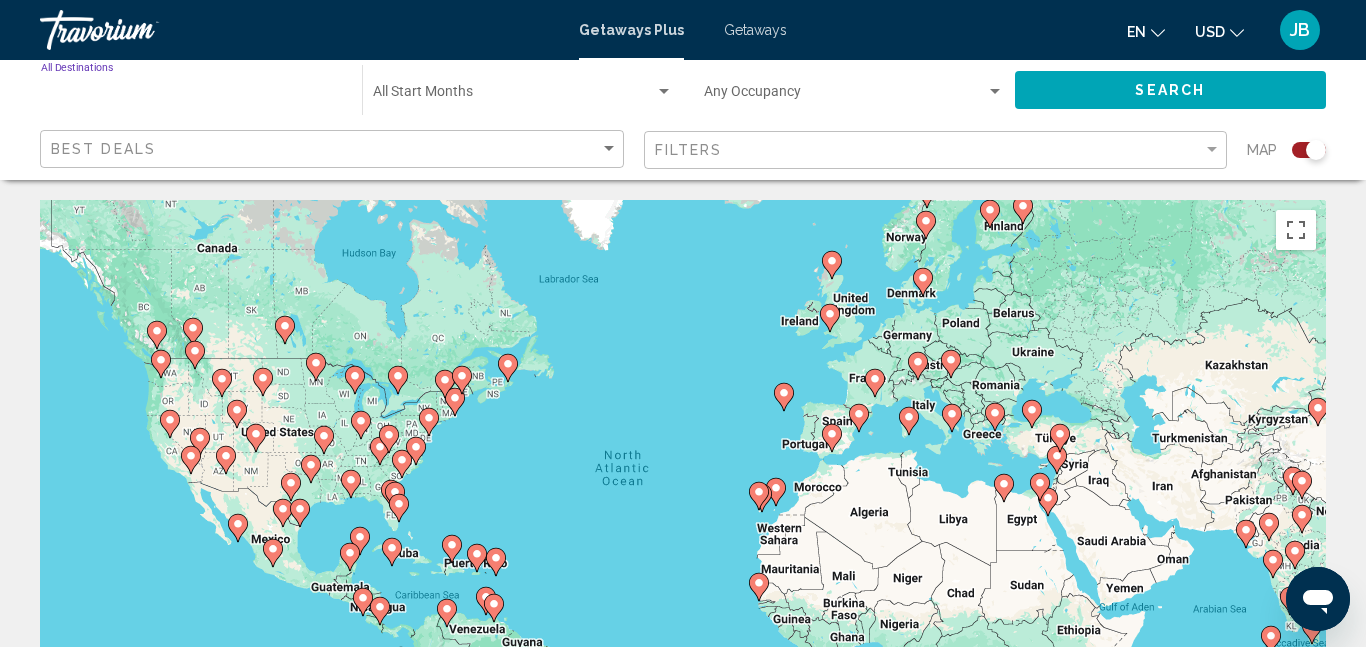 click on "Destination All Destinations" at bounding box center (191, 96) 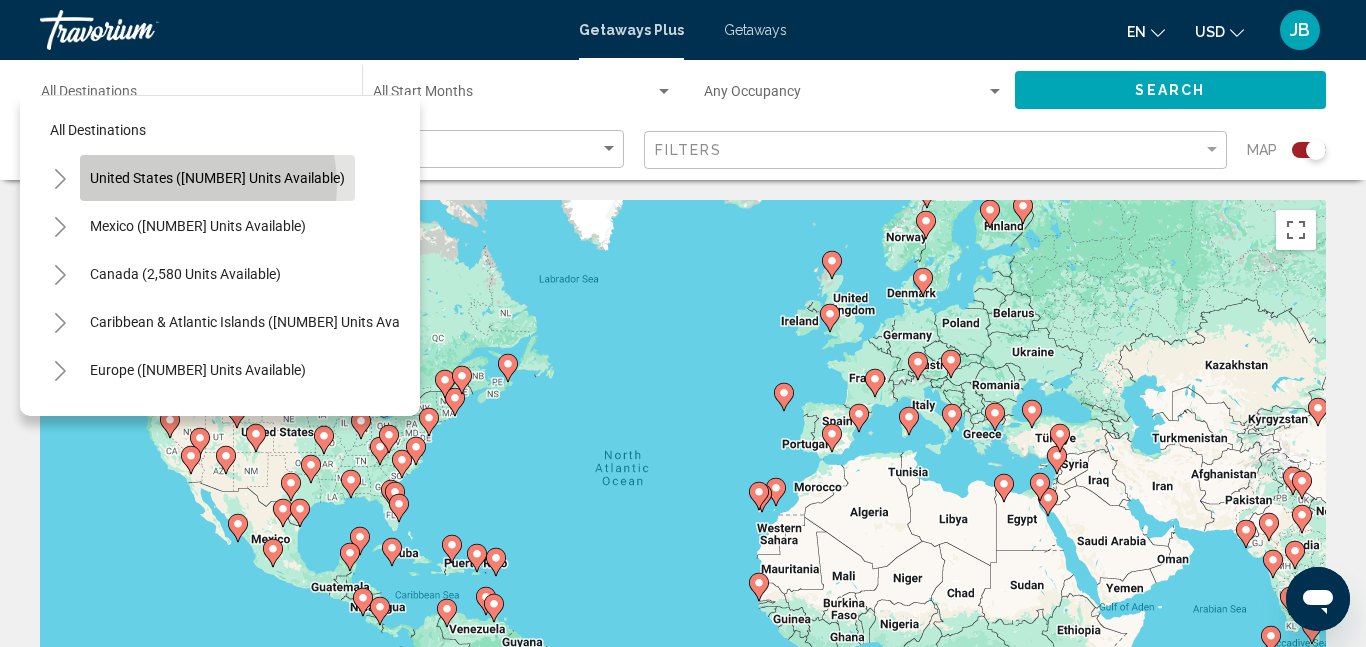 click on "United States ([NUMBER] units available)" 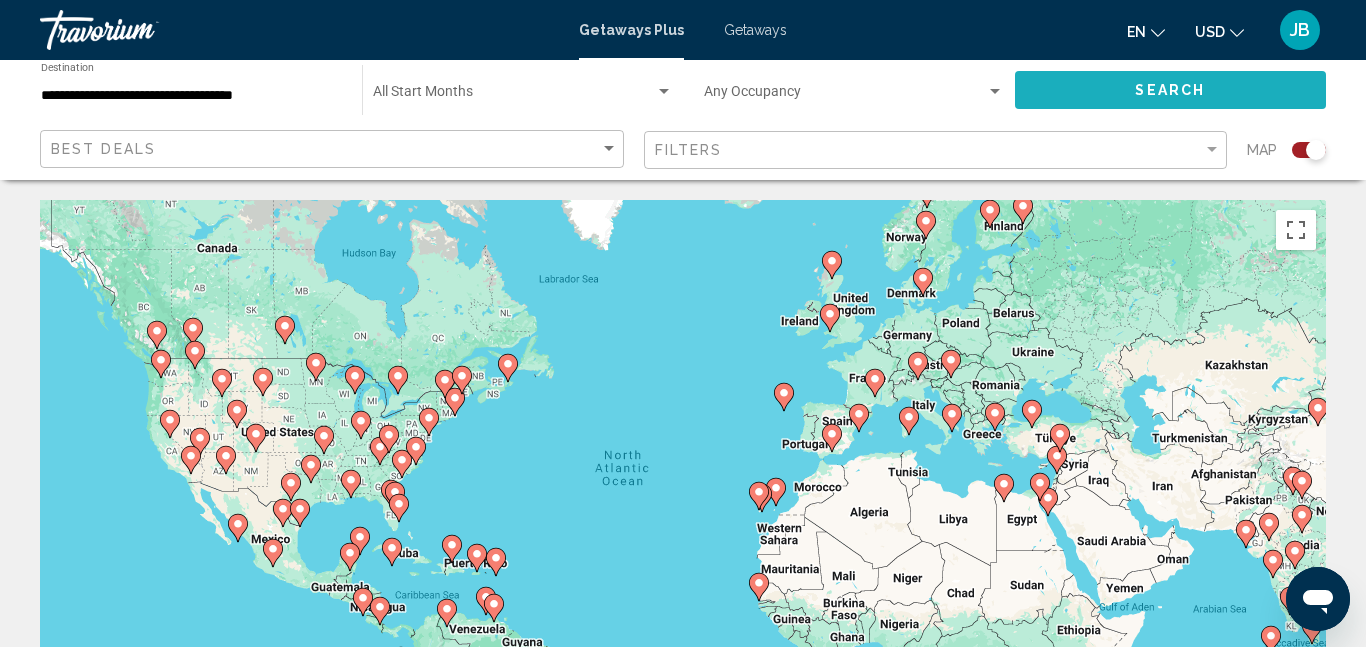 click on "Search" 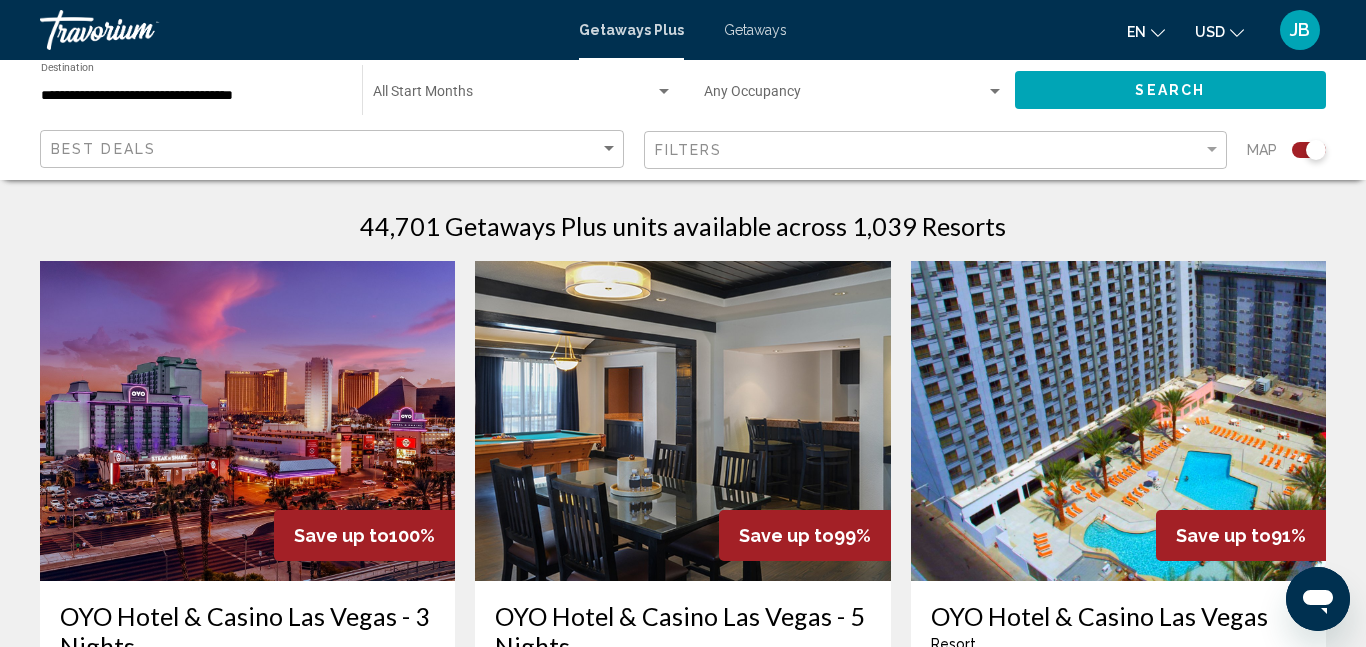 scroll, scrollTop: 635, scrollLeft: 0, axis: vertical 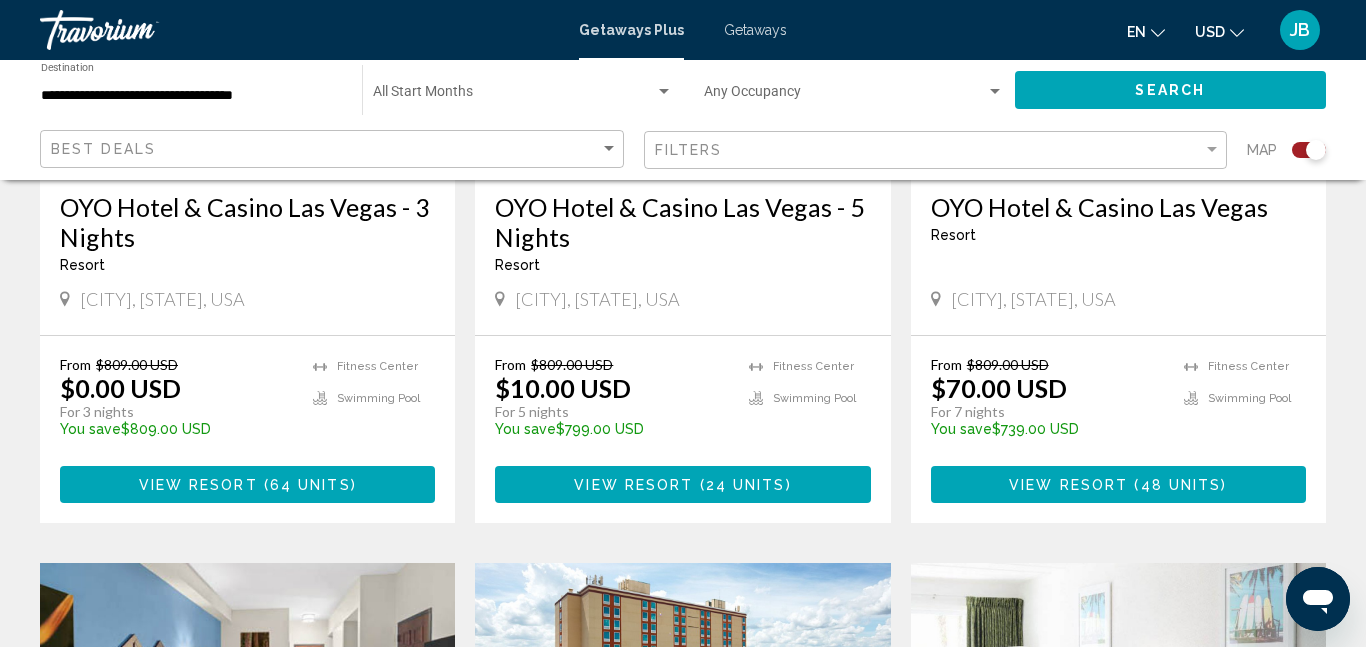 click on "View Resort    ( 64 units )" at bounding box center [247, 484] 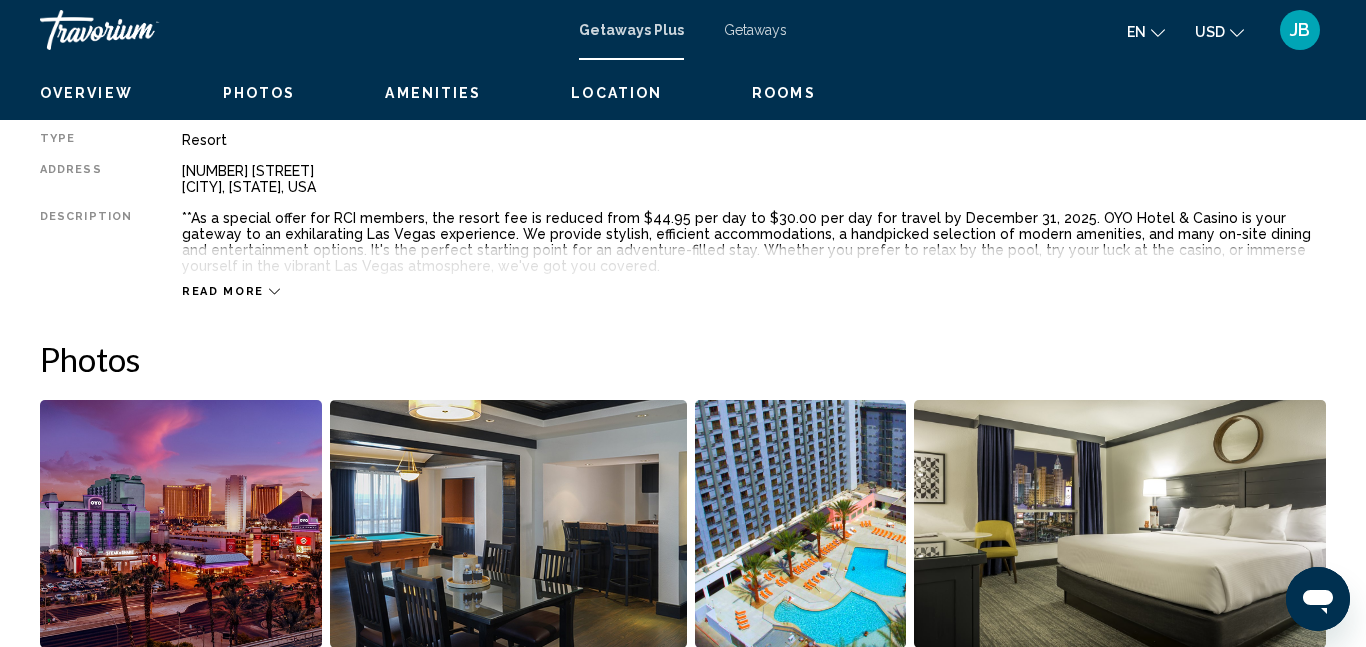scroll, scrollTop: 212, scrollLeft: 0, axis: vertical 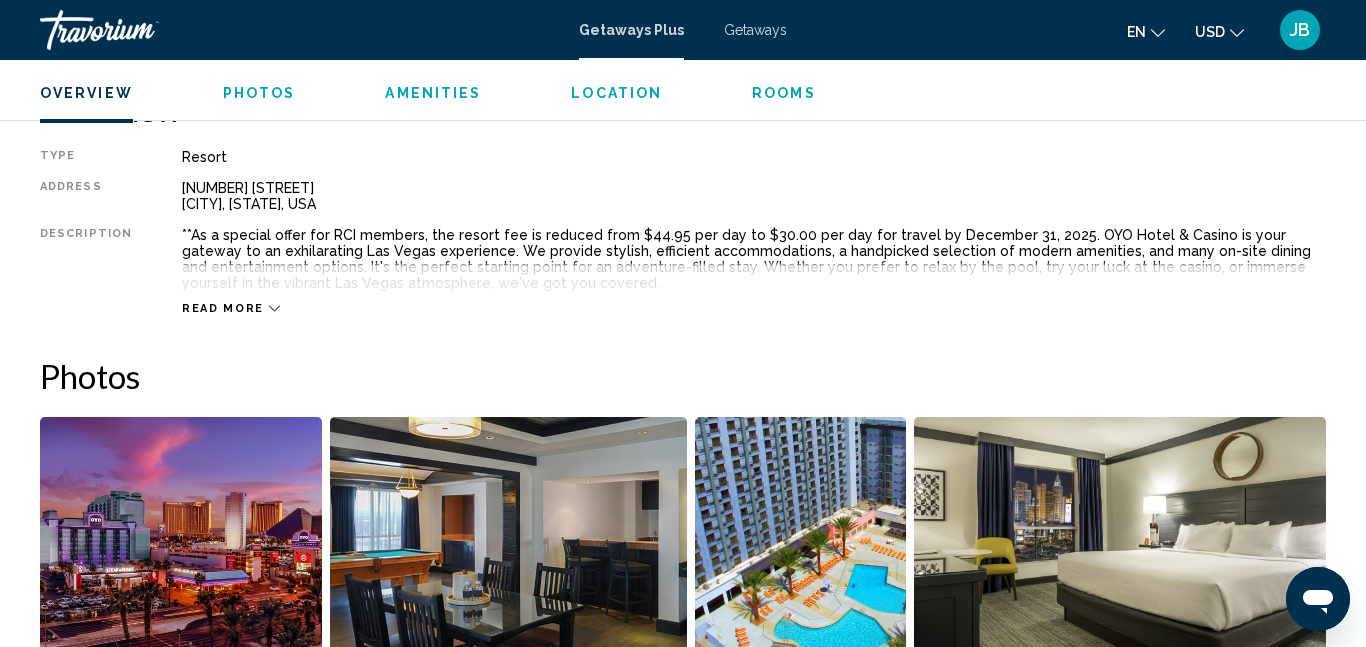 click 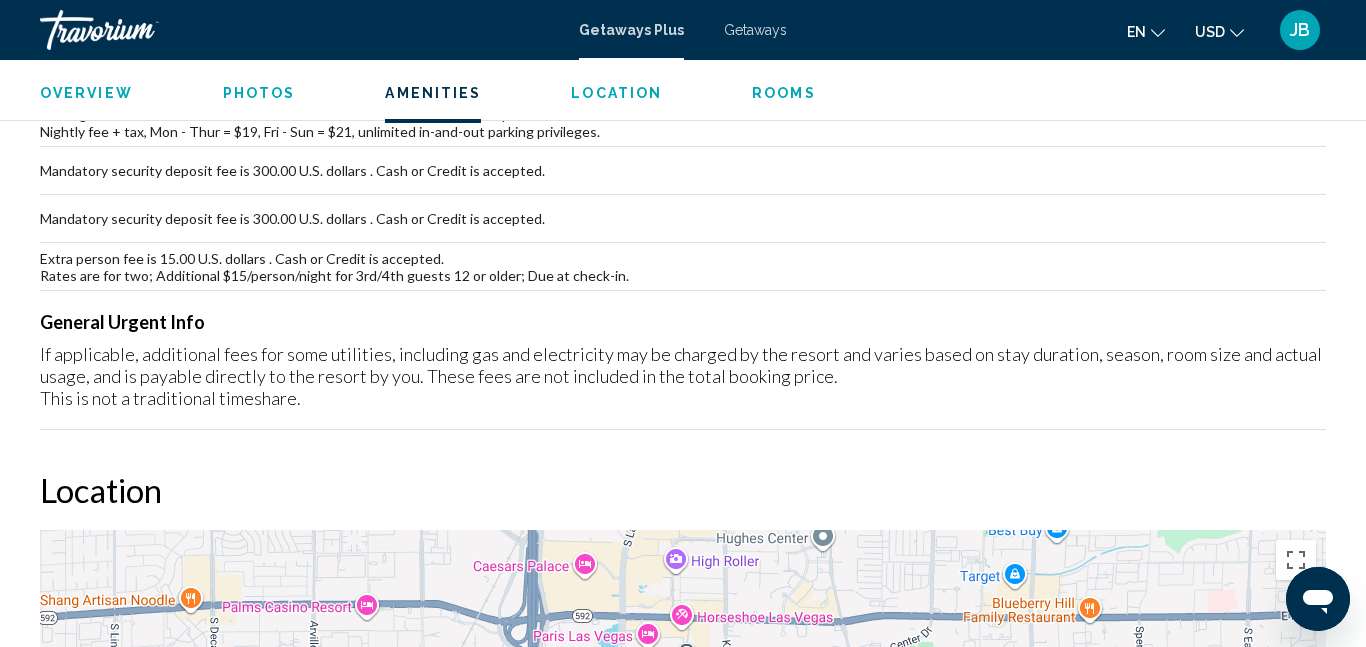 scroll, scrollTop: 2334, scrollLeft: 0, axis: vertical 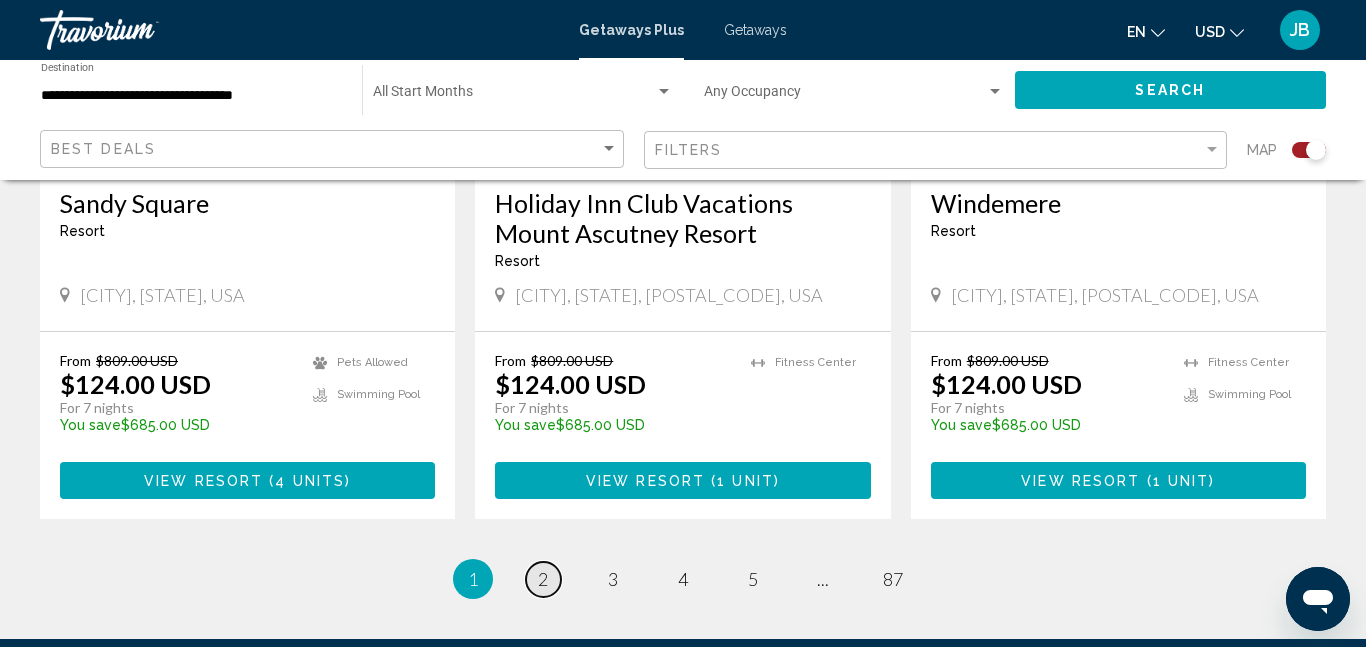 click on "2" at bounding box center [543, 579] 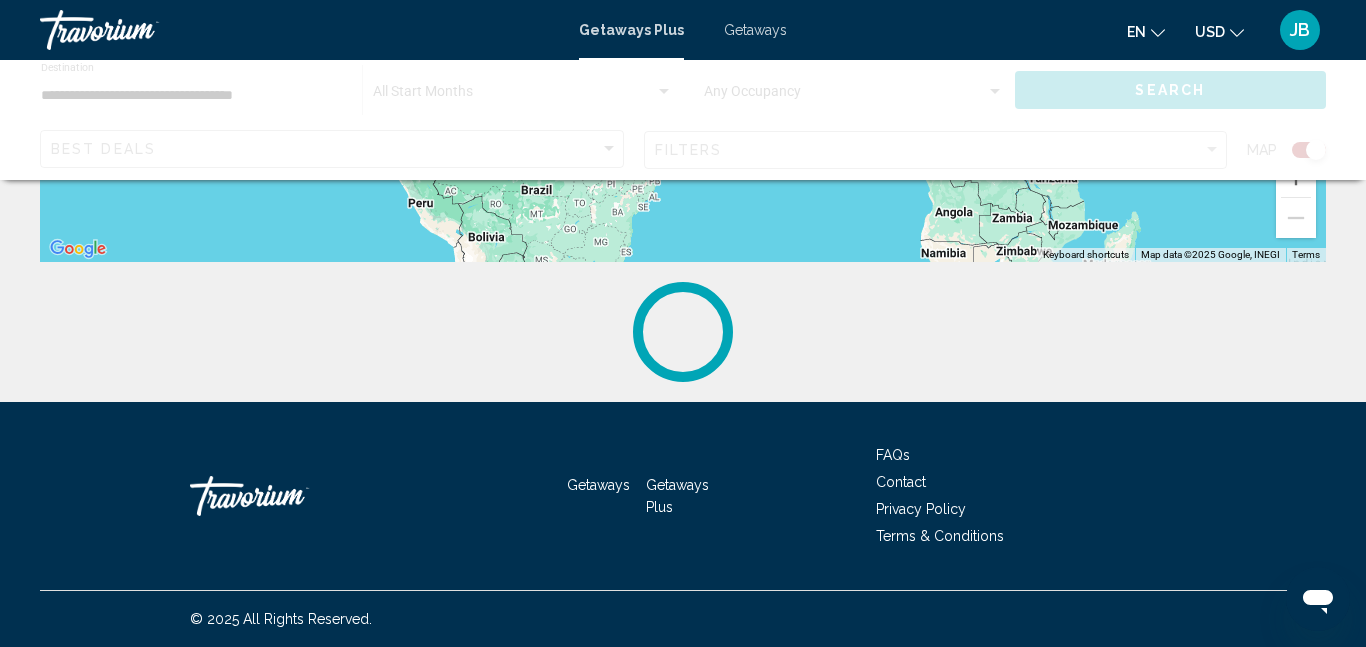 scroll, scrollTop: 0, scrollLeft: 0, axis: both 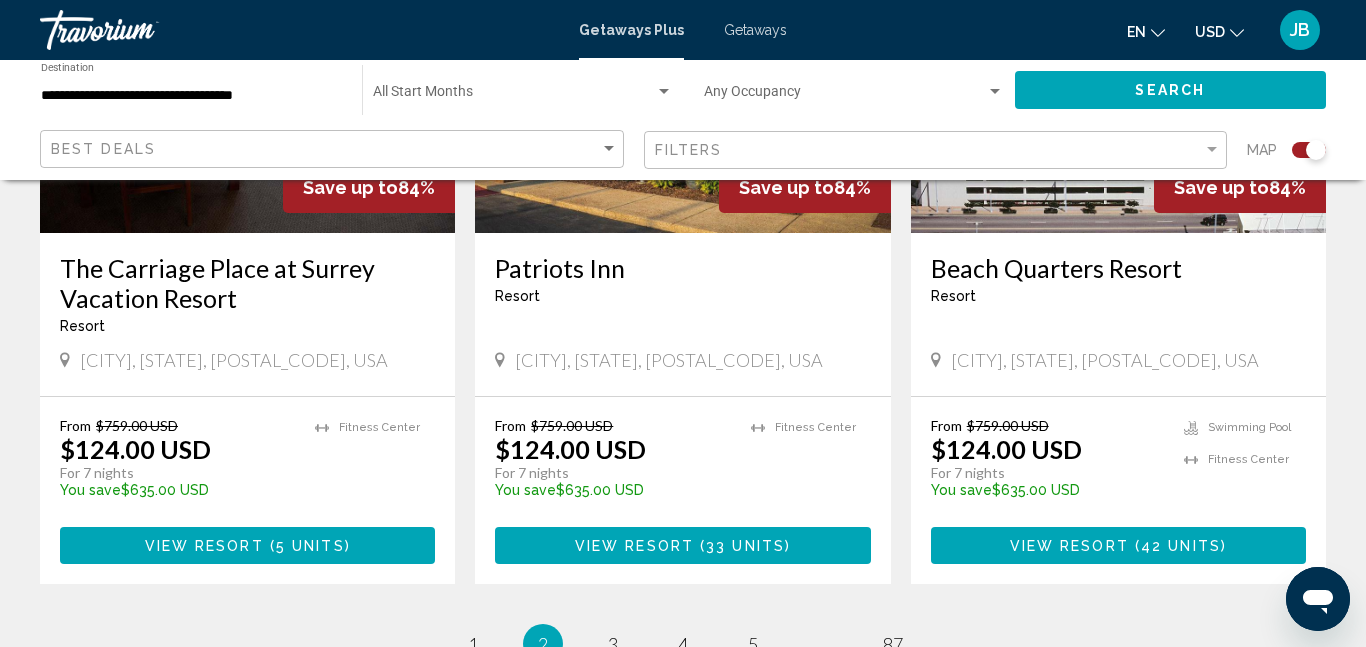 click at bounding box center [682, 73] 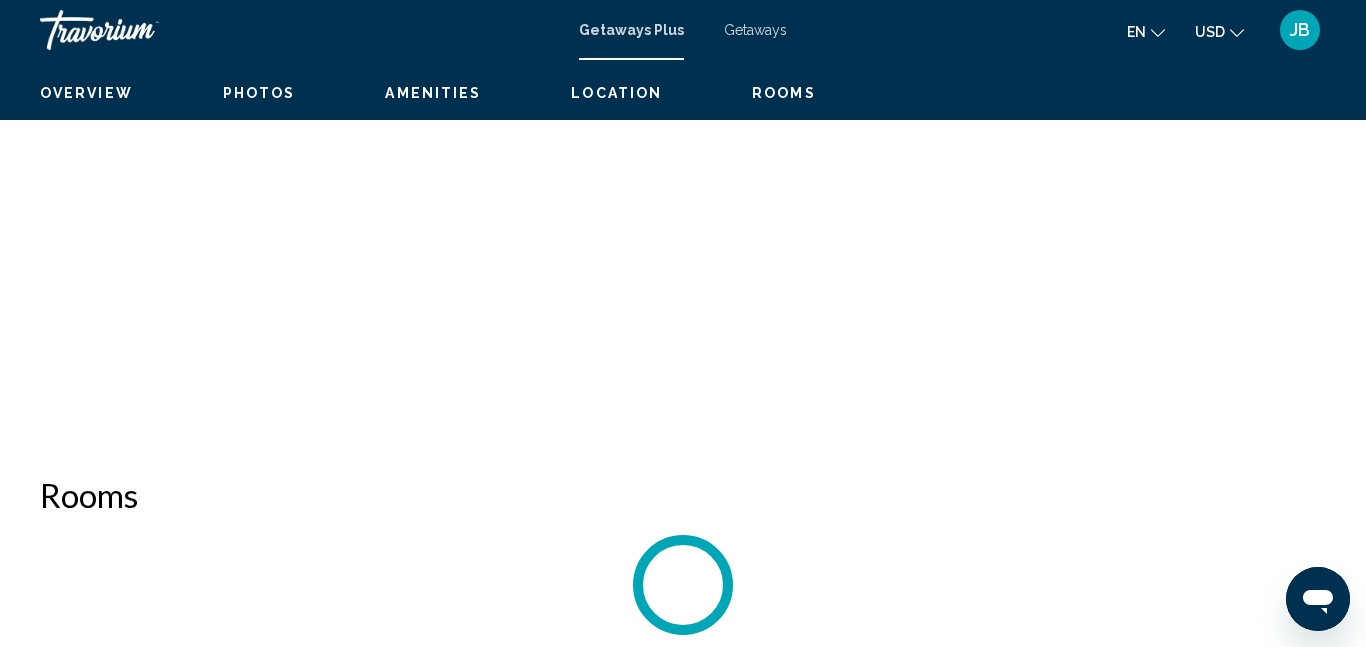 scroll, scrollTop: 212, scrollLeft: 0, axis: vertical 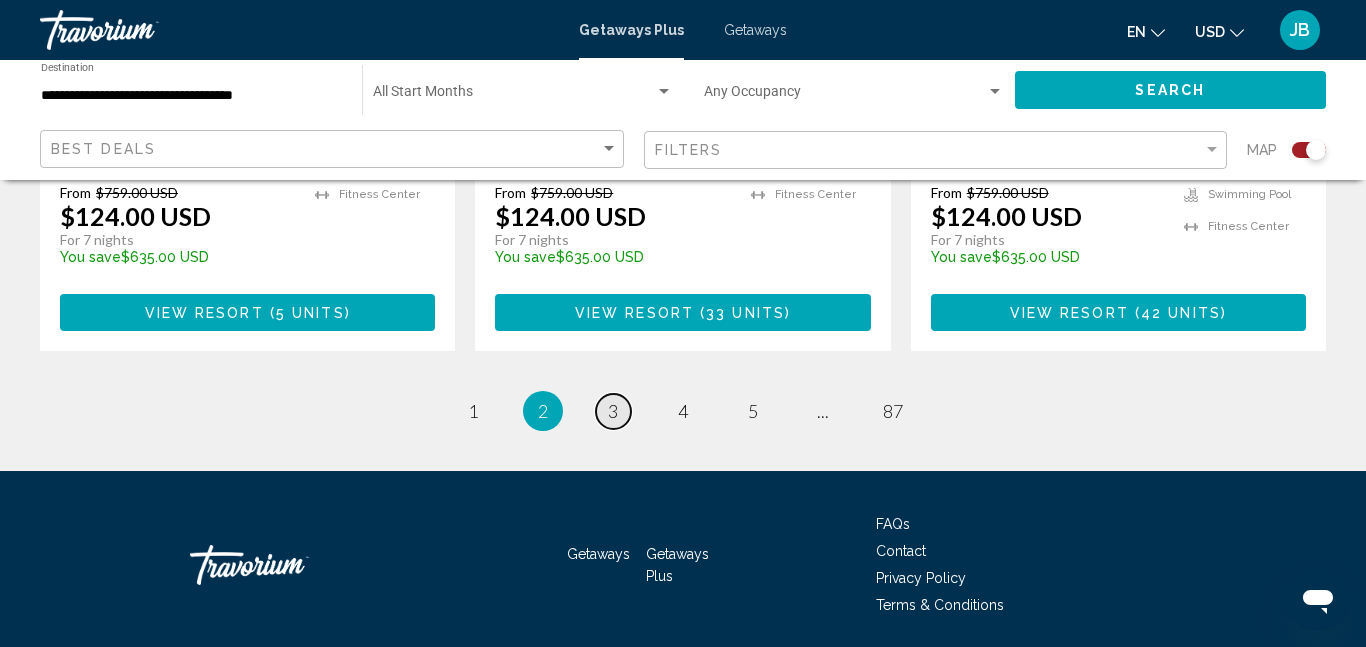 click on "3" at bounding box center (613, 411) 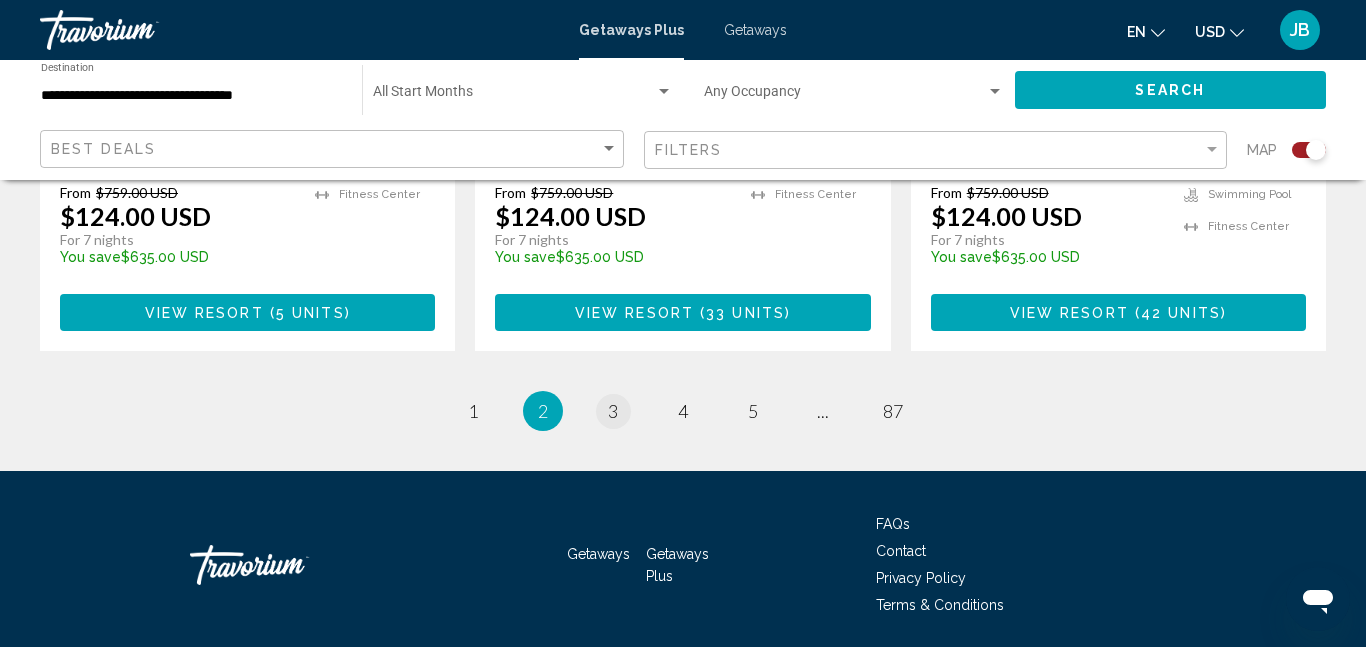 scroll, scrollTop: 0, scrollLeft: 0, axis: both 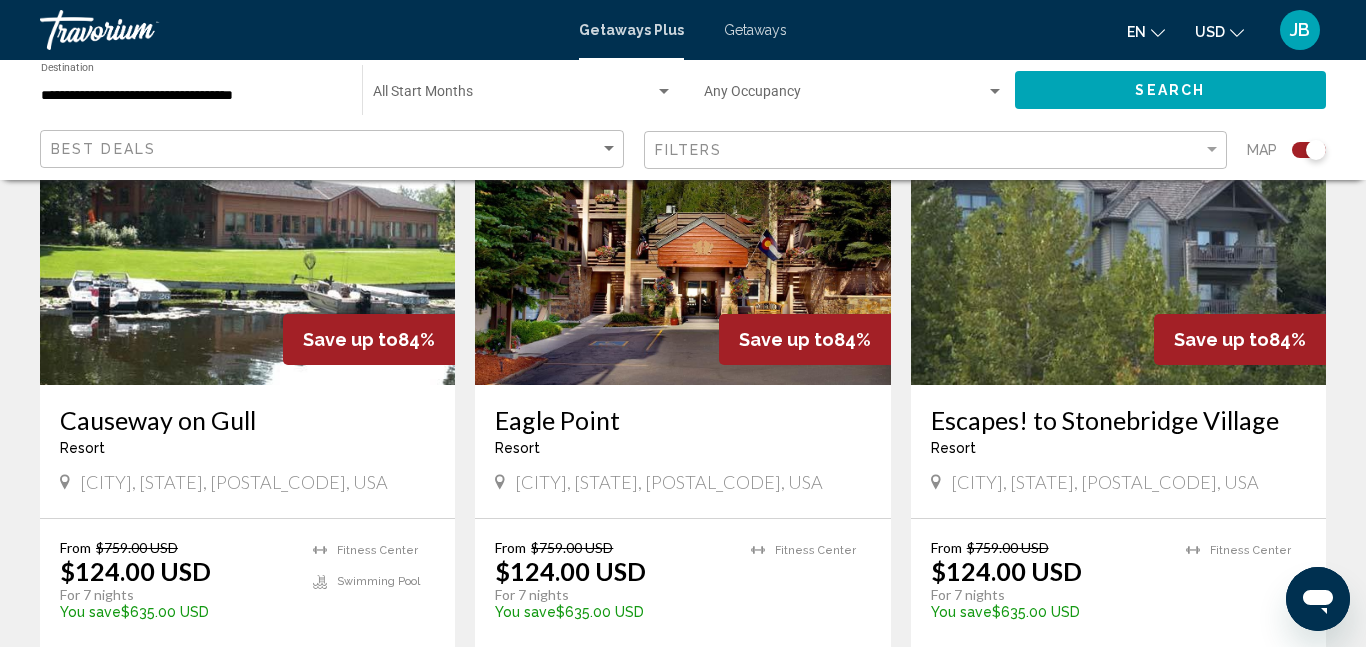 click at bounding box center [682, 225] 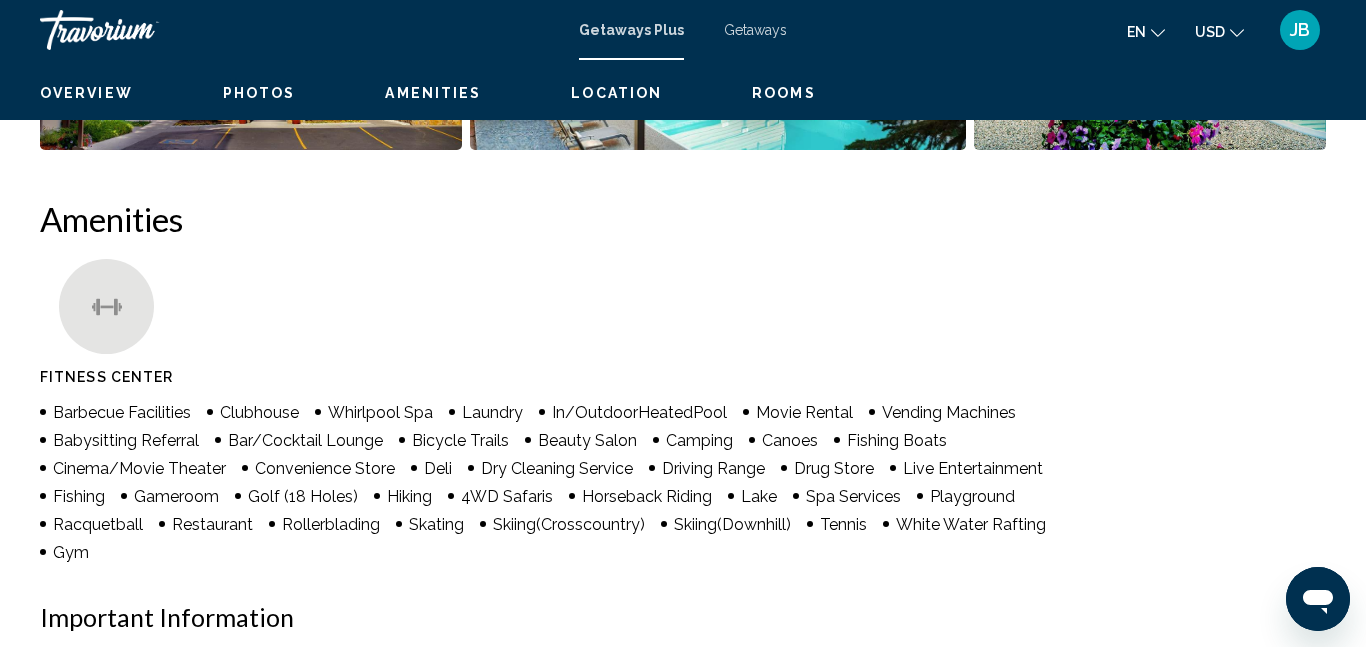 scroll, scrollTop: 212, scrollLeft: 0, axis: vertical 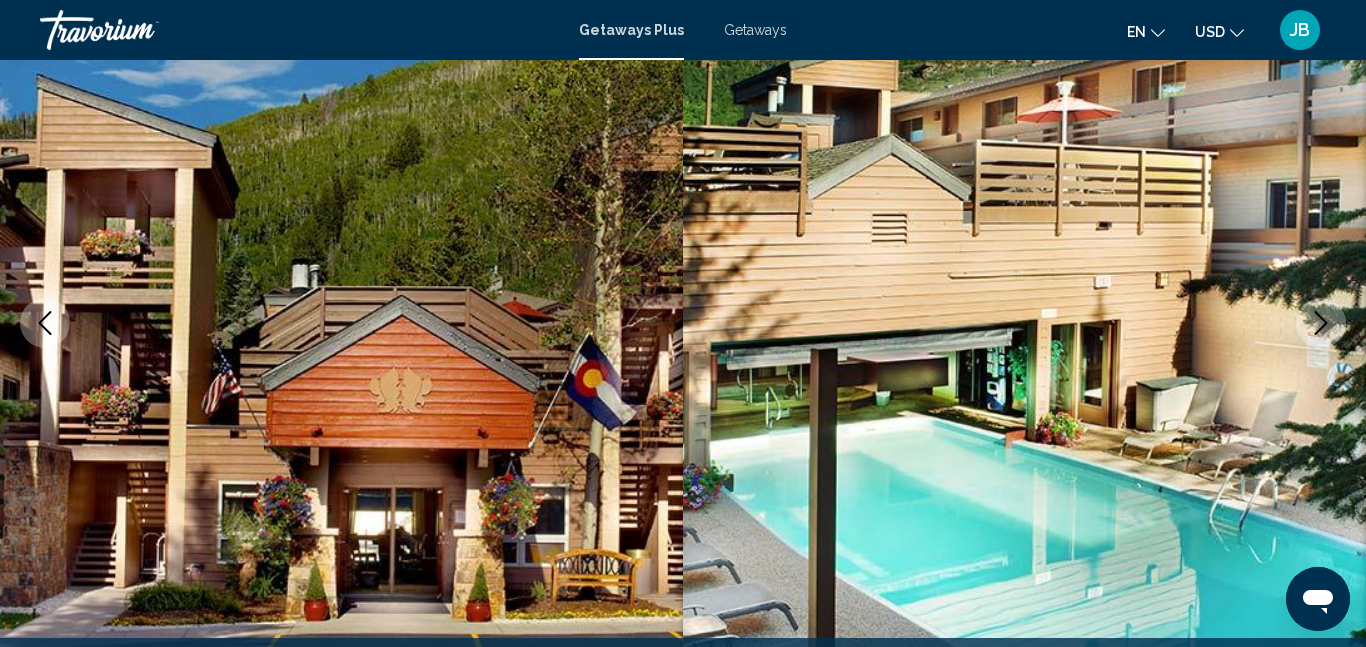 click at bounding box center [341, 323] 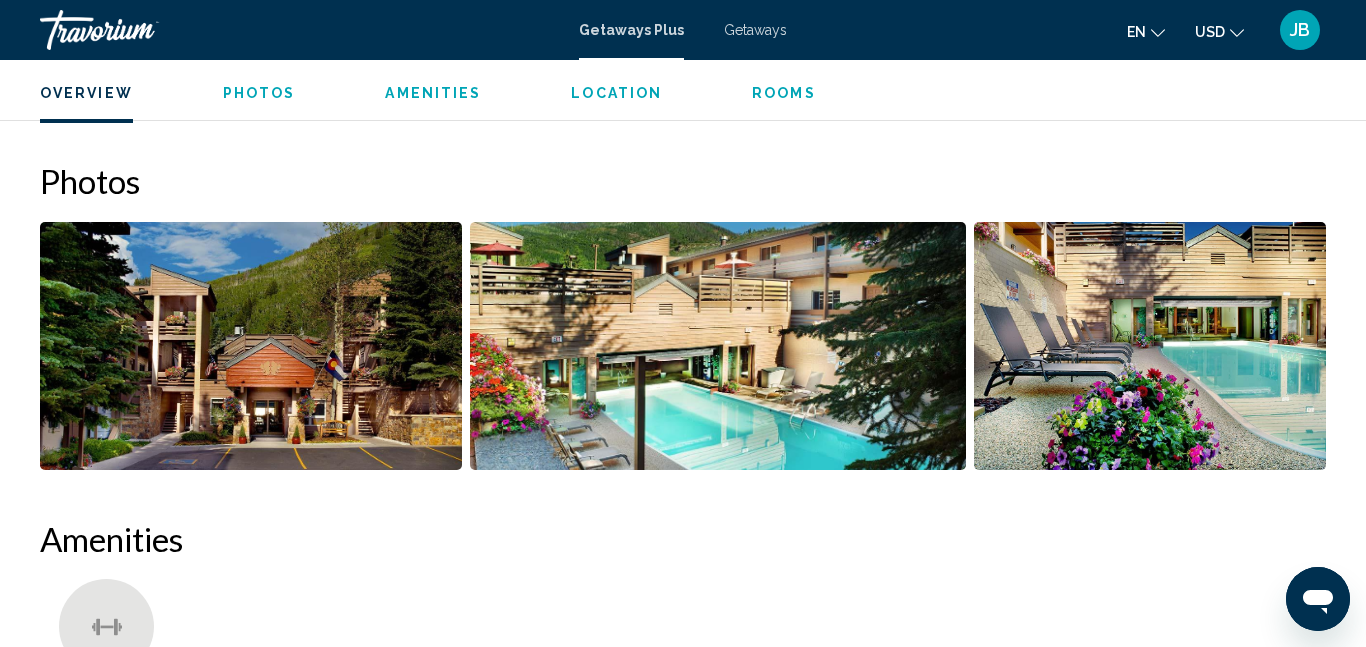 scroll, scrollTop: 1228, scrollLeft: 0, axis: vertical 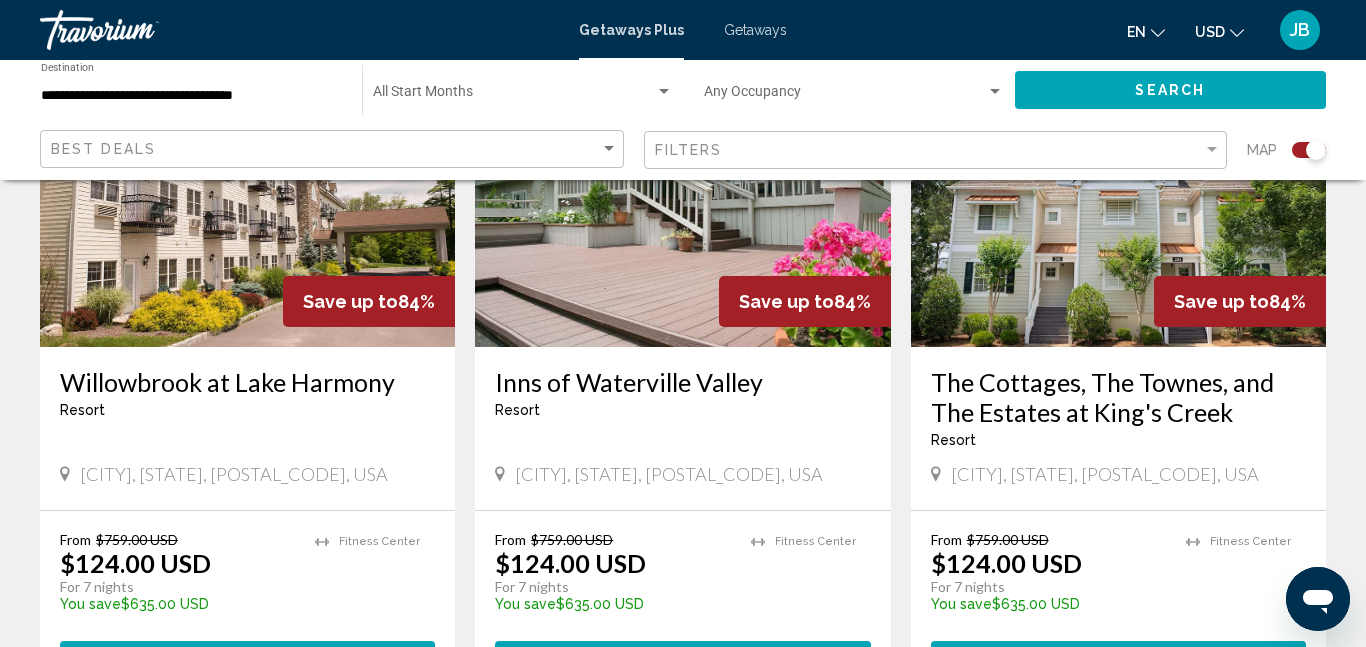 click at bounding box center [1118, 187] 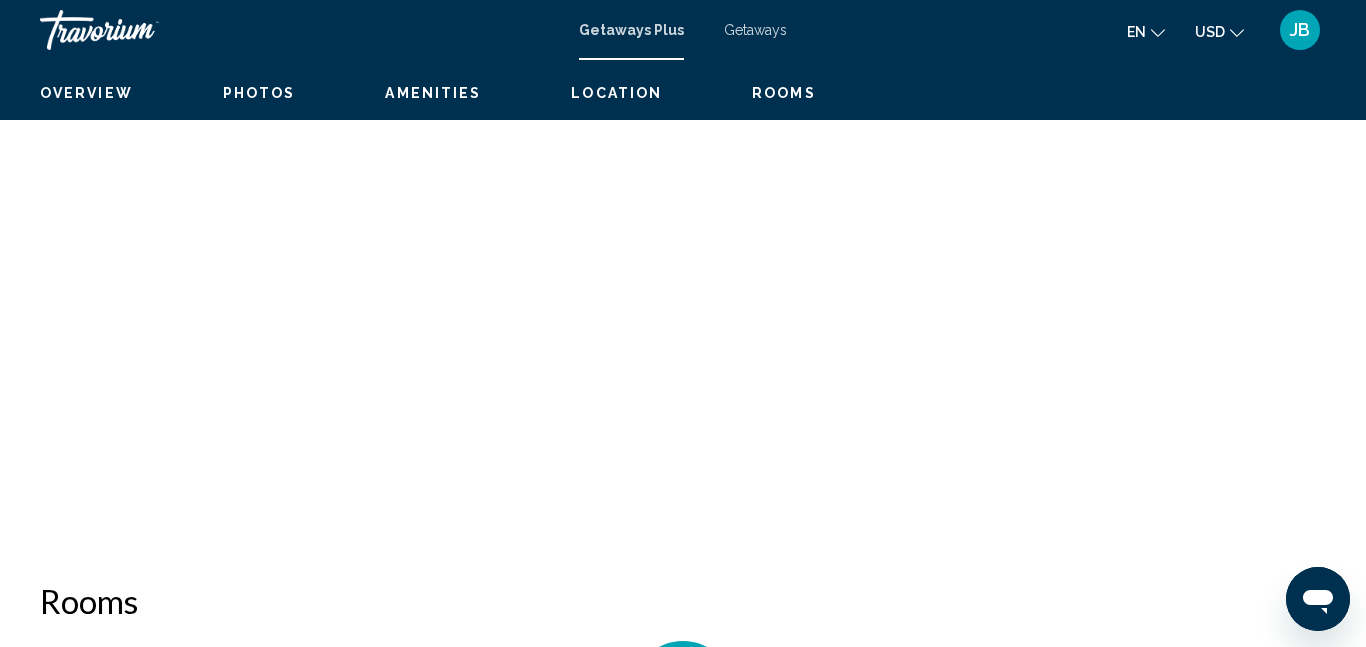scroll, scrollTop: 212, scrollLeft: 0, axis: vertical 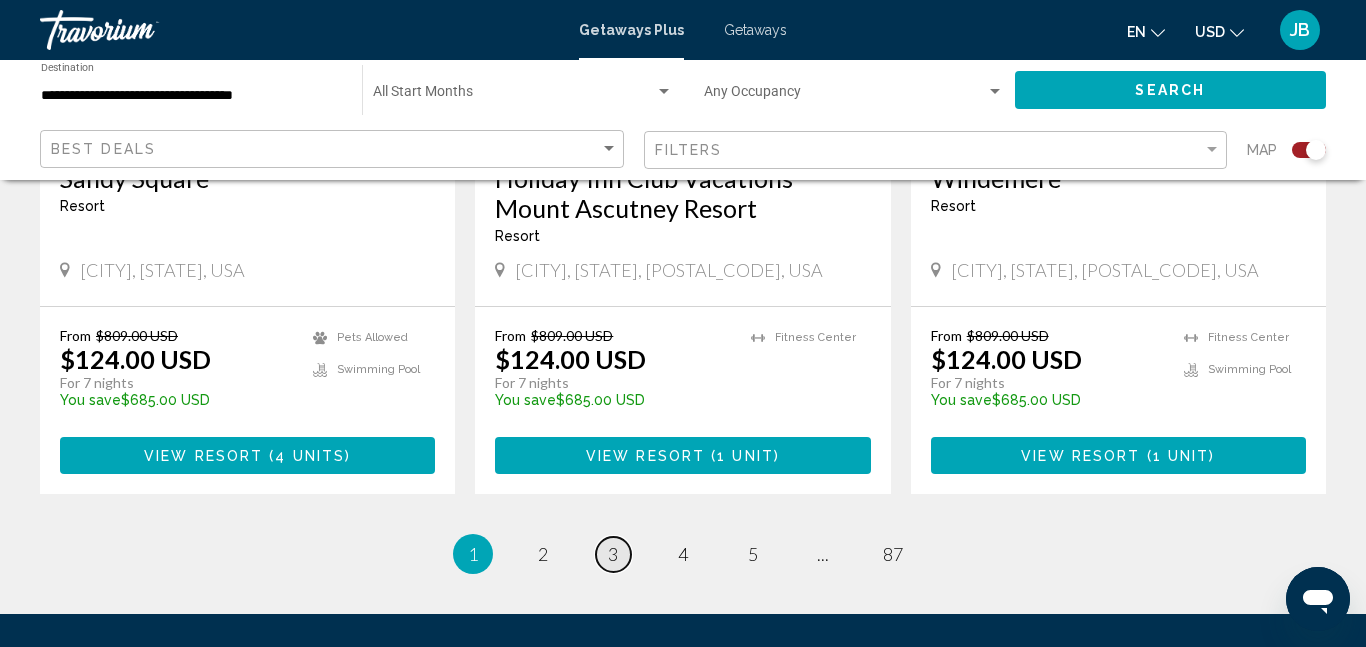 click on "page  3" at bounding box center [613, 554] 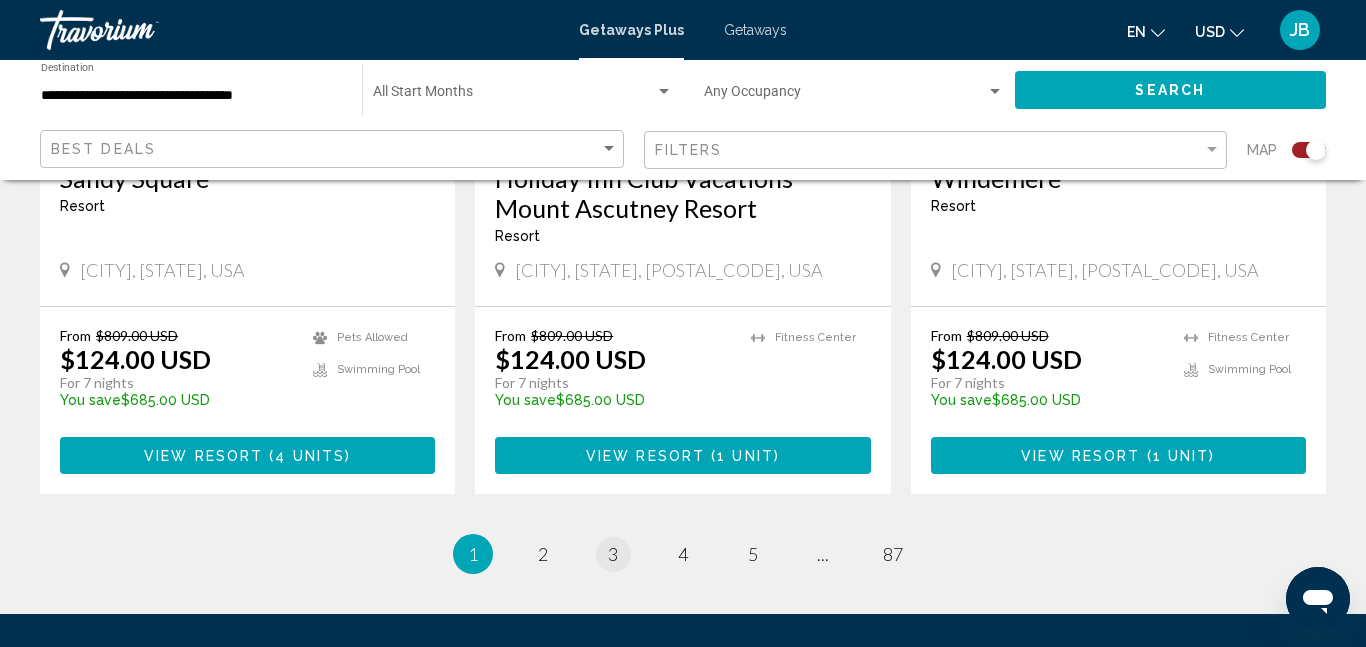 scroll, scrollTop: 0, scrollLeft: 0, axis: both 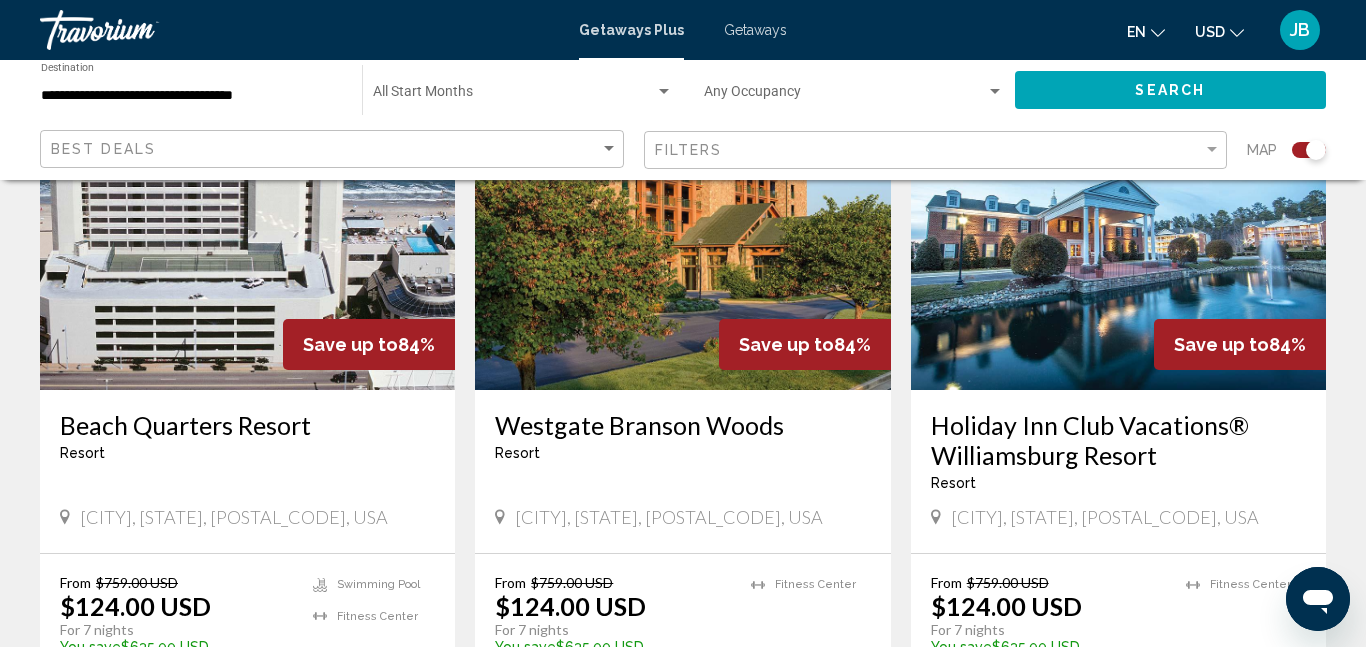click at bounding box center (1118, 230) 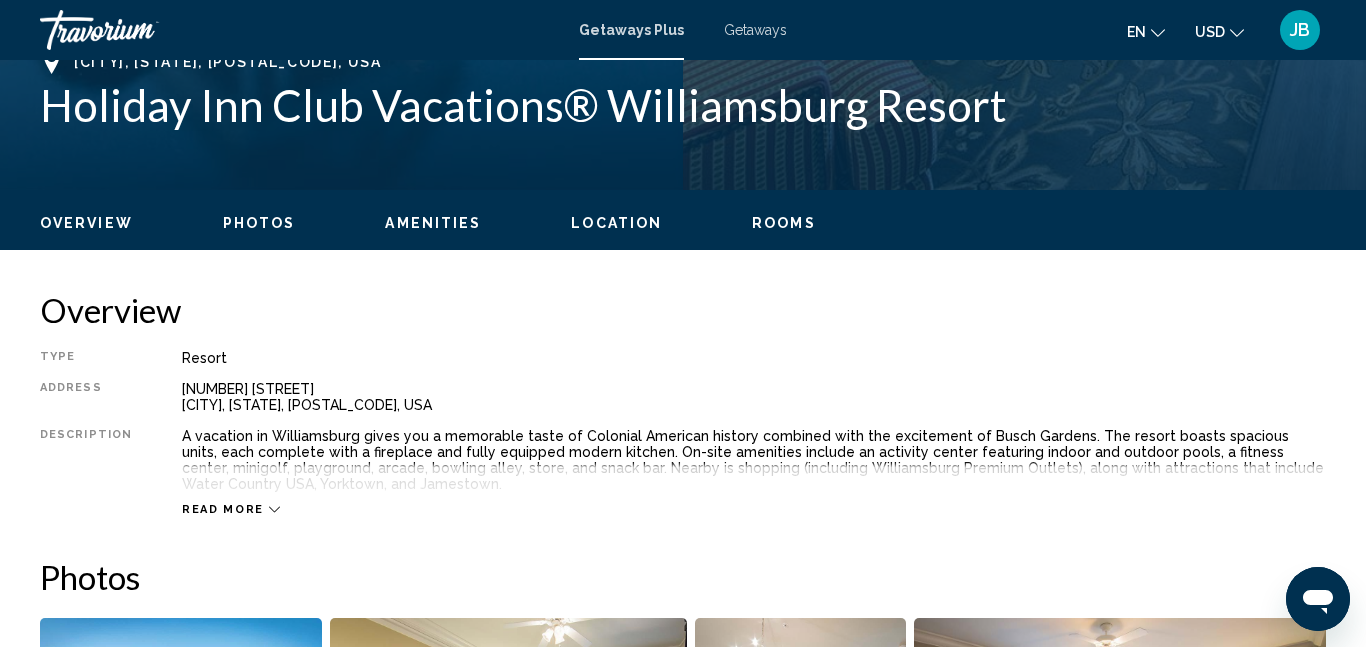 scroll, scrollTop: 212, scrollLeft: 0, axis: vertical 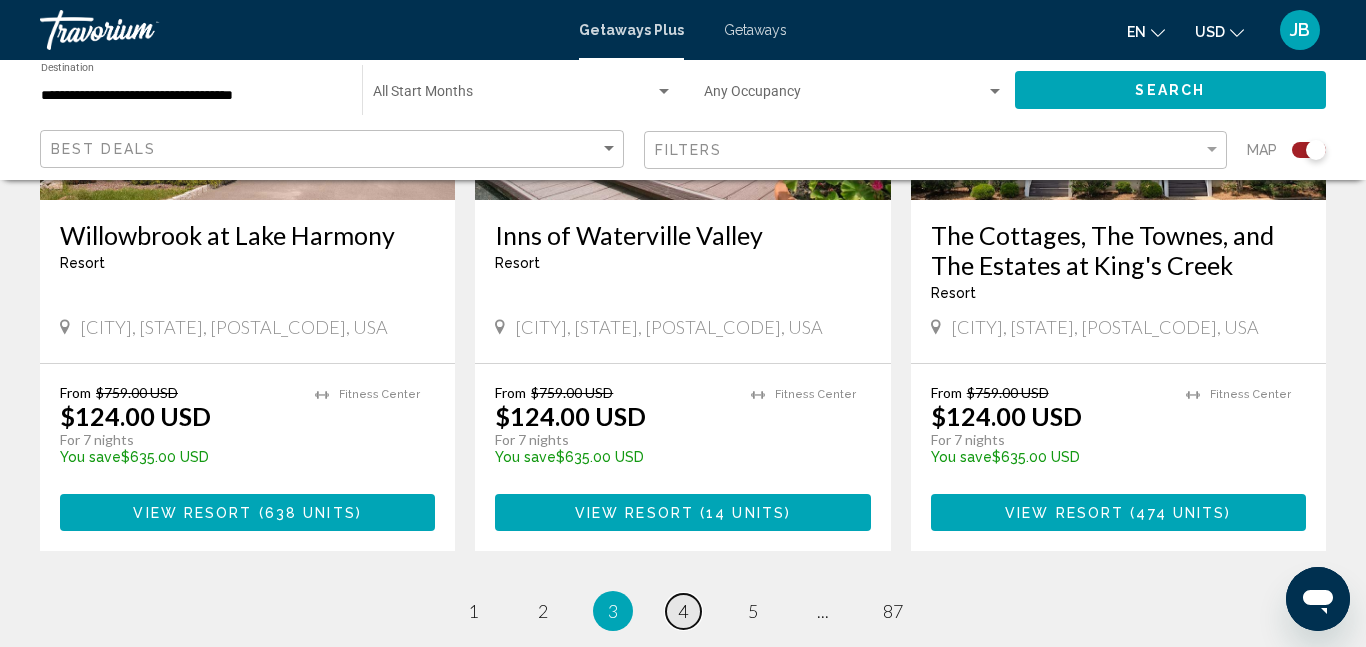 click on "4" at bounding box center (683, 611) 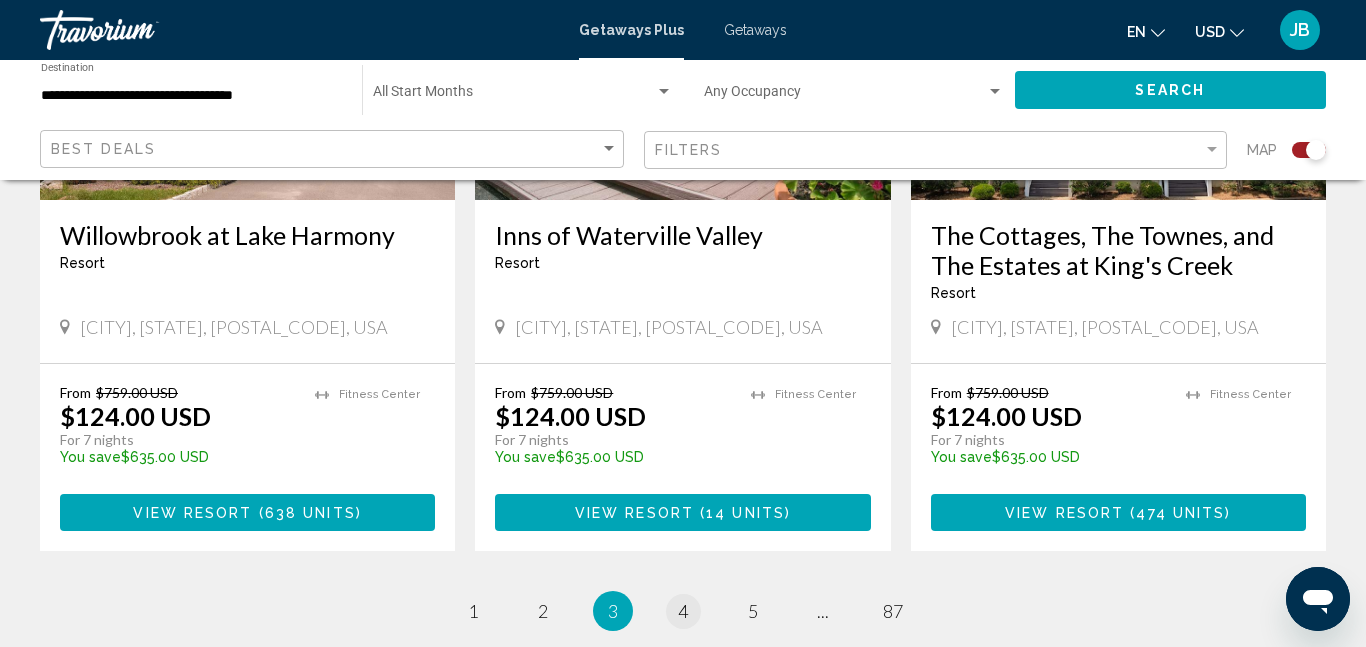 scroll, scrollTop: 0, scrollLeft: 0, axis: both 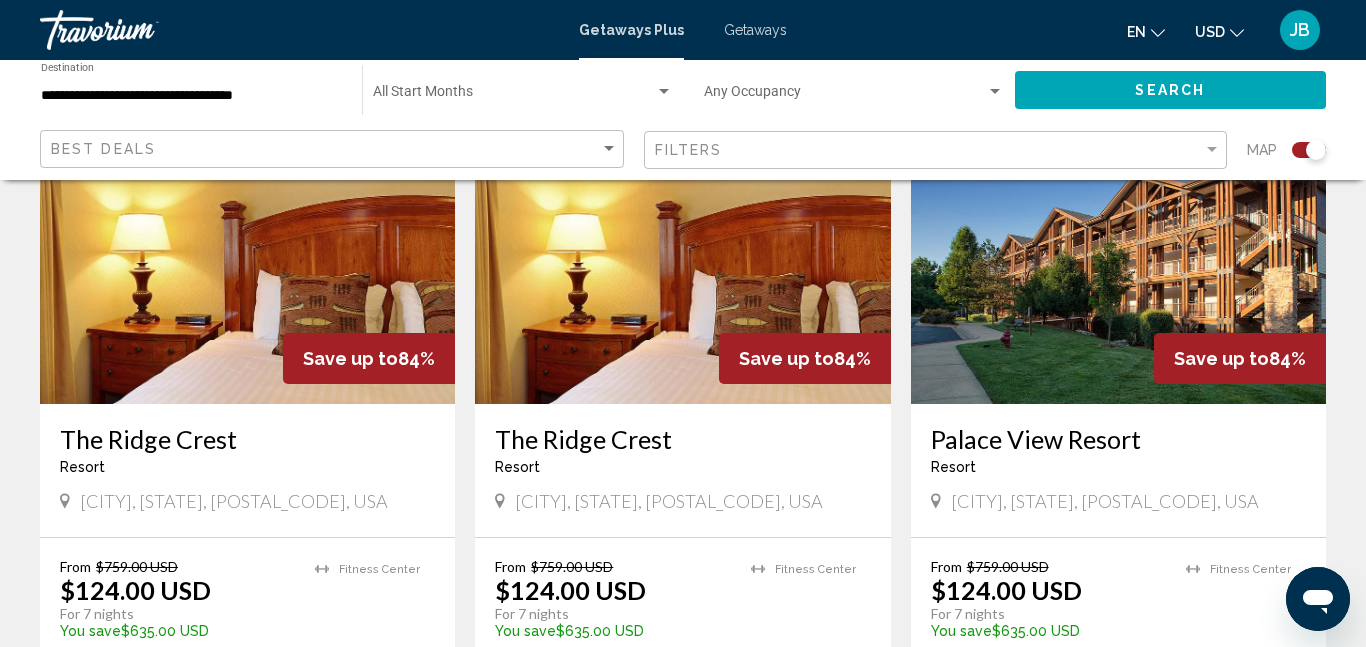 click at bounding box center [247, 244] 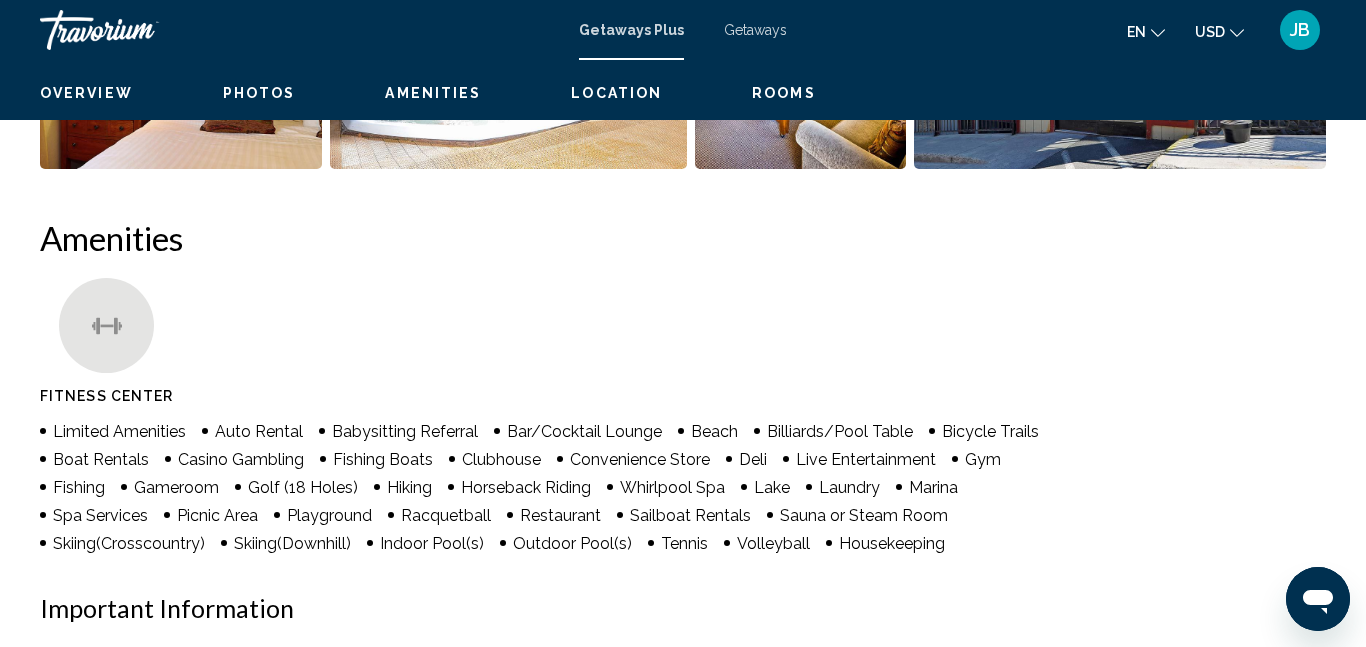 scroll, scrollTop: 212, scrollLeft: 0, axis: vertical 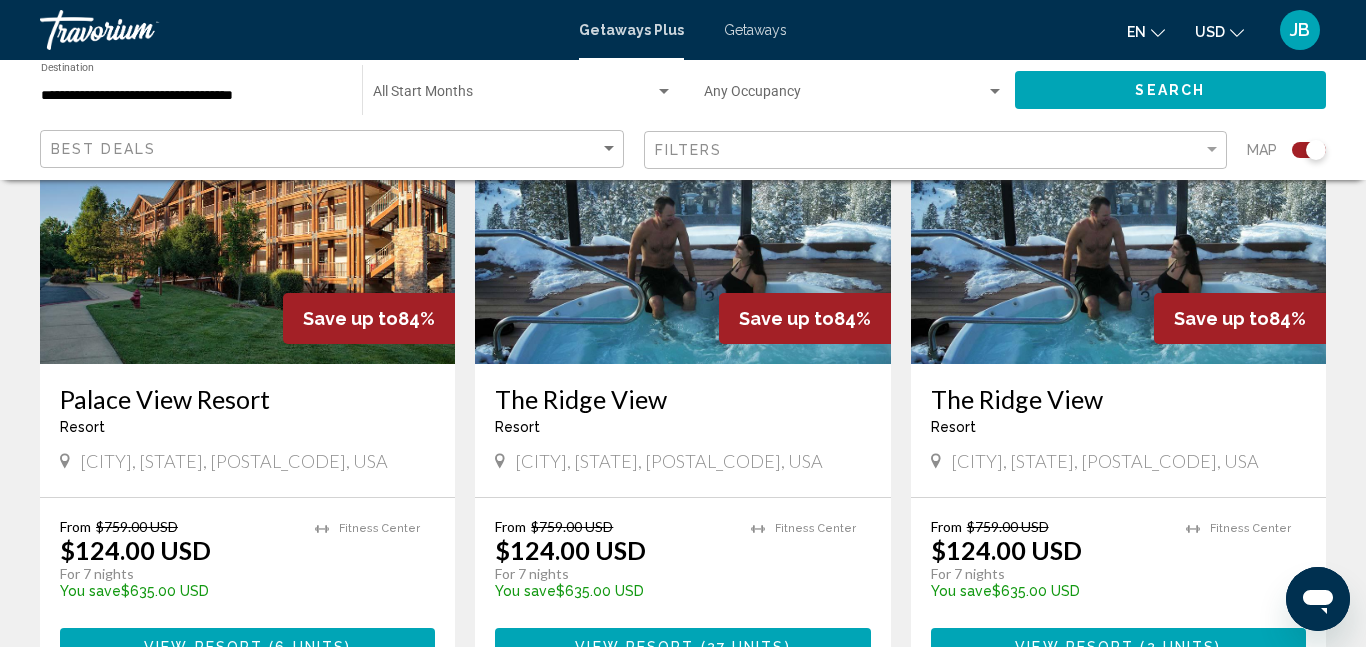 click on "[CITY], [STATE], [POSTAL_CODE], USA" at bounding box center [682, 463] 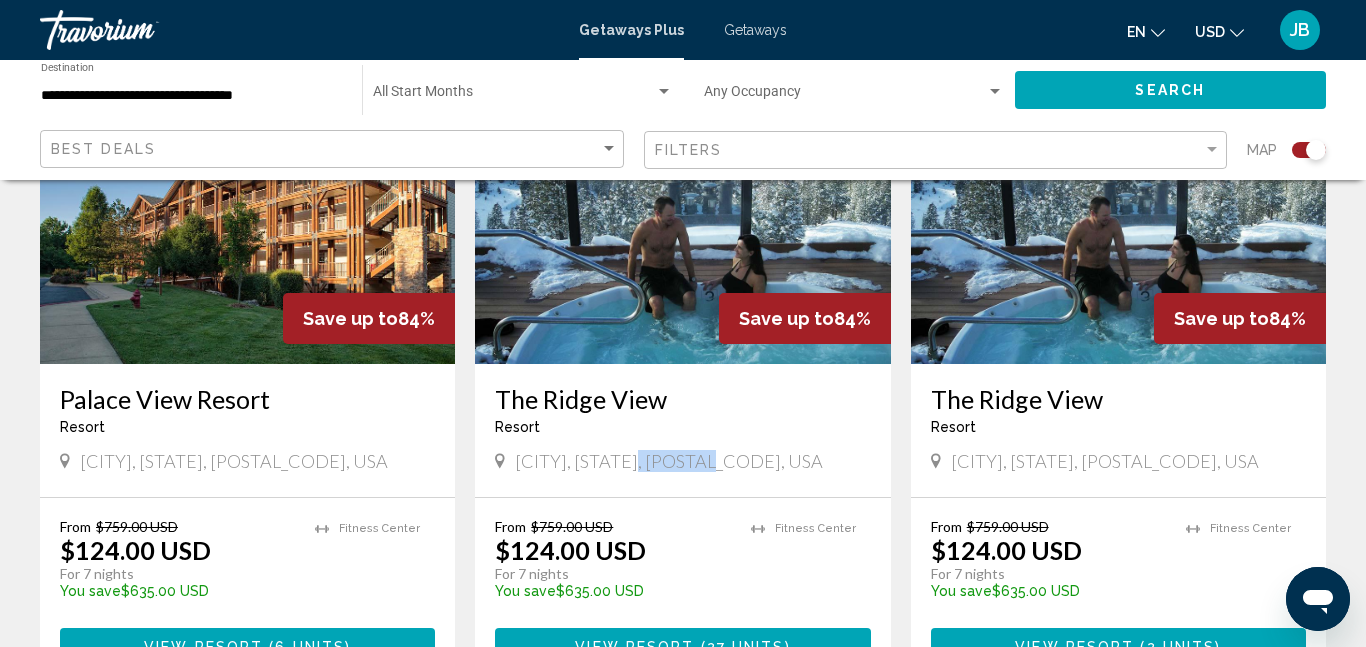 click on "[CITY], [STATE], [POSTAL_CODE], USA" at bounding box center (682, 463) 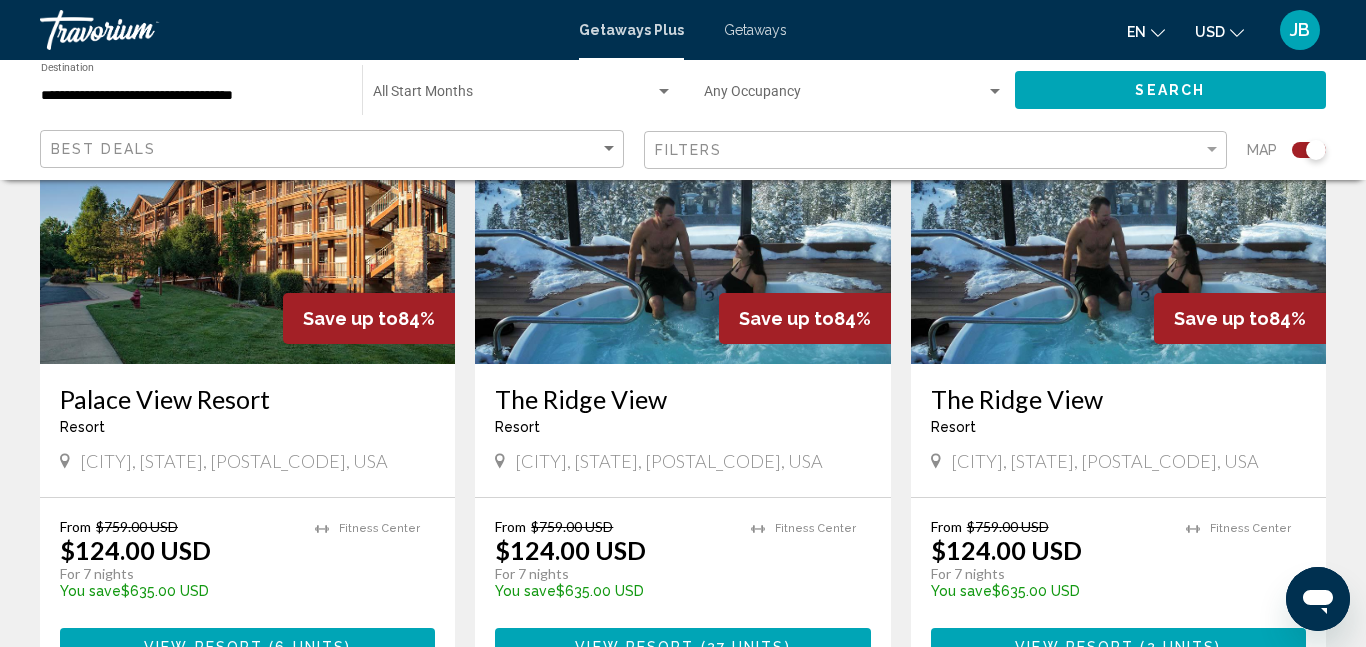 click at bounding box center (682, 204) 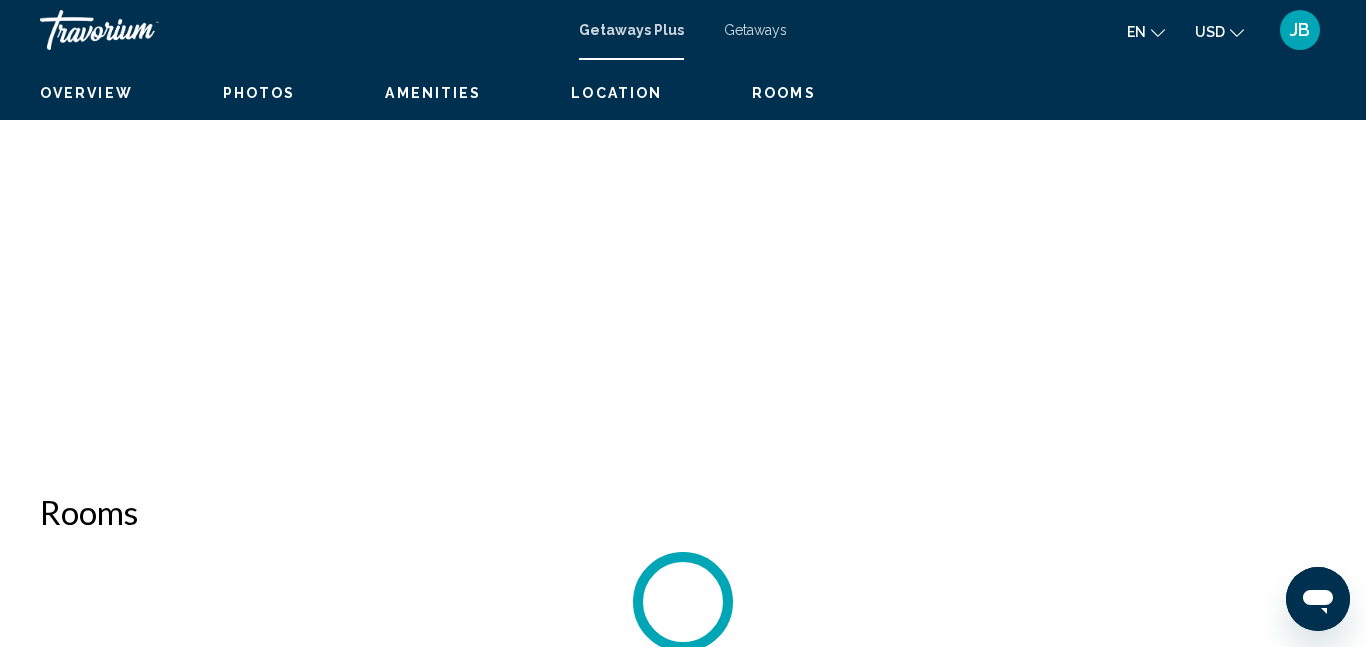 scroll, scrollTop: 212, scrollLeft: 0, axis: vertical 